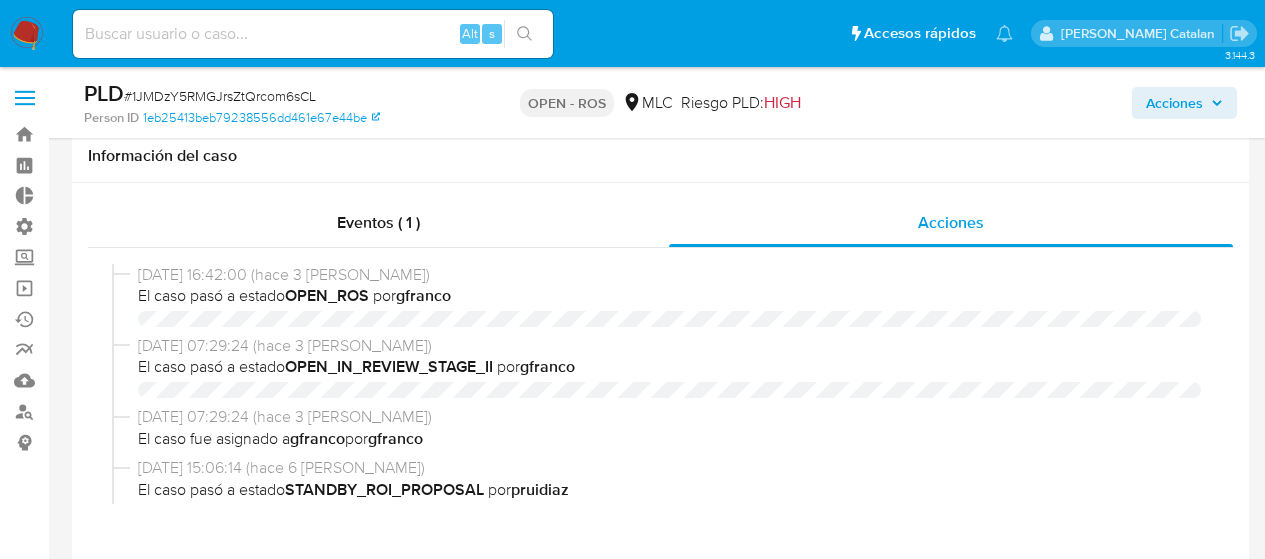select on "10" 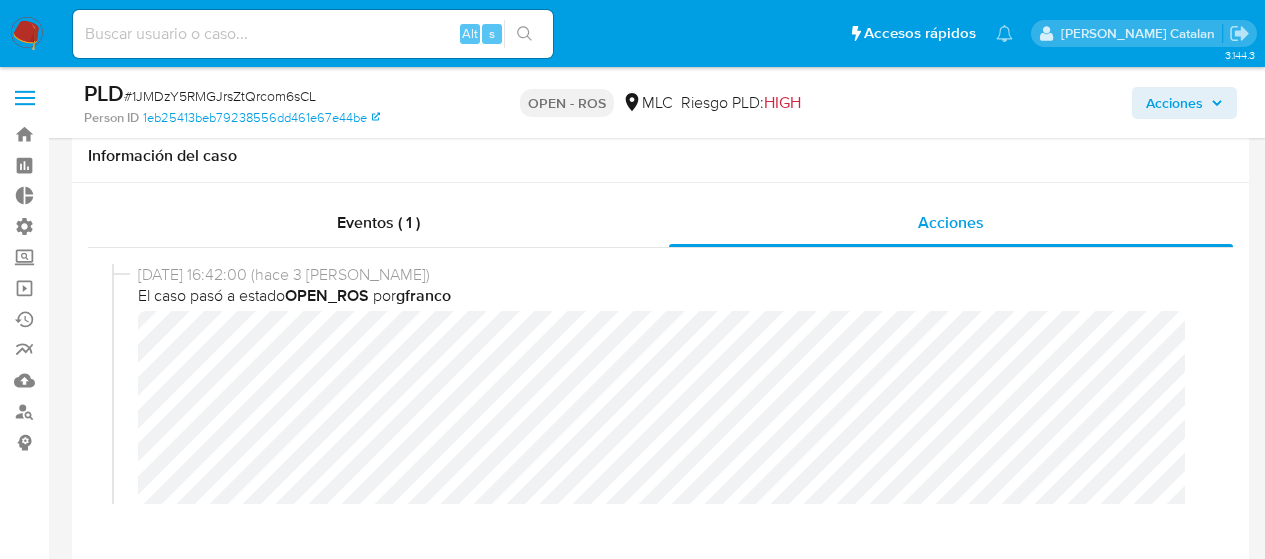 scroll, scrollTop: 659, scrollLeft: 0, axis: vertical 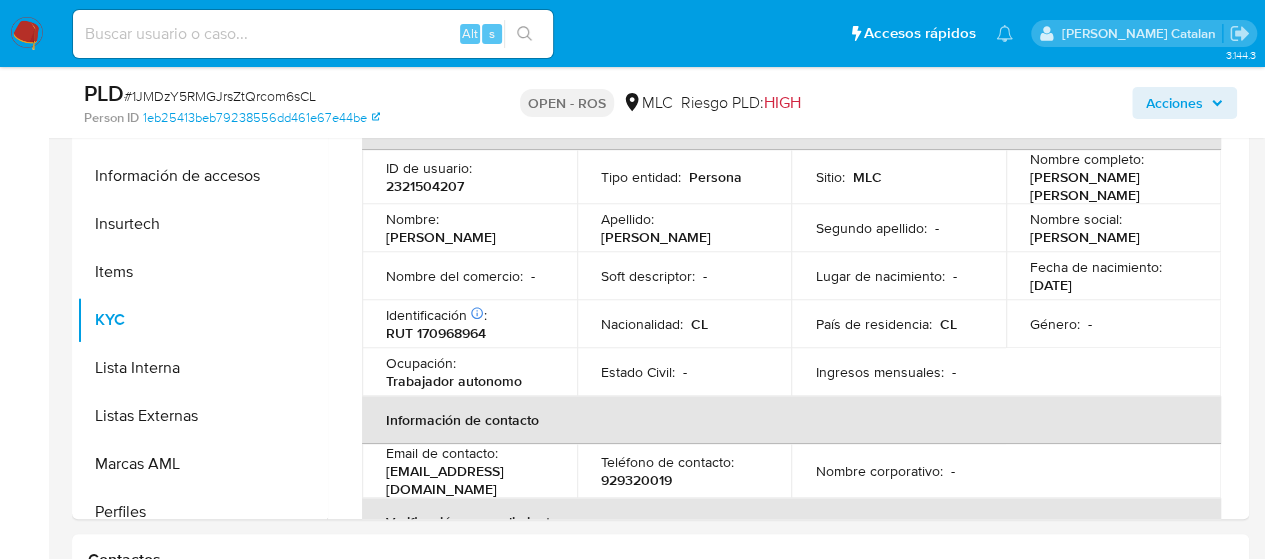 click 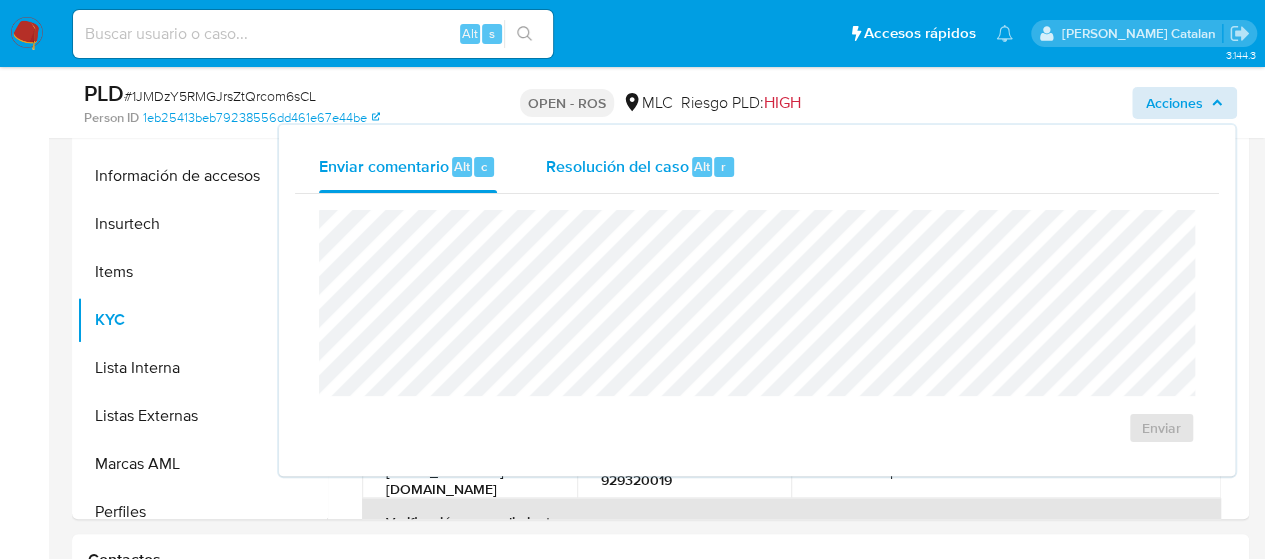 click on "Resolución del caso Alt r" at bounding box center (640, 167) 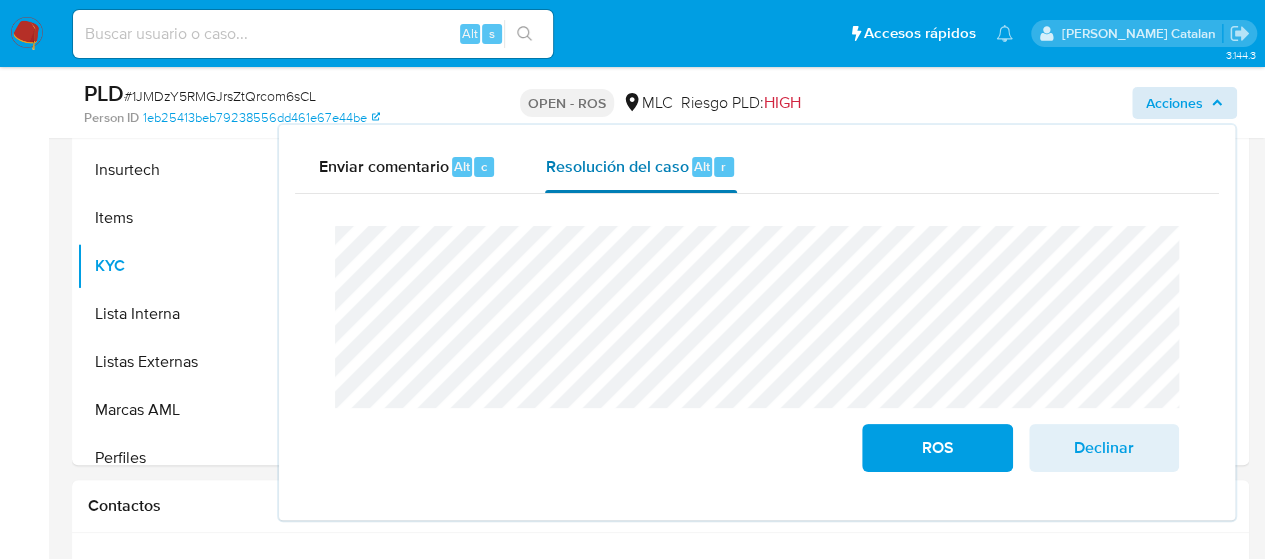 scroll, scrollTop: 715, scrollLeft: 0, axis: vertical 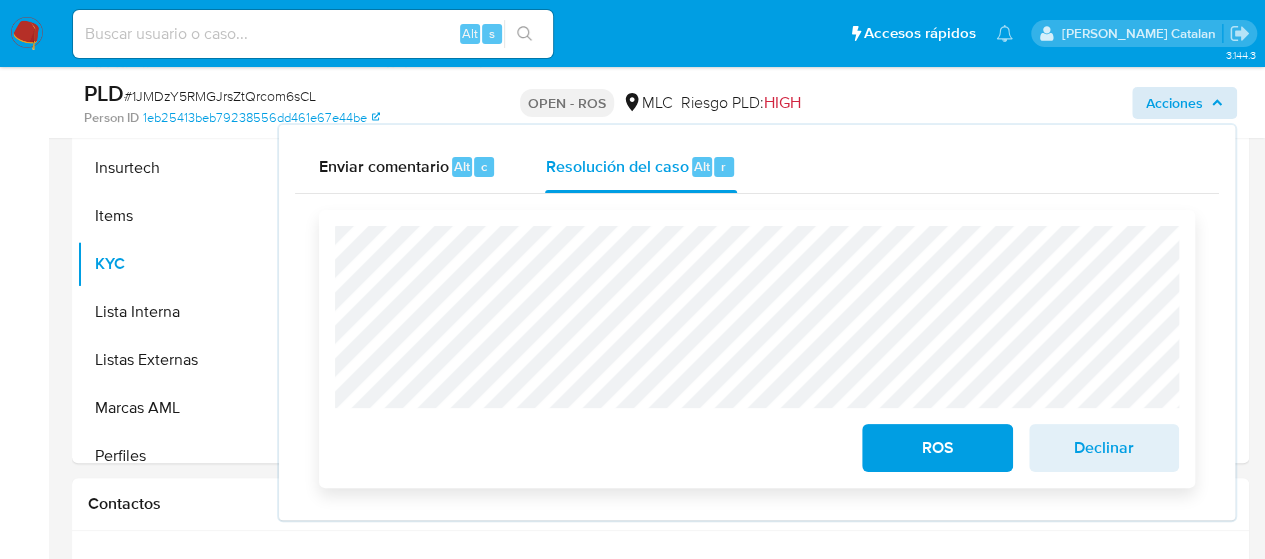 click on "ROS" at bounding box center (937, 448) 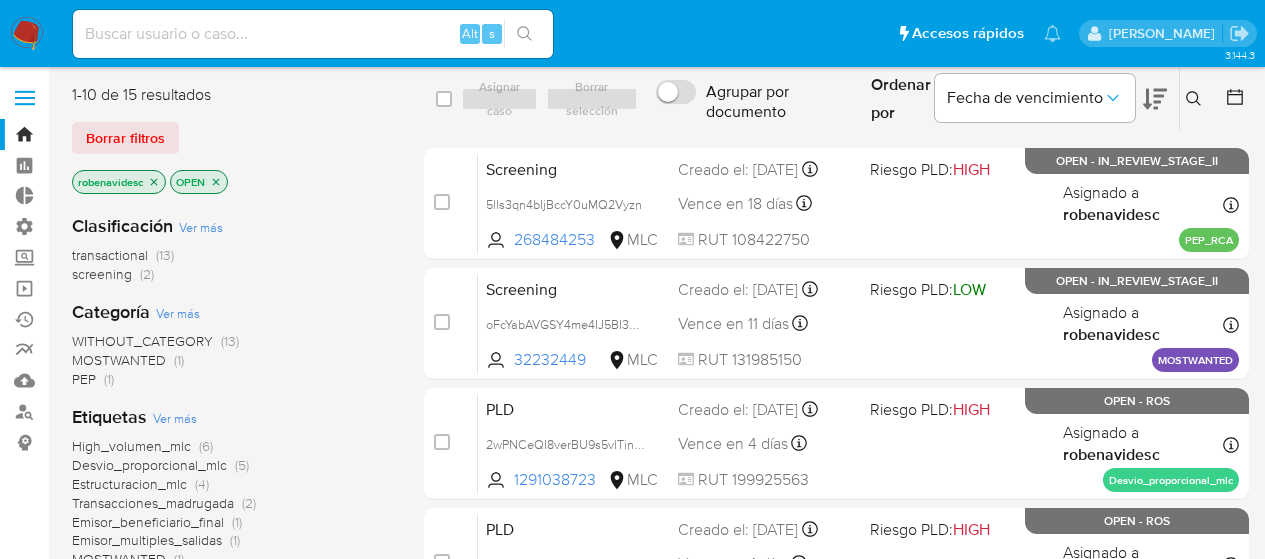 scroll, scrollTop: 430, scrollLeft: 0, axis: vertical 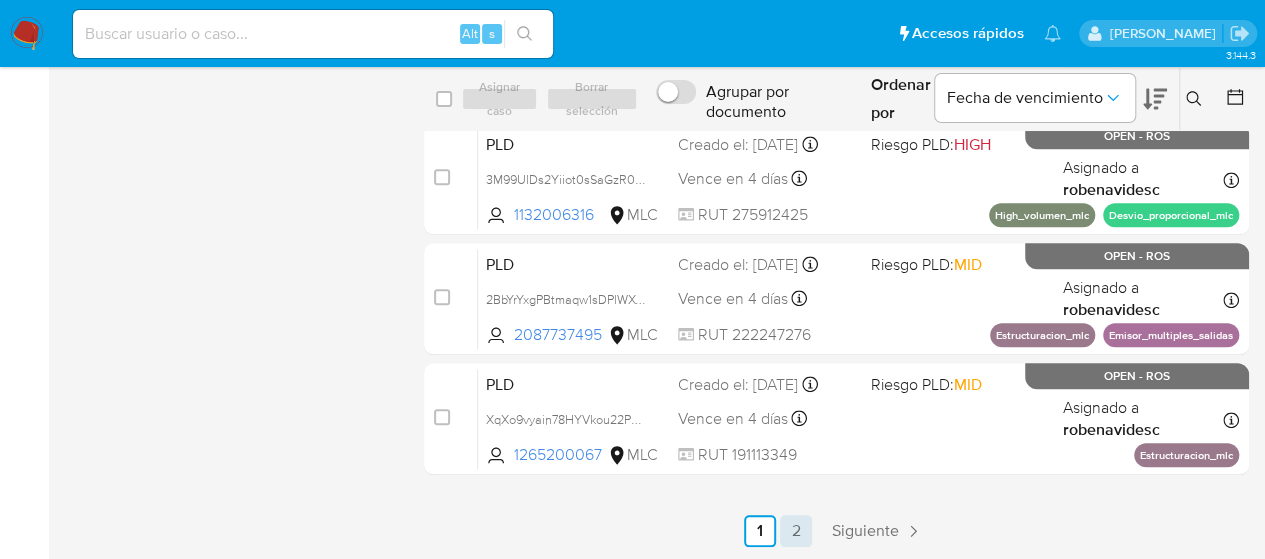 click on "2" at bounding box center [796, 531] 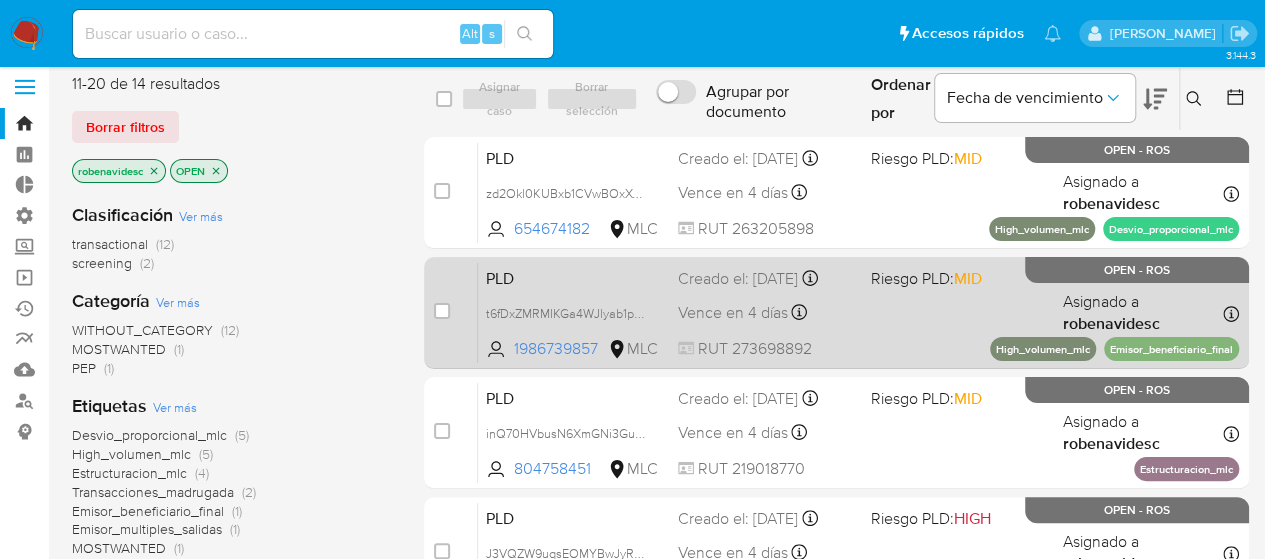 scroll, scrollTop: 0, scrollLeft: 0, axis: both 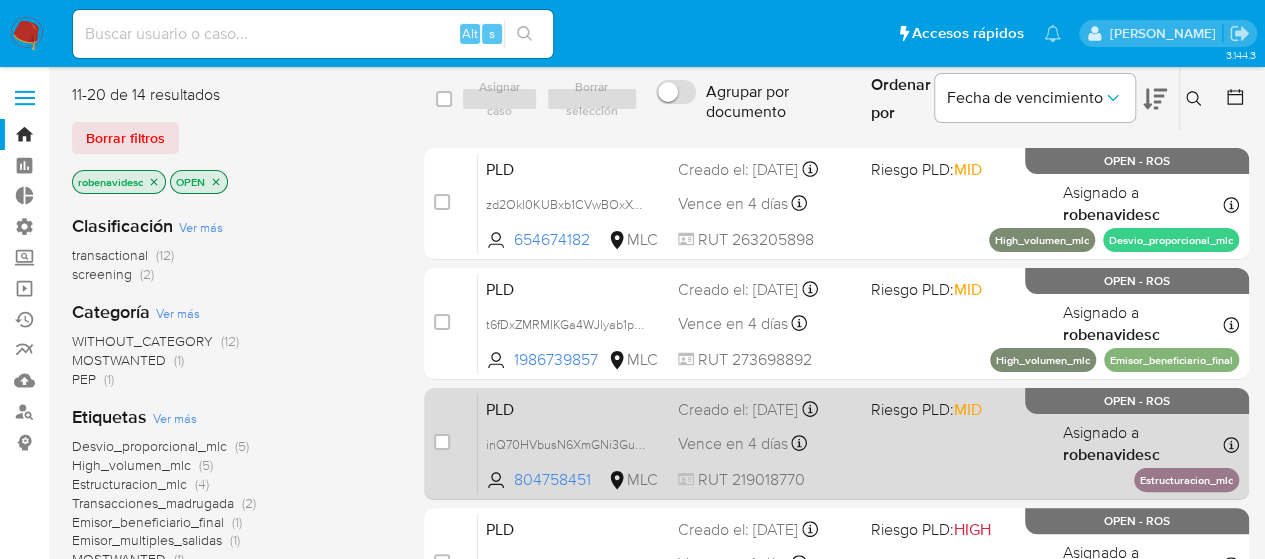 click on "Creado el: 12/04/2025   Creado el: 12/04/2025 05:06:58" at bounding box center (766, 410) 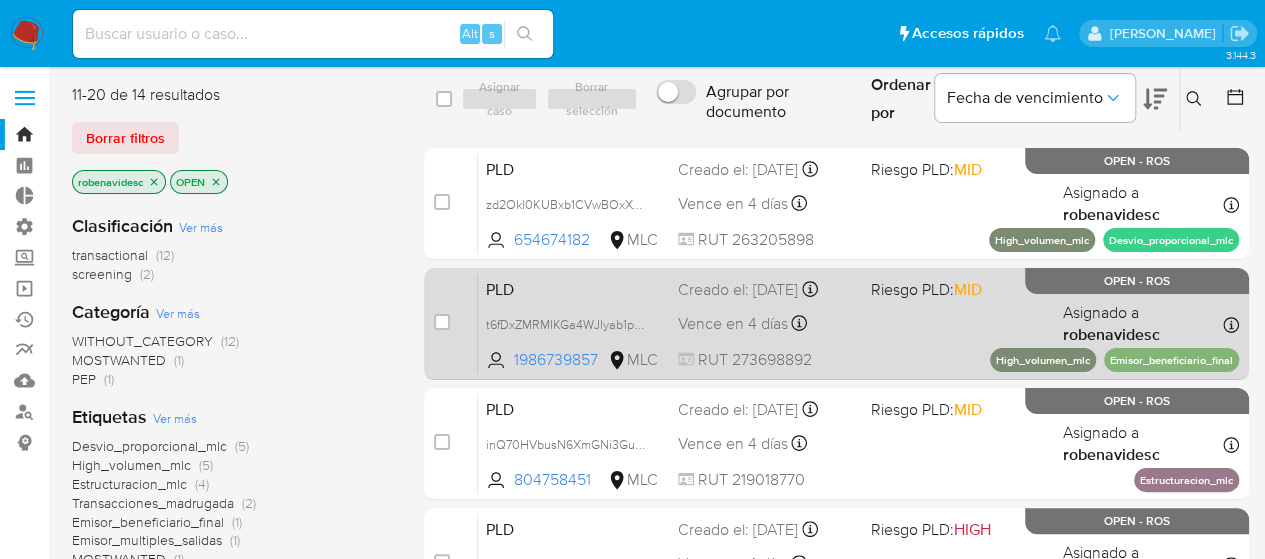scroll, scrollTop: 427, scrollLeft: 0, axis: vertical 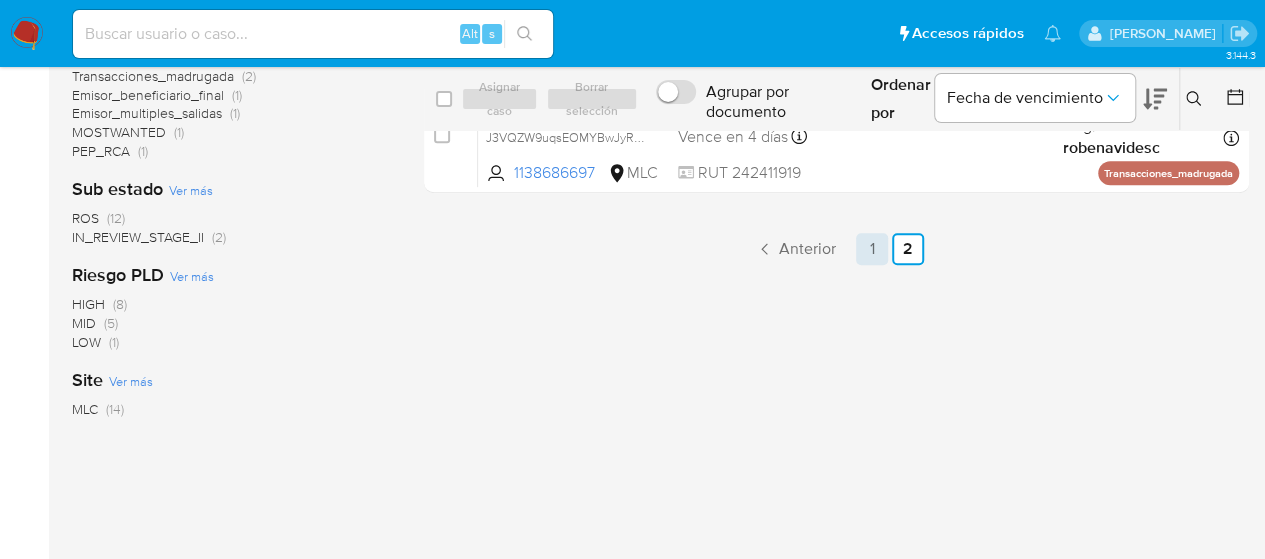 click on "1" at bounding box center [872, 249] 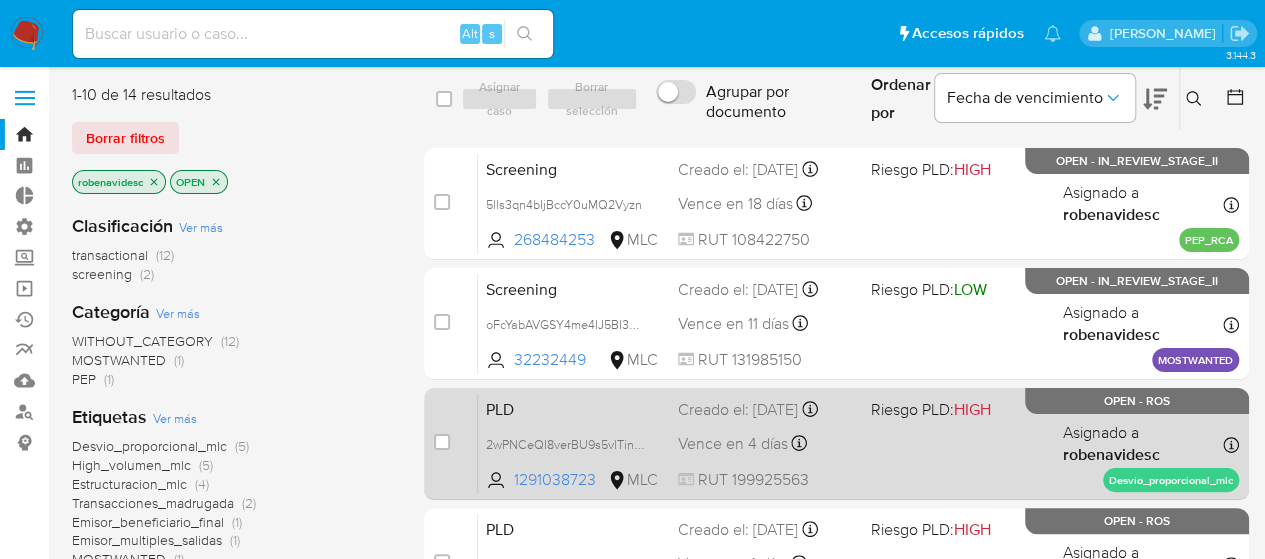 click on "PLD 2wPNCeQI8verBU9s5vlTinps 1291038723 MLC Riesgo PLD:  HIGH Creado el: 12/04/2025   Creado el: 12/04/2025 05:10:49 Vence en 4 días   Vence el 11/07/2025 05:10:50 RUT   199925563 Asignado a   robenavidesc   Asignado el: 10/06/2025 10:05:53 Desvio_proporcional_mlc OPEN - ROS" at bounding box center (858, 443) 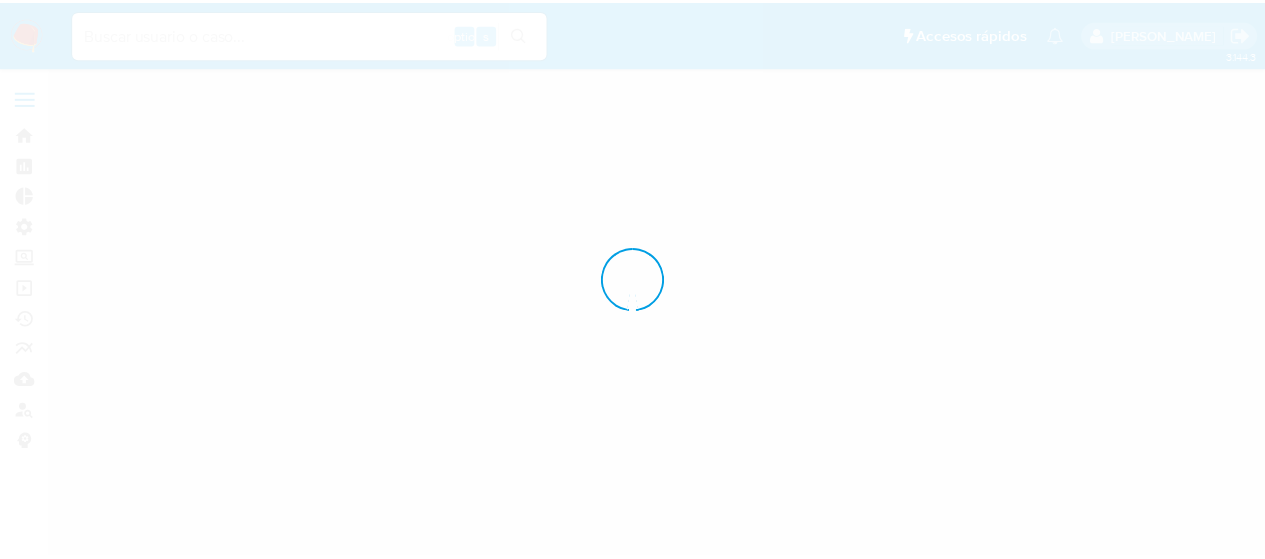 scroll, scrollTop: 0, scrollLeft: 0, axis: both 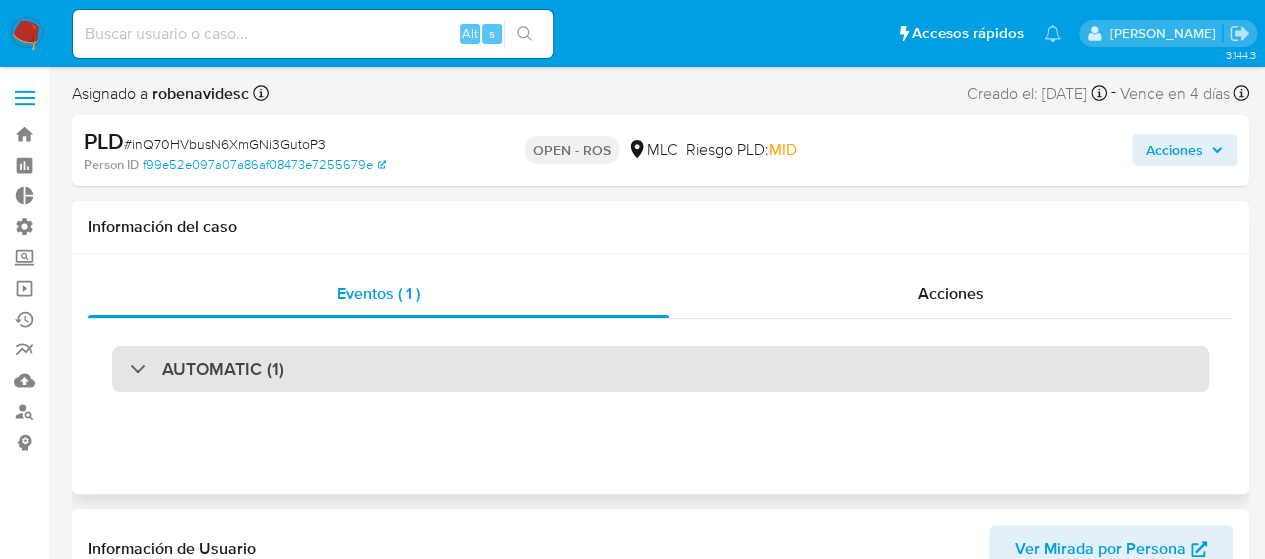 click on "AUTOMATIC (1)" at bounding box center (660, 369) 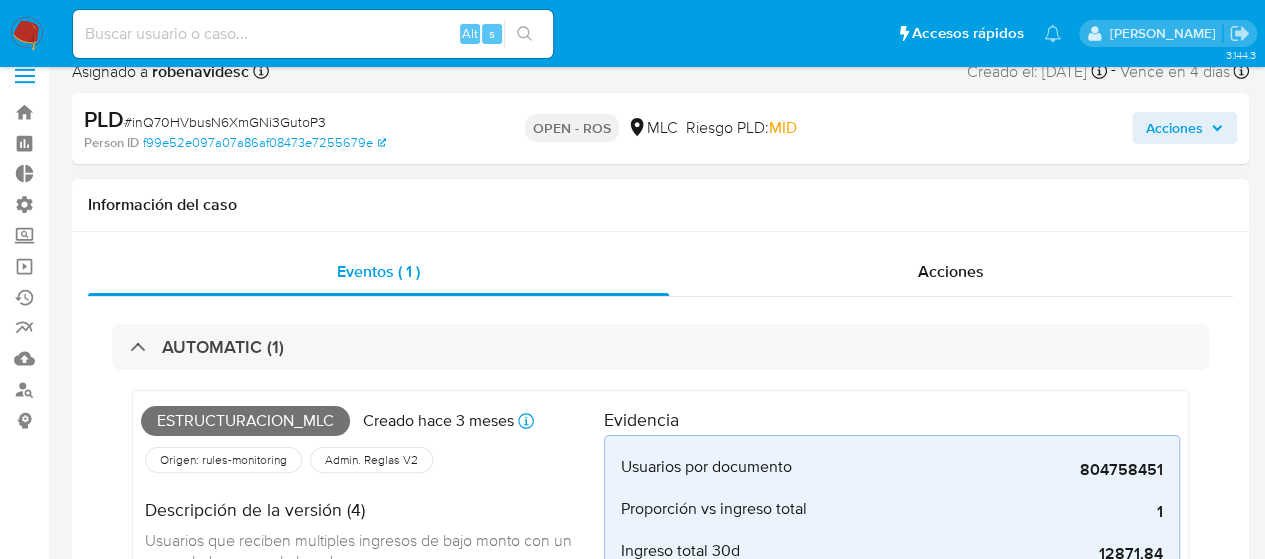 scroll, scrollTop: 21, scrollLeft: 0, axis: vertical 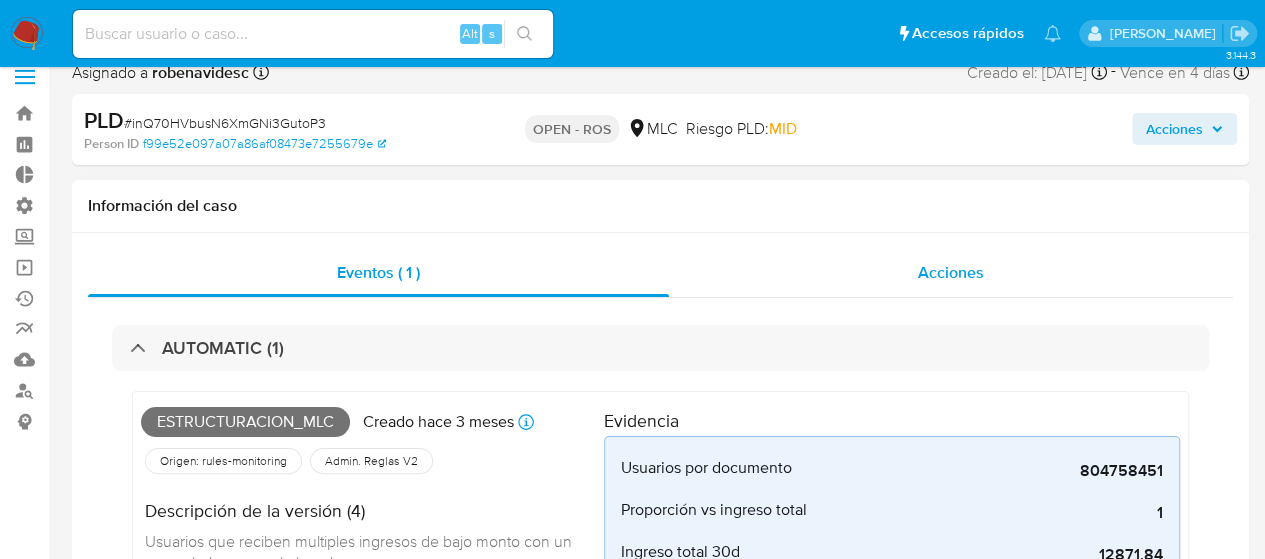 click on "Acciones" at bounding box center (951, 272) 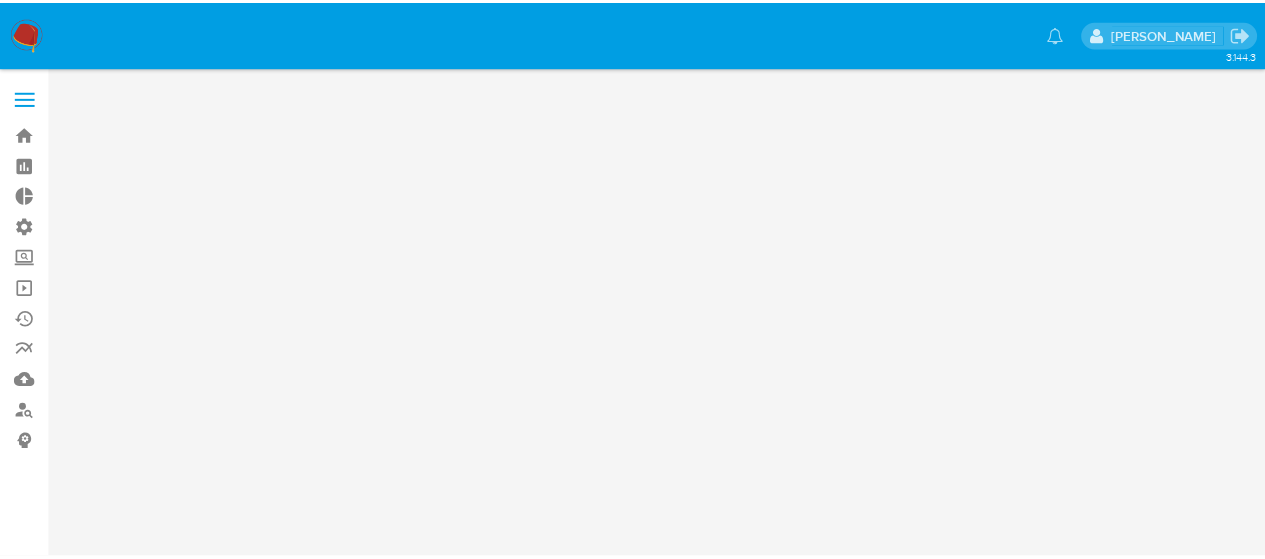 scroll, scrollTop: 0, scrollLeft: 0, axis: both 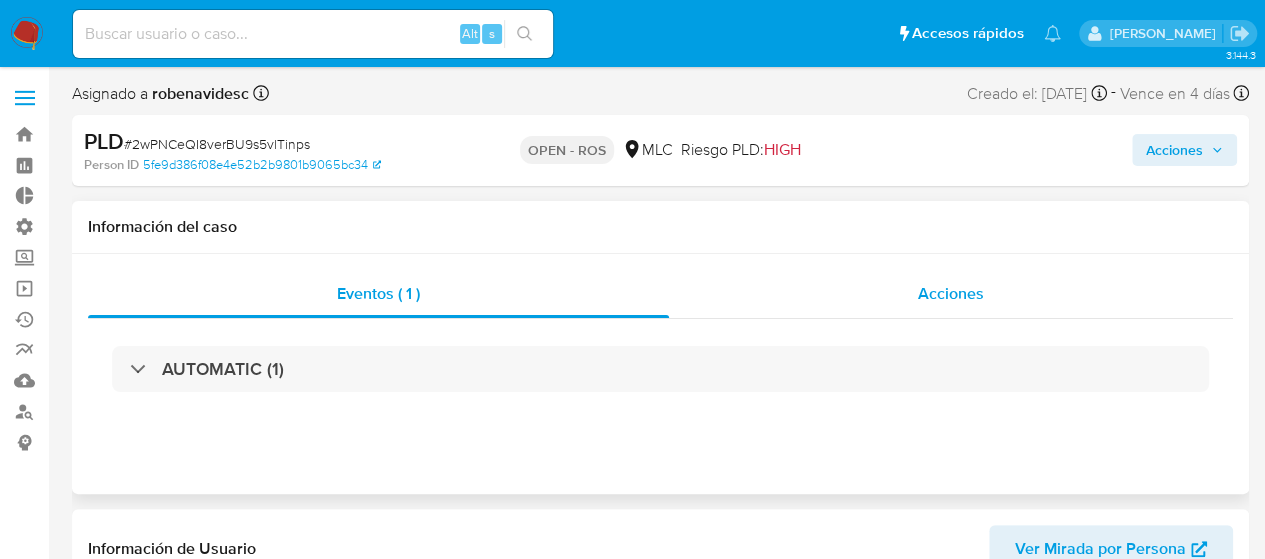 click on "Acciones" at bounding box center (951, 294) 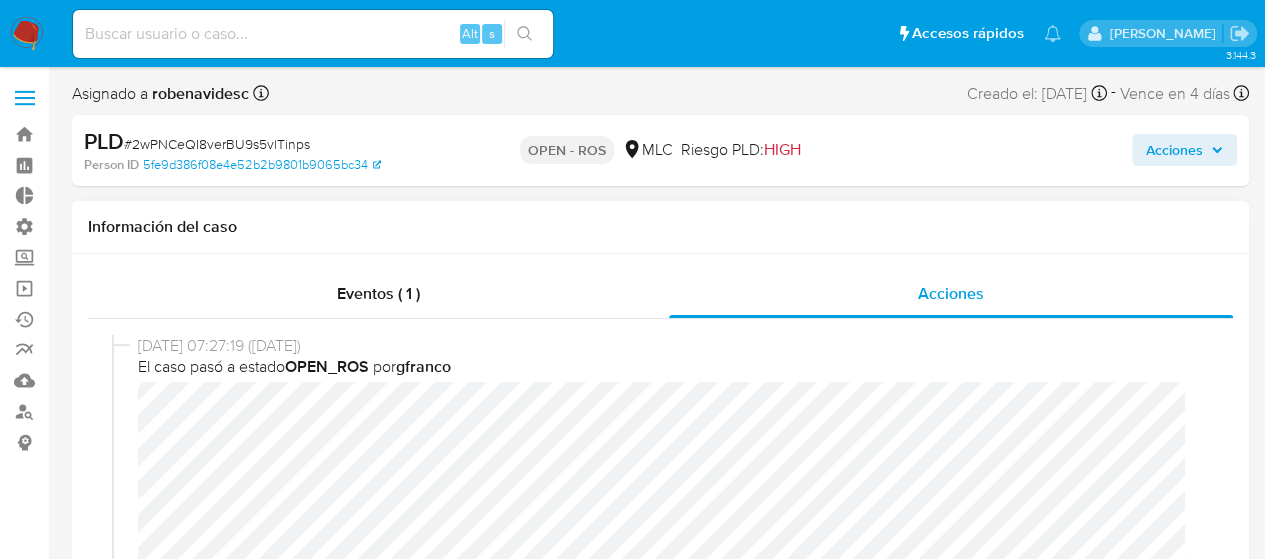 select on "10" 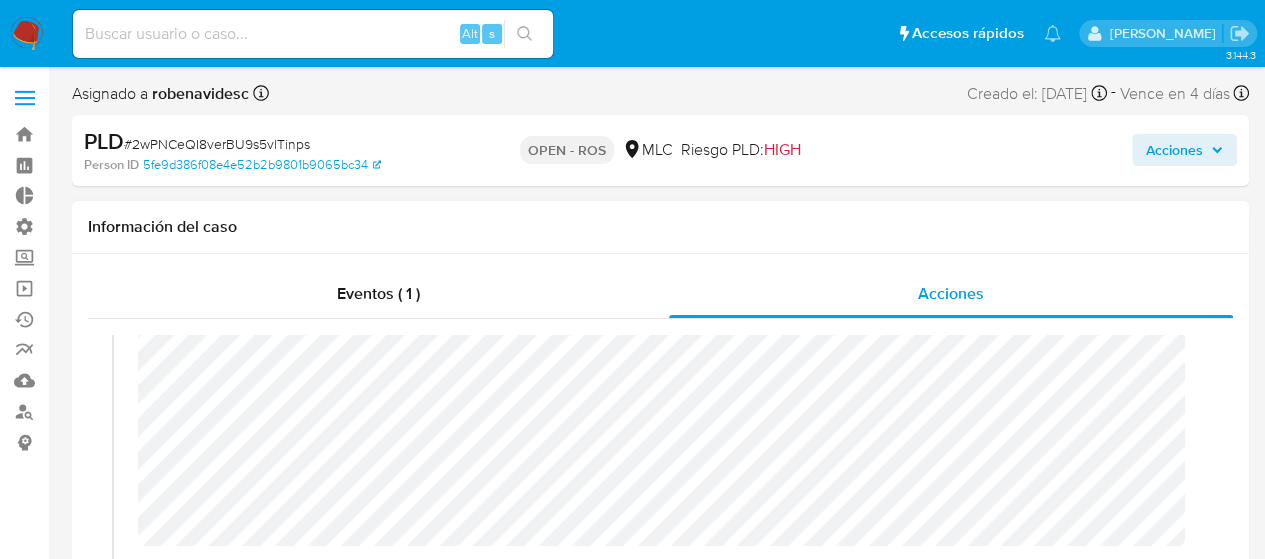 scroll, scrollTop: 60, scrollLeft: 0, axis: vertical 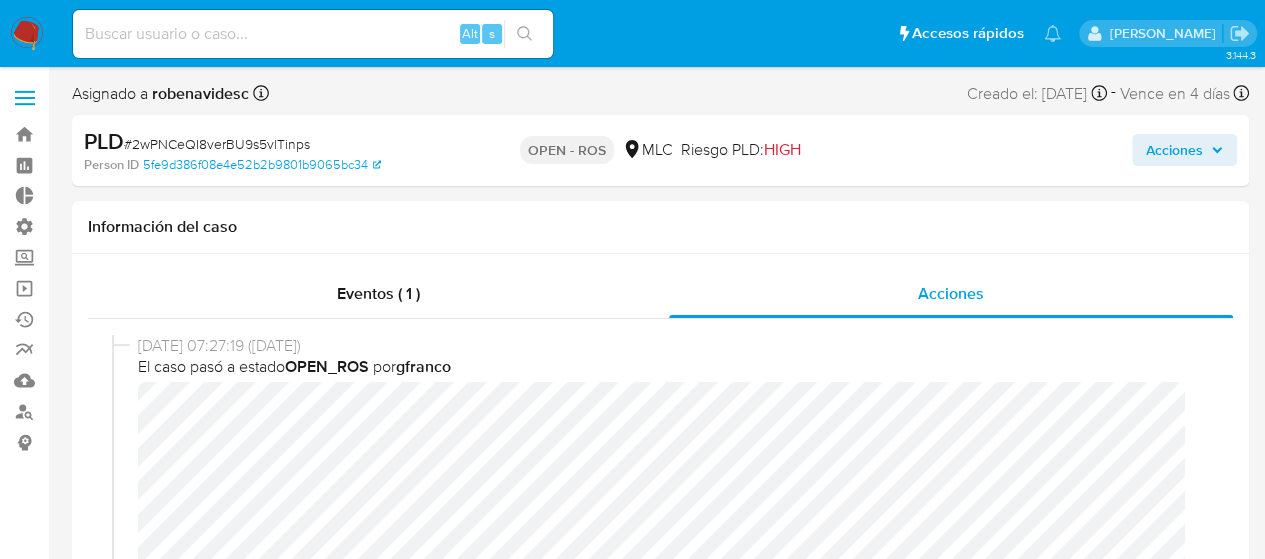 click on "Acciones" at bounding box center (1174, 150) 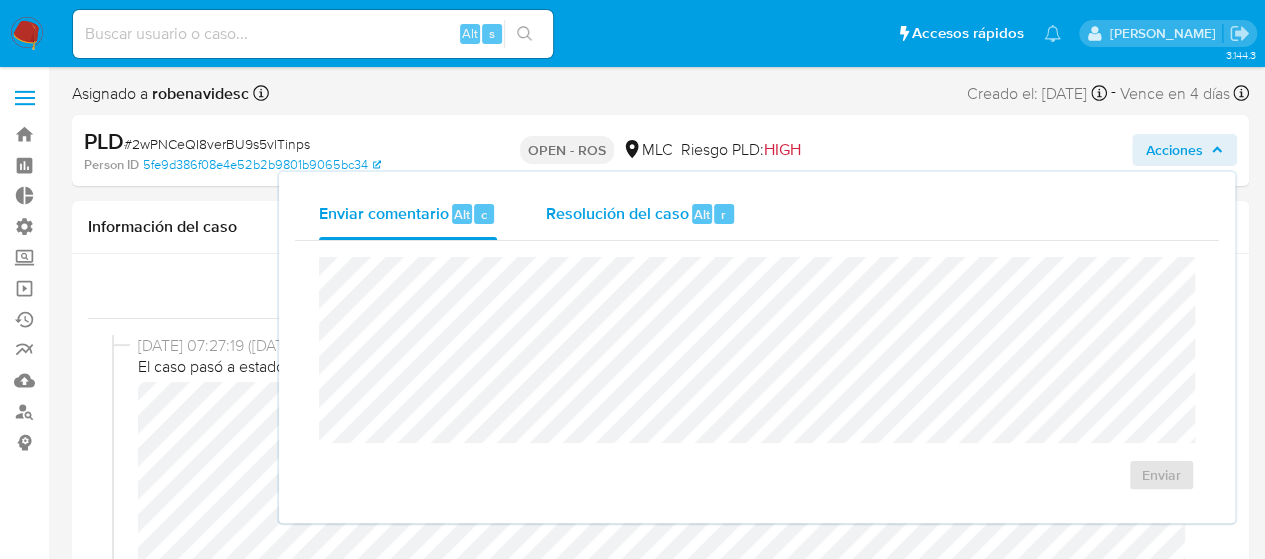 click on "Resolución del caso Alt r" at bounding box center (640, 214) 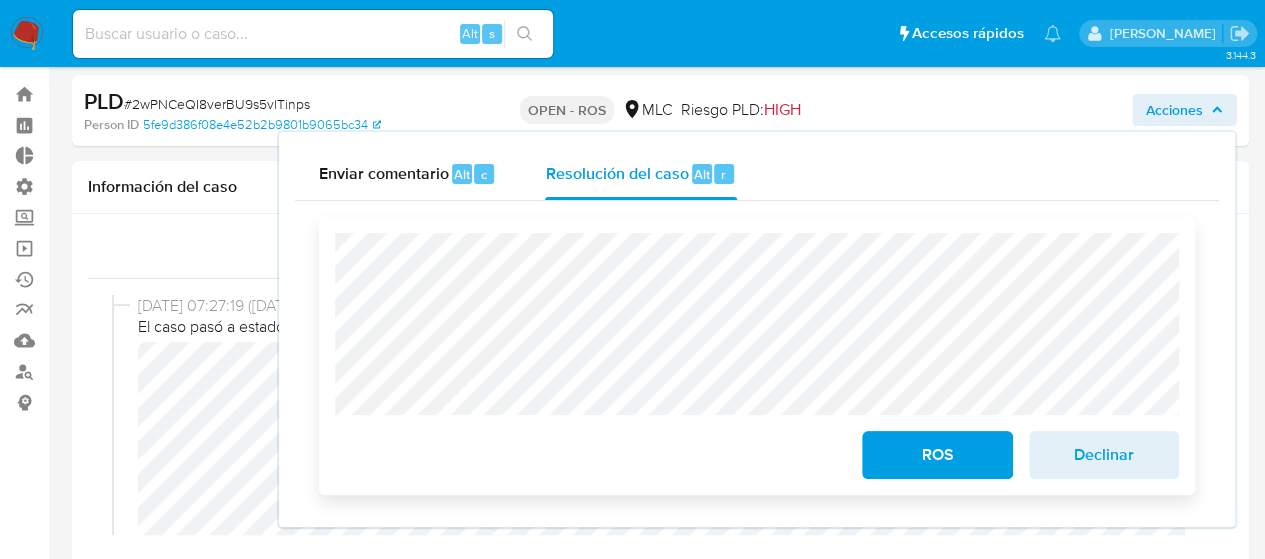 scroll, scrollTop: 46, scrollLeft: 0, axis: vertical 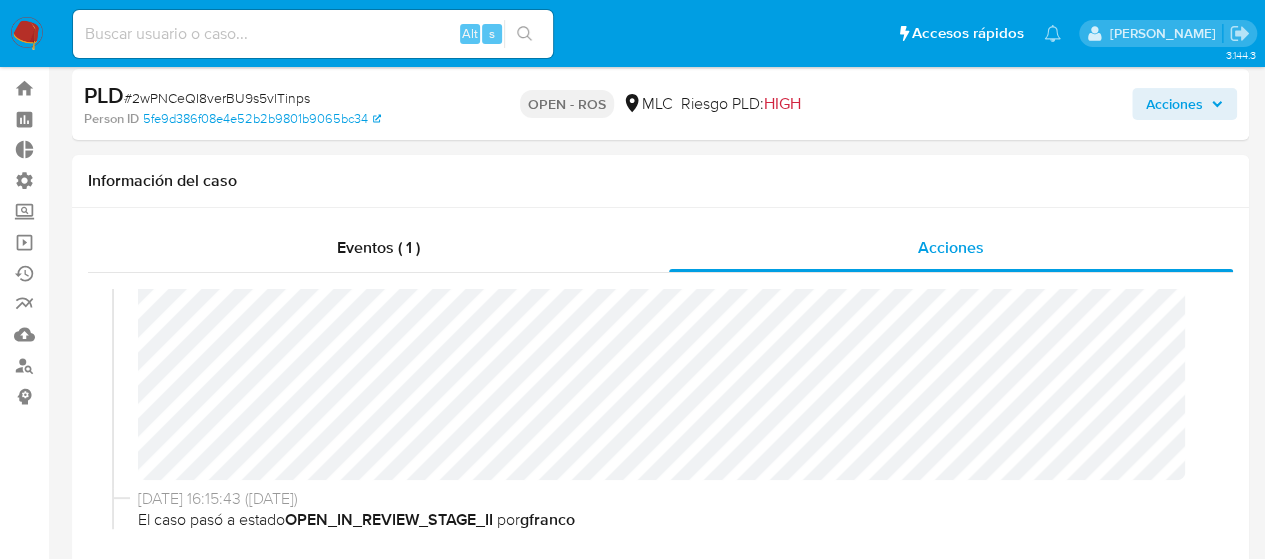 click on "Acciones" at bounding box center [1174, 104] 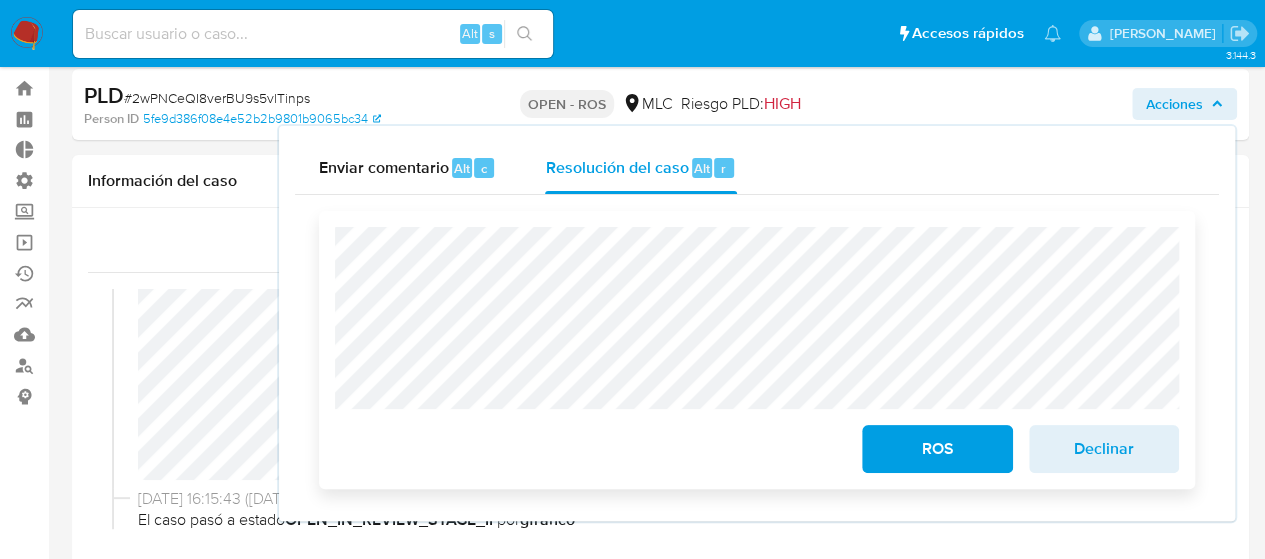 click on "ROS" at bounding box center (937, 449) 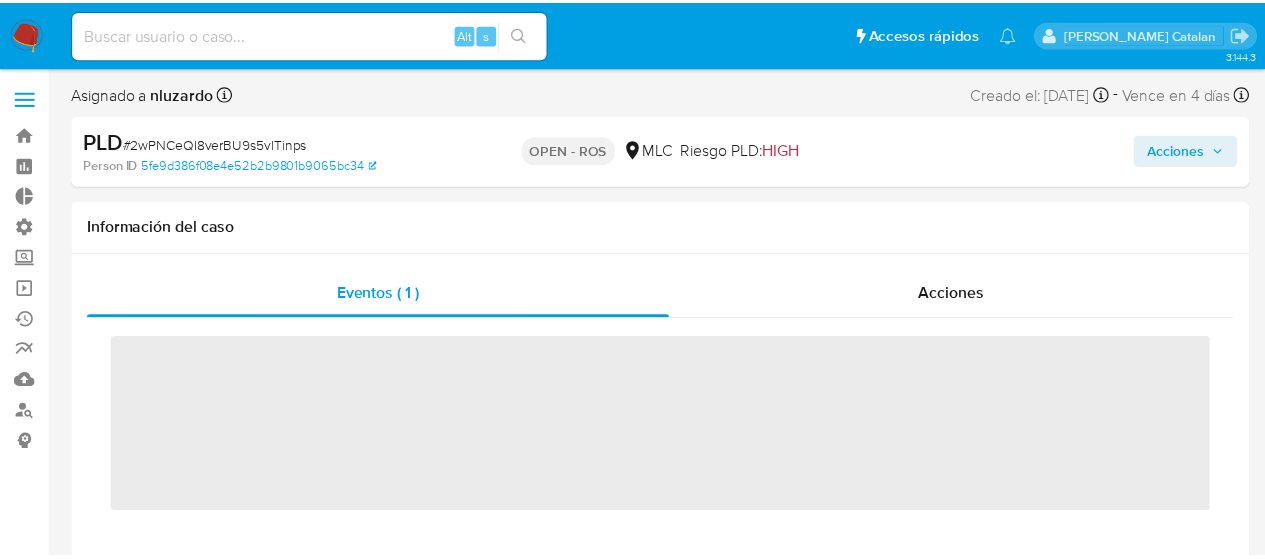 scroll, scrollTop: 0, scrollLeft: 0, axis: both 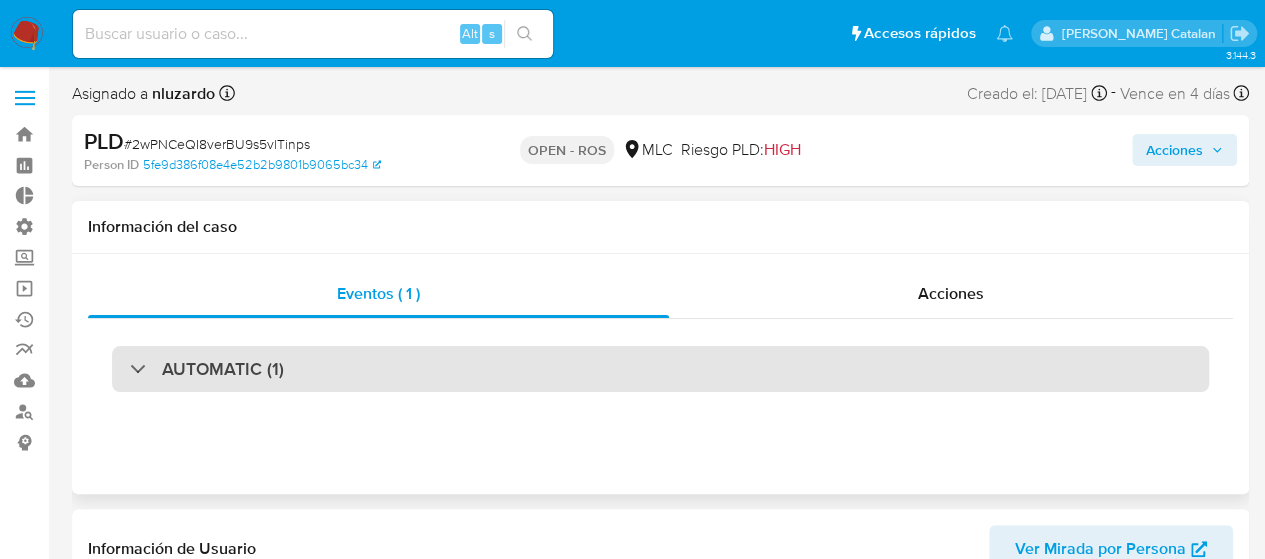 click on "AUTOMATIC (1)" at bounding box center [660, 369] 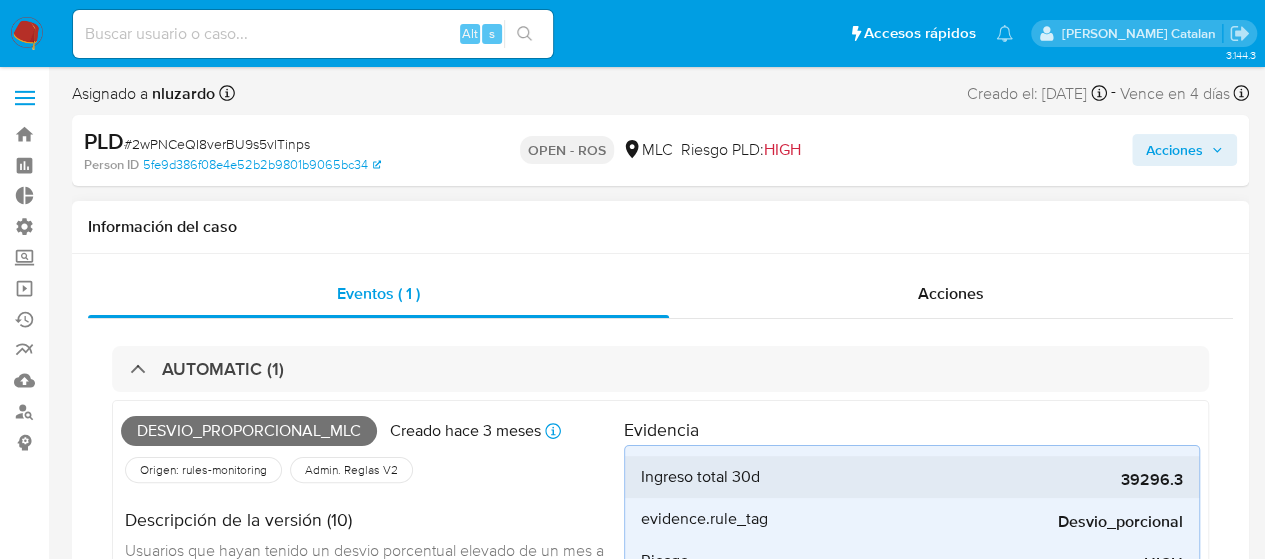select on "10" 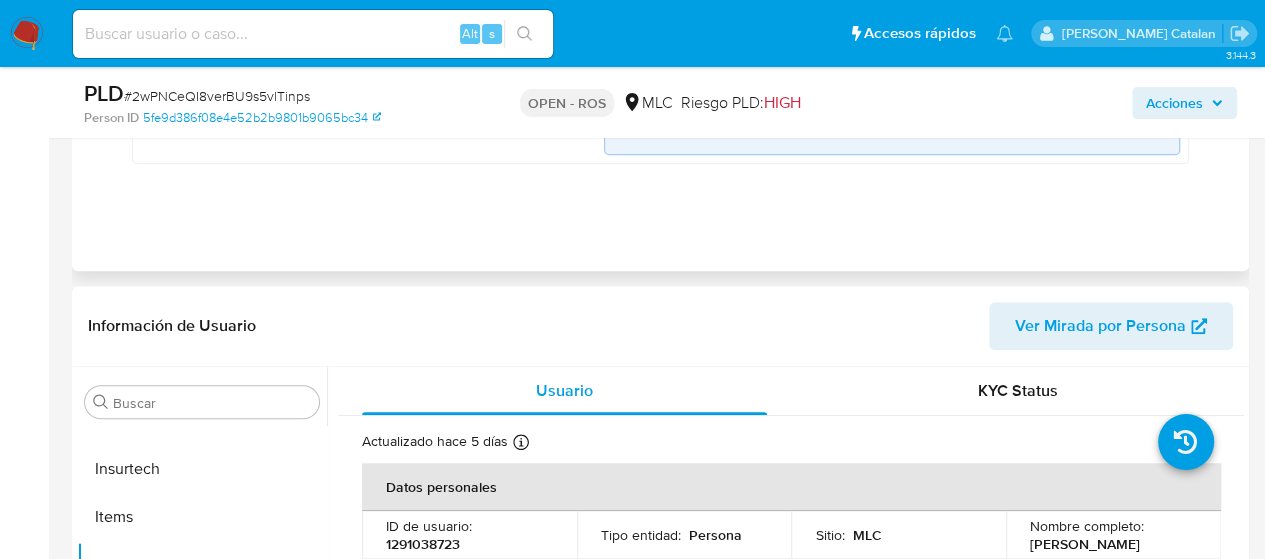 scroll, scrollTop: 592, scrollLeft: 0, axis: vertical 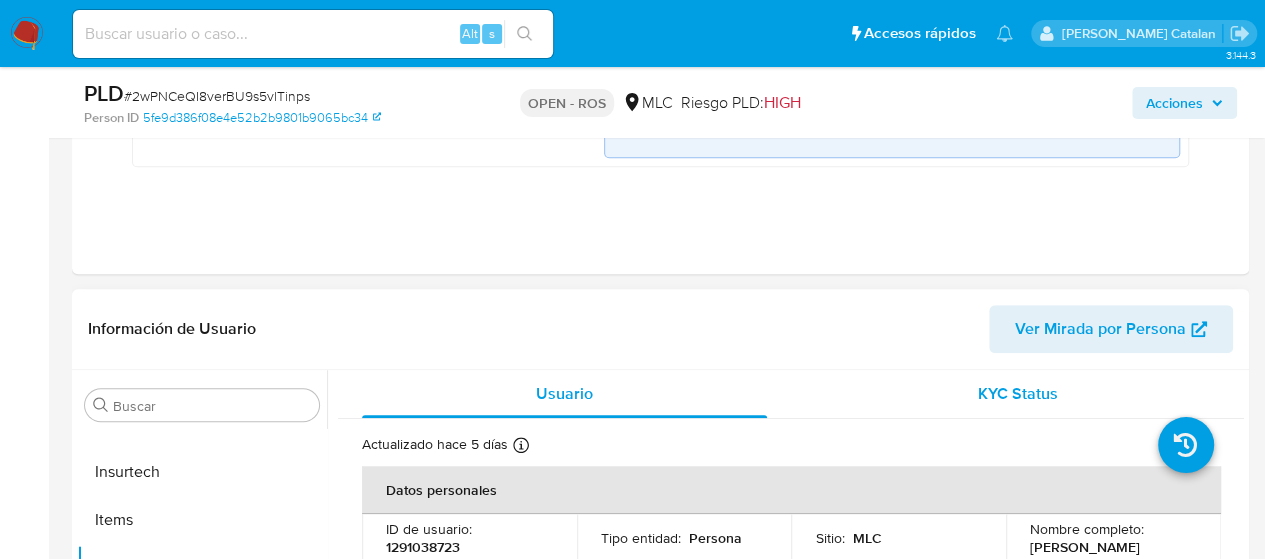 click on "KYC Status" at bounding box center (1017, 394) 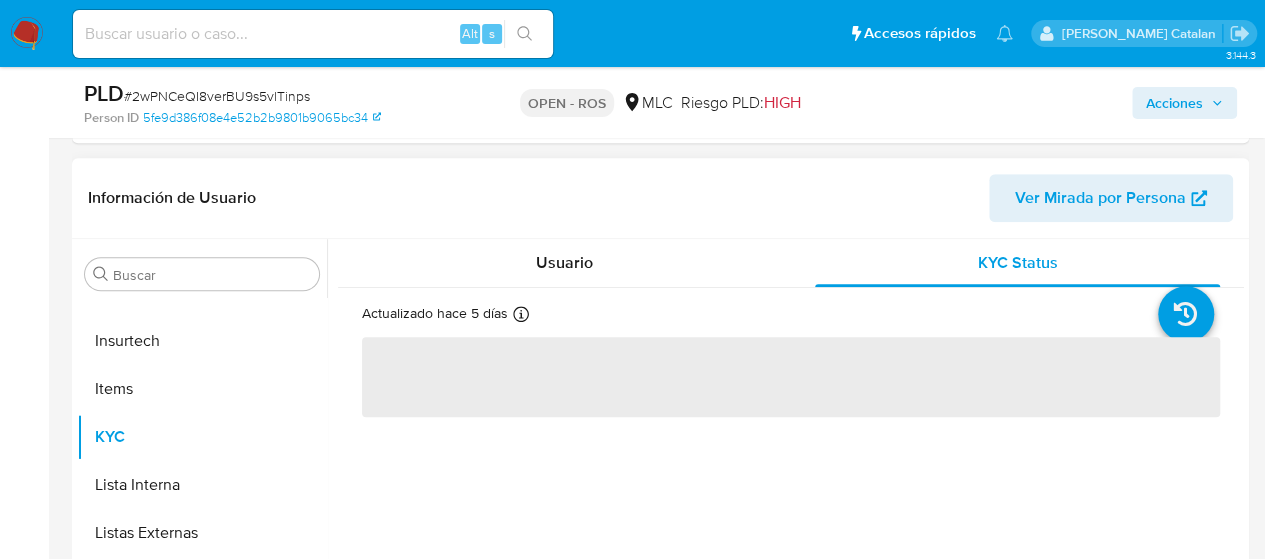 scroll, scrollTop: 694, scrollLeft: 0, axis: vertical 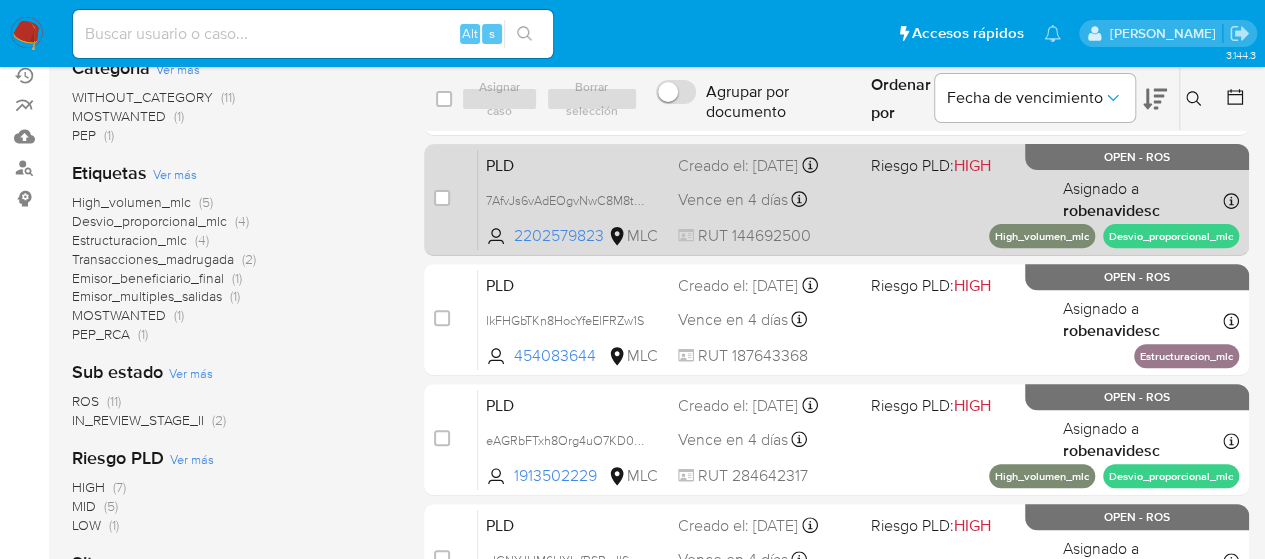 click on "PLD 7AfvJs6vAdEOgvNwC8M8tZA6 2202579823 MLC Riesgo PLD:  HIGH Creado el: [DATE]   Creado el: [DATE] 05:10:31 Vence en 4 días   Vence el [DATE] 05:10:31 RUT   144692500 Asignado a   robenavidesc   Asignado el: [DATE] 10:05:54 High_volumen_mlc Desvio_proporcional_mlc OPEN - ROS" at bounding box center (858, 199) 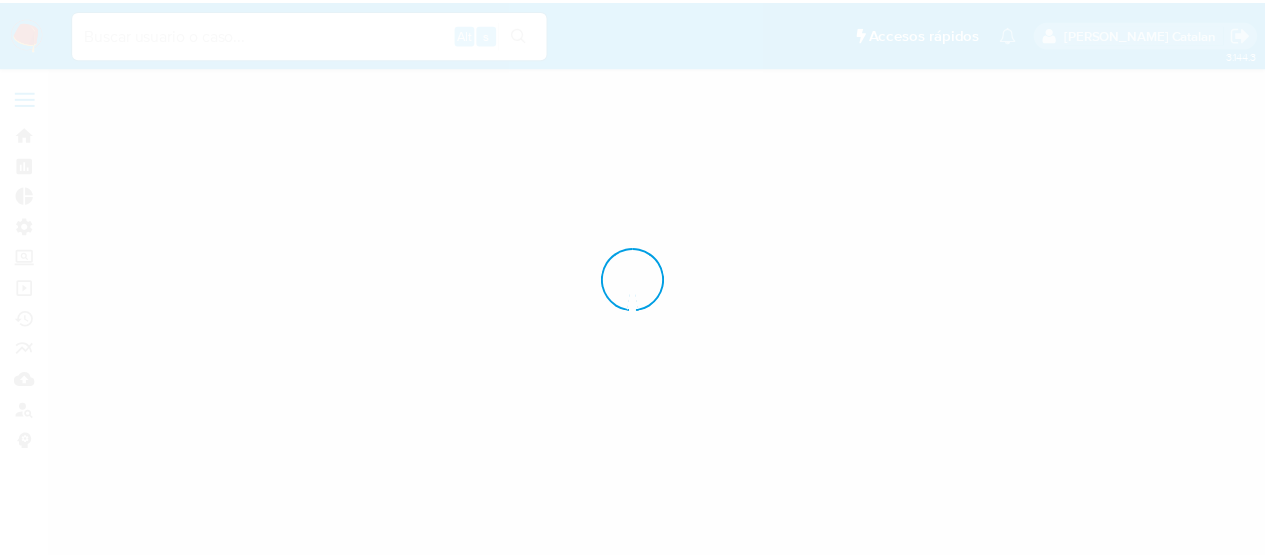 scroll, scrollTop: 0, scrollLeft: 0, axis: both 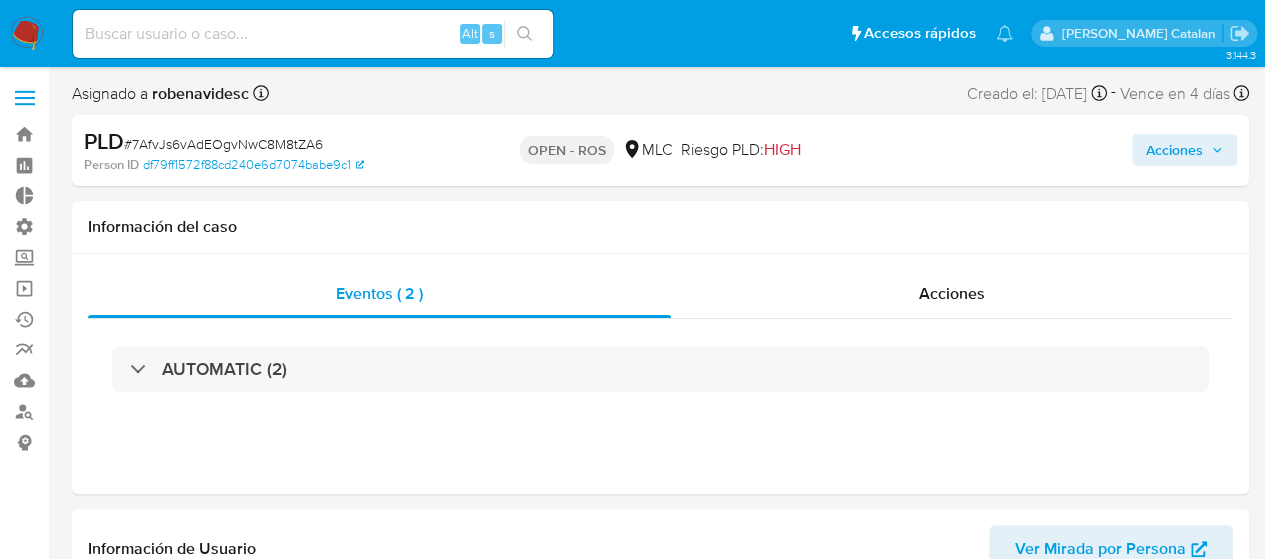 select on "10" 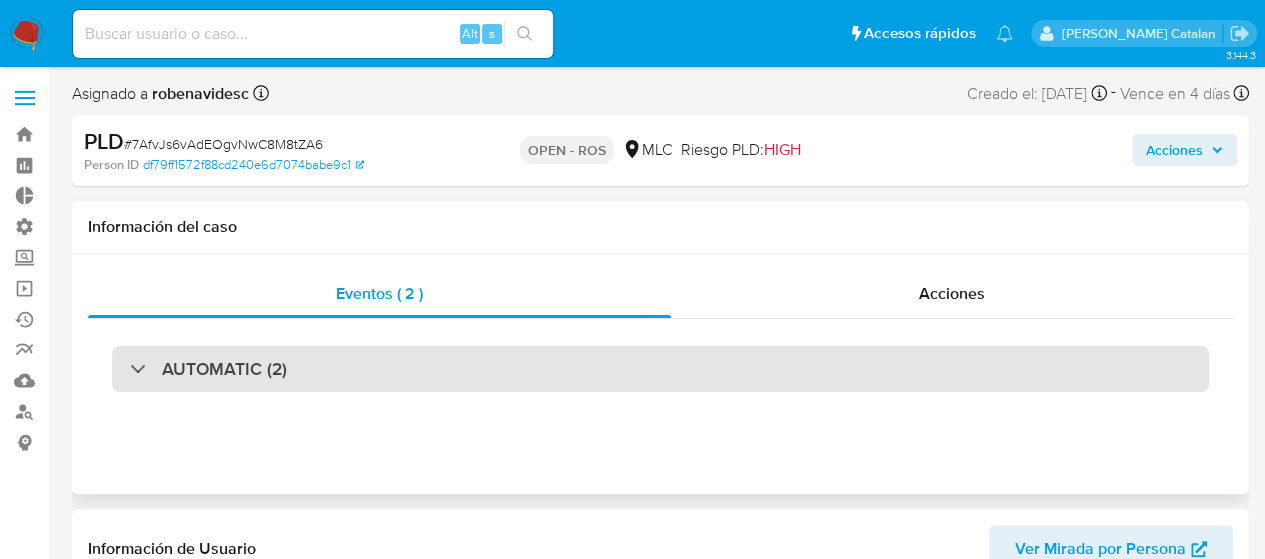click on "AUTOMATIC (2)" at bounding box center [660, 369] 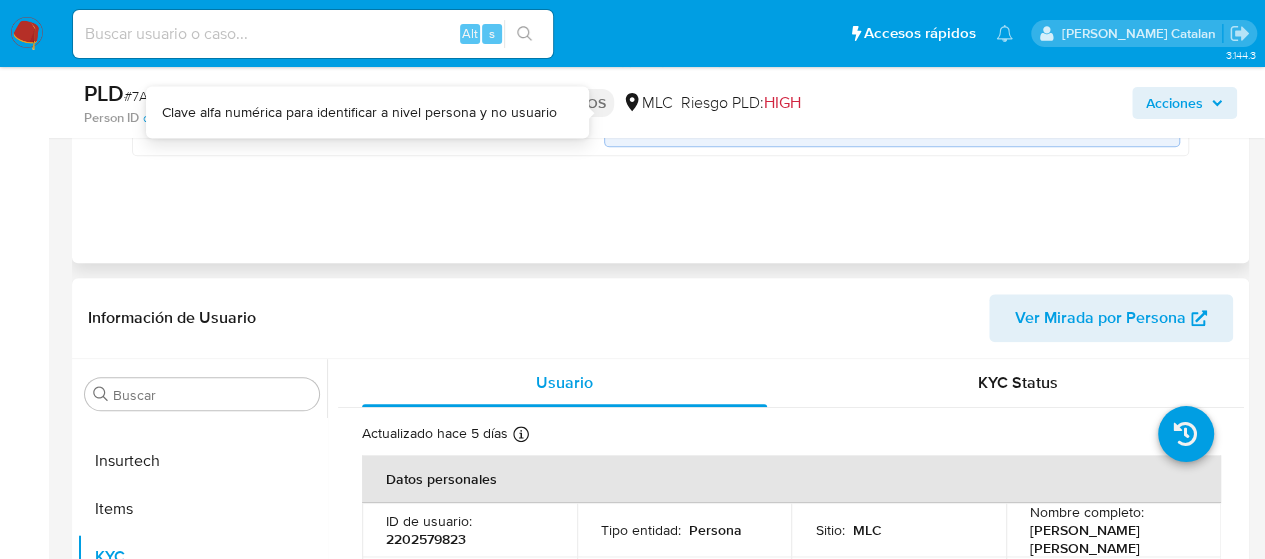 scroll, scrollTop: 938, scrollLeft: 0, axis: vertical 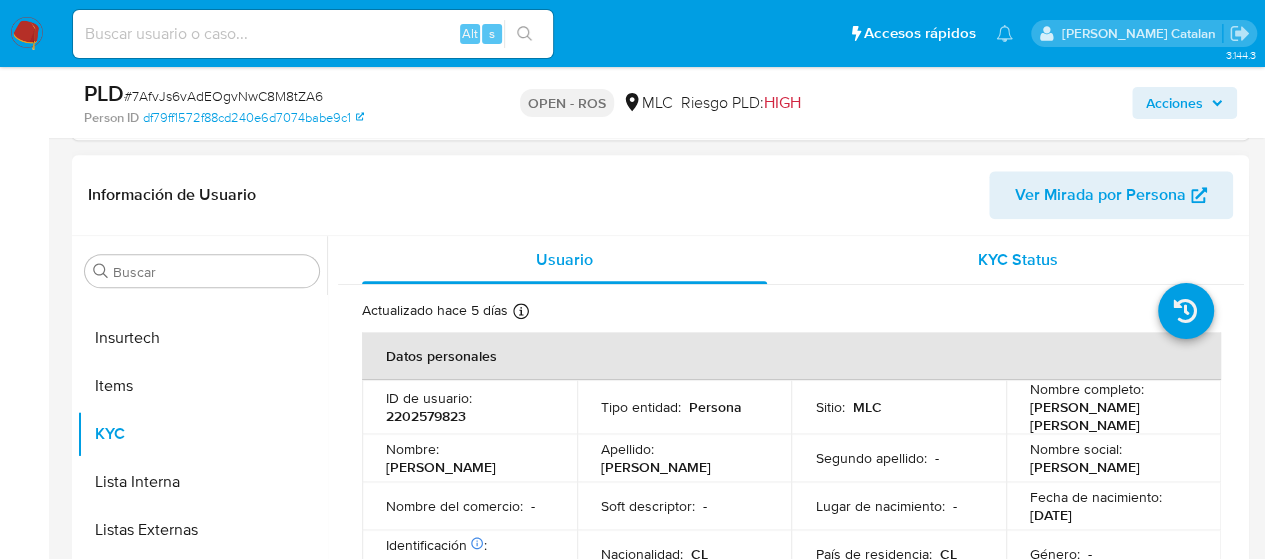 click on "KYC Status" at bounding box center [1018, 259] 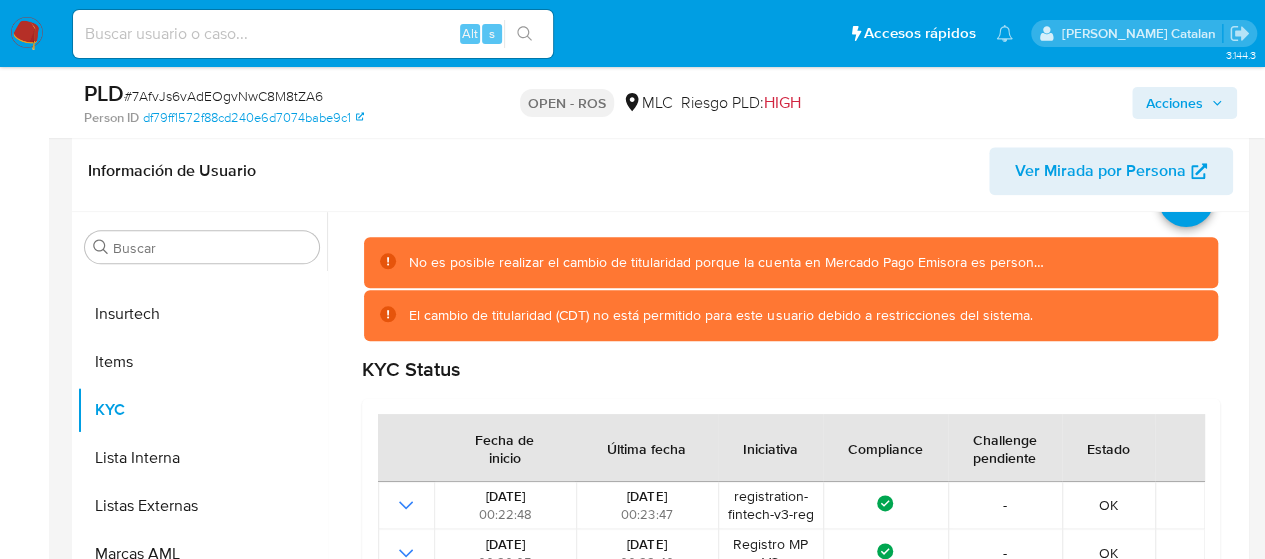 scroll, scrollTop: 144, scrollLeft: 0, axis: vertical 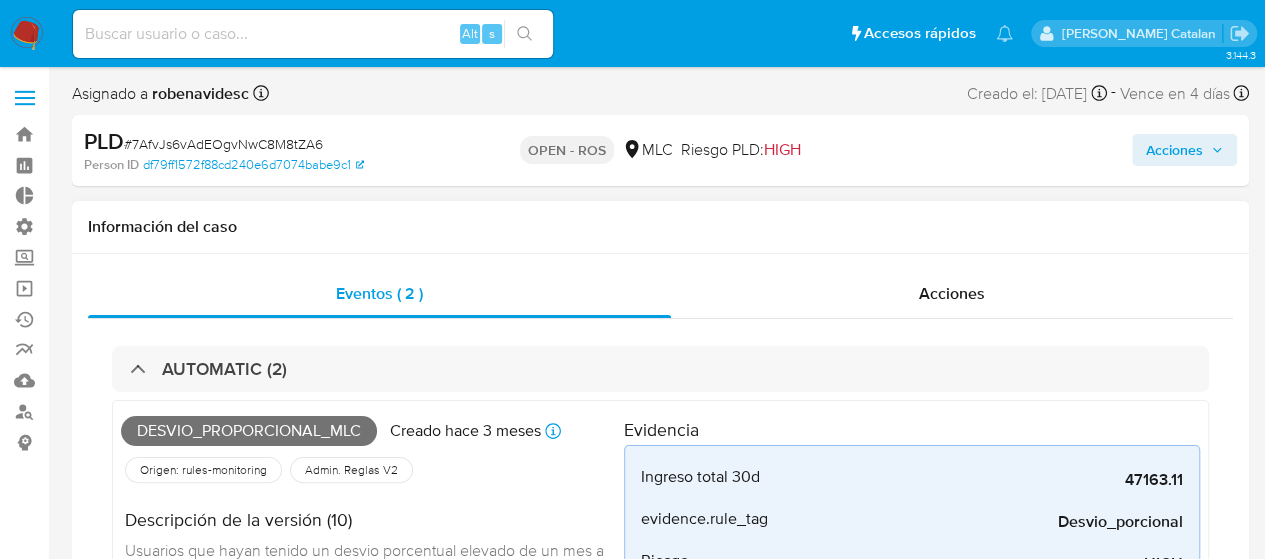 click on "AUTOMATIC (2) Desvio_proporcional_mlc Creado hace 3 meses   Creado: 12/04/2025 05:10:43 Origen: rules-monitoring    Referencia al id de la tabla rule-result en rules-monitoring Admin. Reglas V2 Descripción de la versión (10) Usuarios que hayan tenido un desvio porcentual elevado de un mes a otro. Evidencia Ingreso total 30d 47163.11   Cantidad de meses registrado en MP evidence.rule_tag Desvio_porcional   evidence_description.rule_tag Riesgo HIGH   Último riesgo de Matriz Nivel de KYC person   Tipo de entidad registrado en KYC Histórico total de ingresos 10650.53   Monto expresado en moneda local de total de ingresos históricos evidence.var_porc_total 3.43   evidence_description.var_porc_total Usuarios por documento 2202579823   Usuarios que pertenecen a un person_id Person ID df79ff1572f88cd240e6d7074babe9c1   Clave alfa numérica para identificar a nivel persona y no usuario High_volumen_mlc Creado hace 3 meses   Creado: 12/04/2025 05:10:31 Origen: rules-monitoring    Admin. Reglas V2 Evidencia Riesgo" at bounding box center [660, 757] 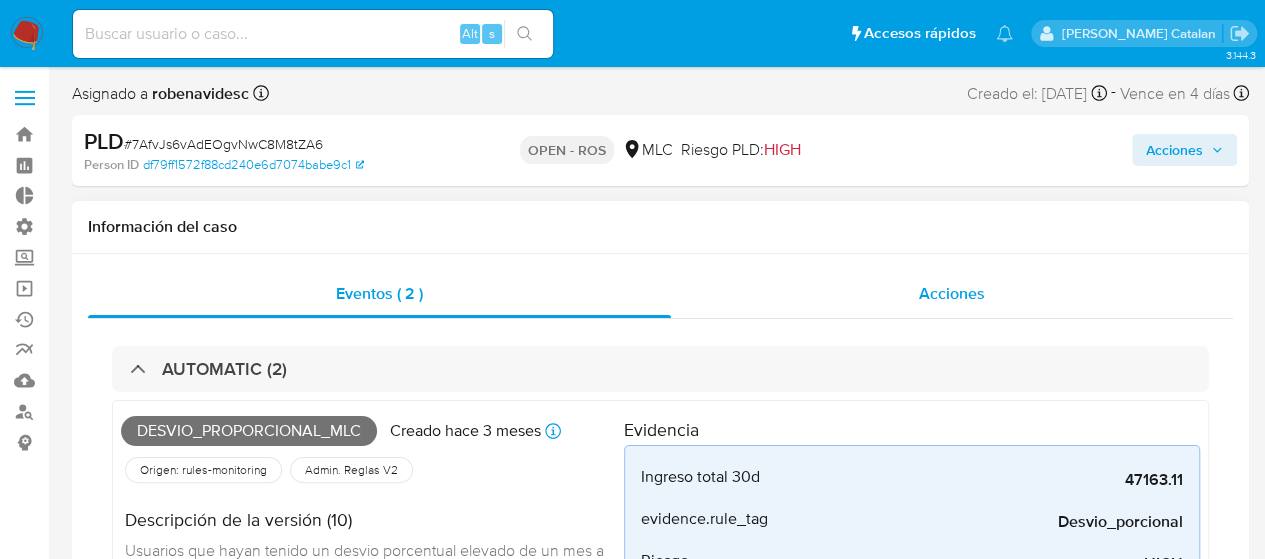 click on "Acciones" at bounding box center (952, 293) 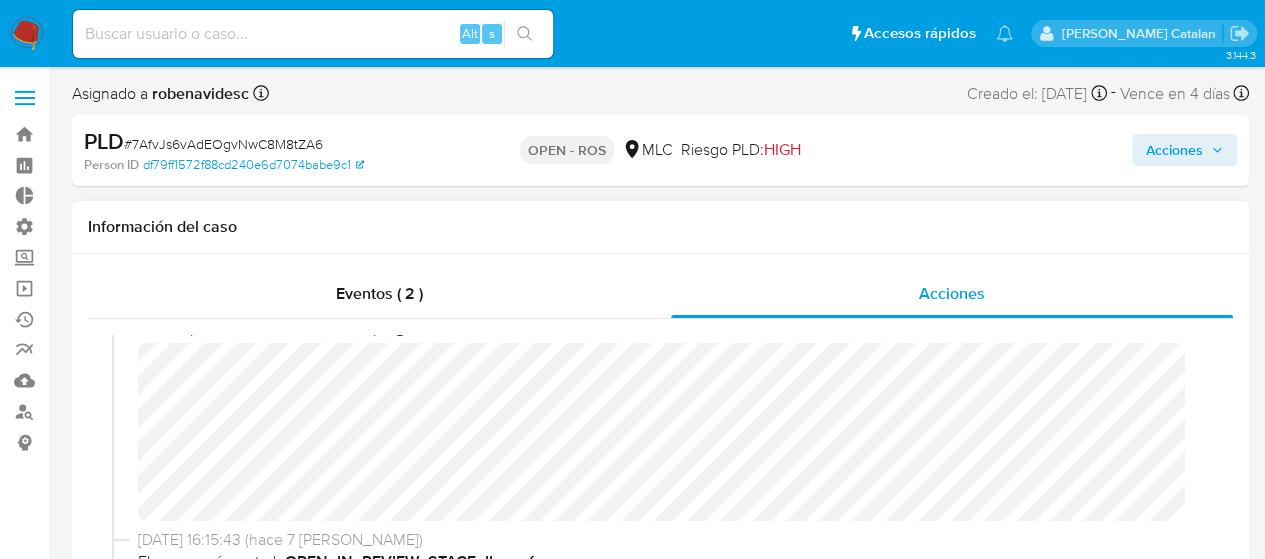 scroll, scrollTop: 40, scrollLeft: 0, axis: vertical 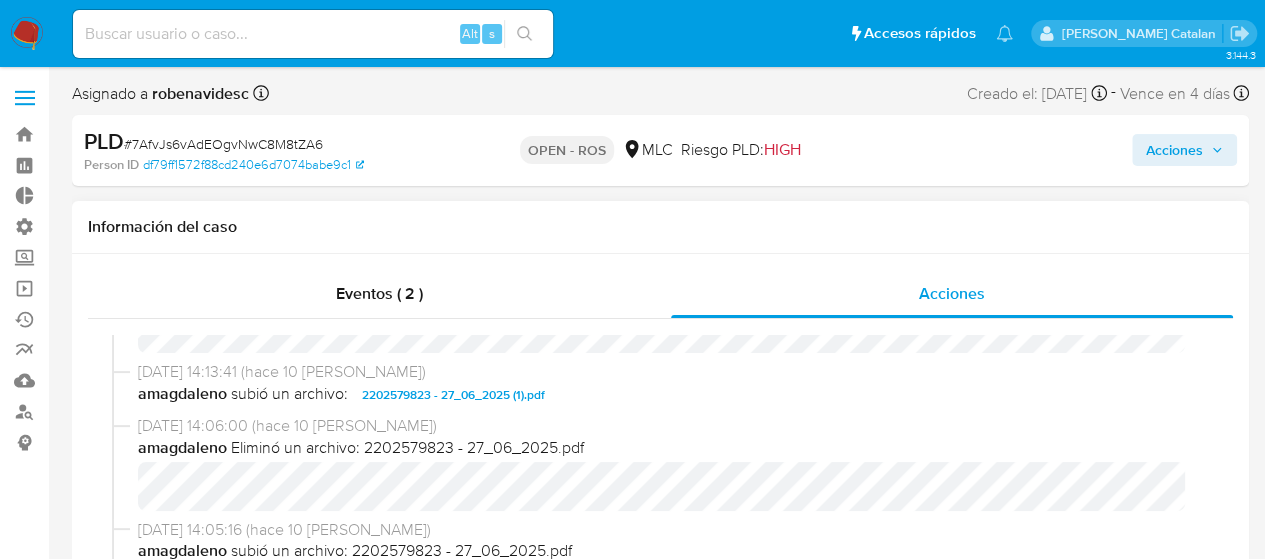 click on "2202579823 - 27_06_2025 (1).pdf" at bounding box center [453, 395] 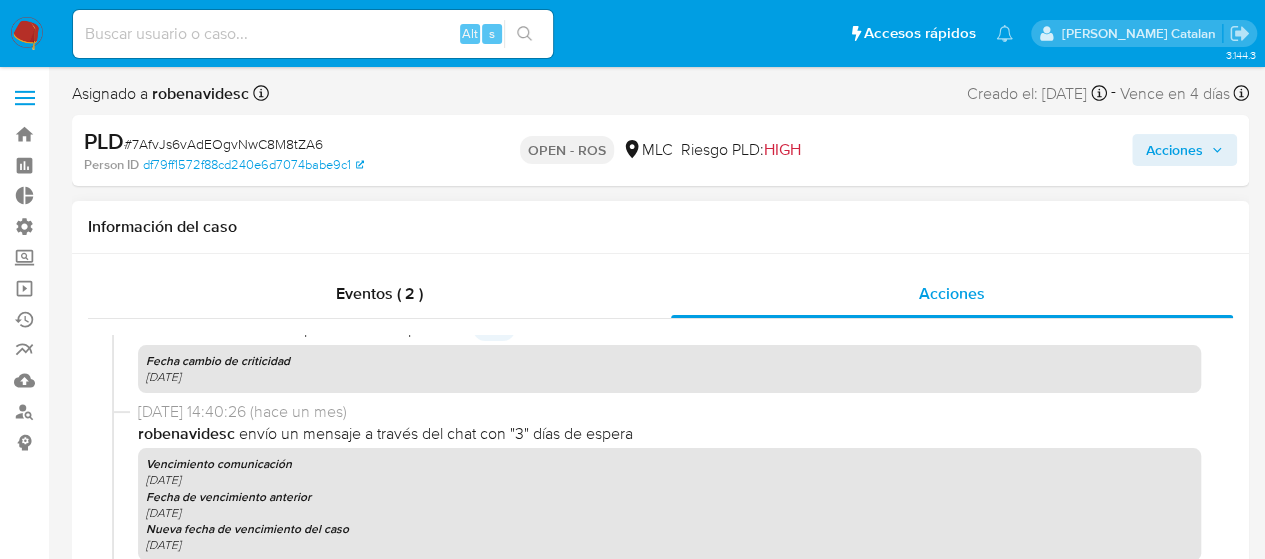 scroll, scrollTop: 1448, scrollLeft: 0, axis: vertical 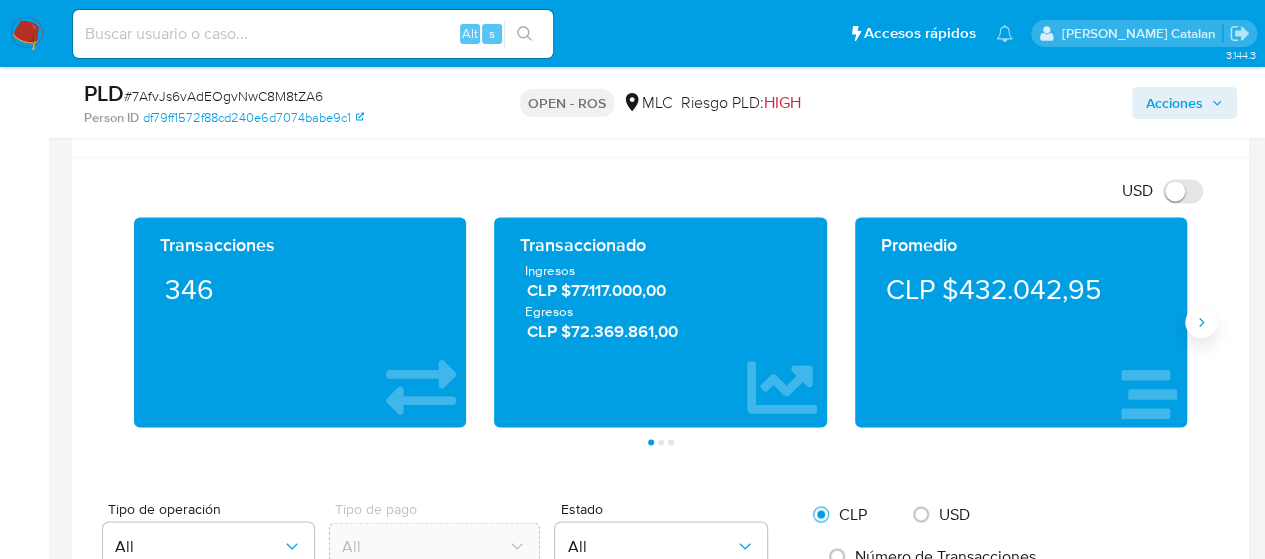 click 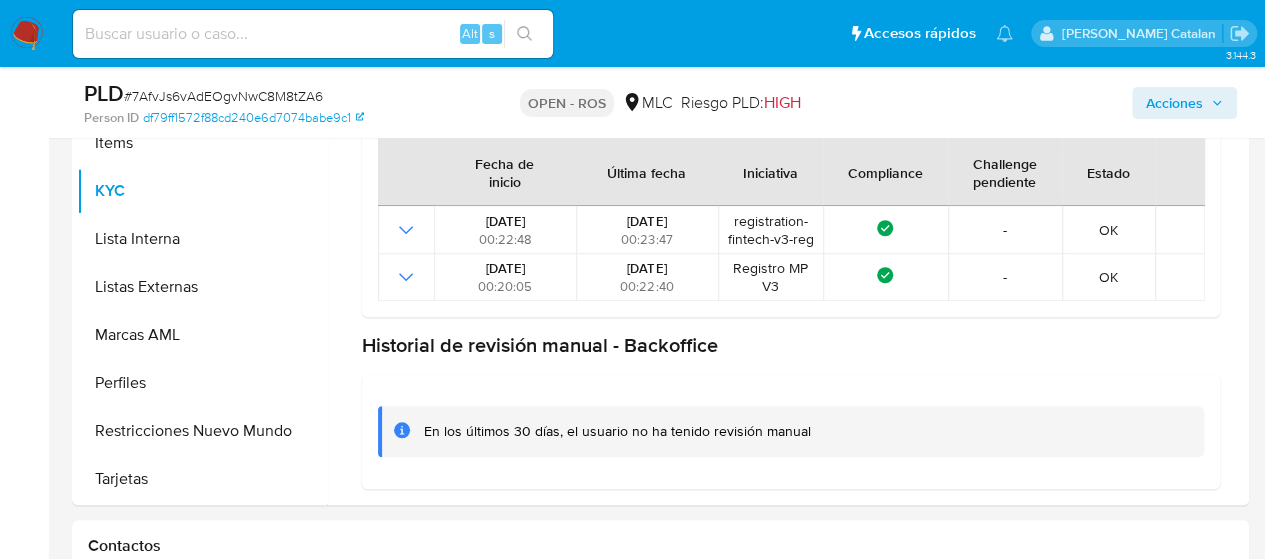 scroll, scrollTop: 672, scrollLeft: 0, axis: vertical 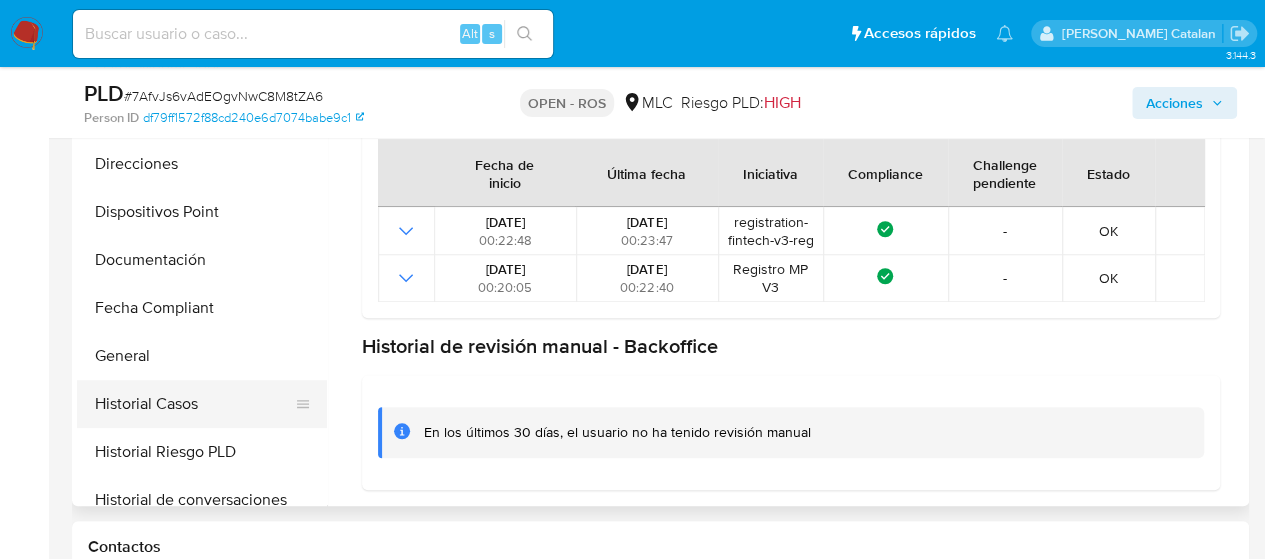 click on "Historial Casos" at bounding box center (194, 404) 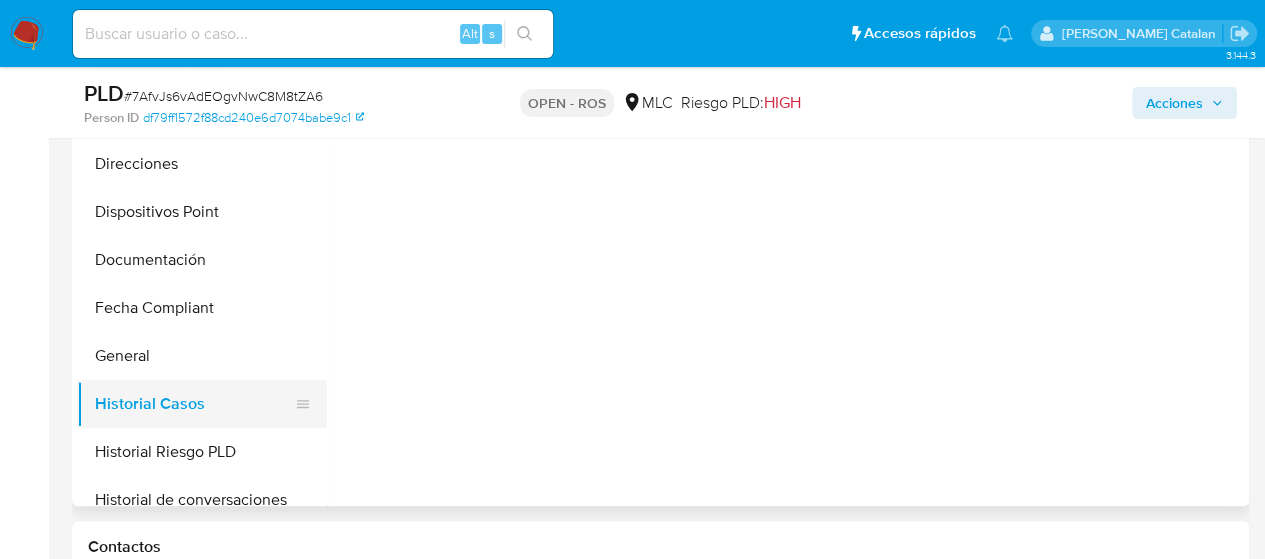 scroll, scrollTop: 0, scrollLeft: 0, axis: both 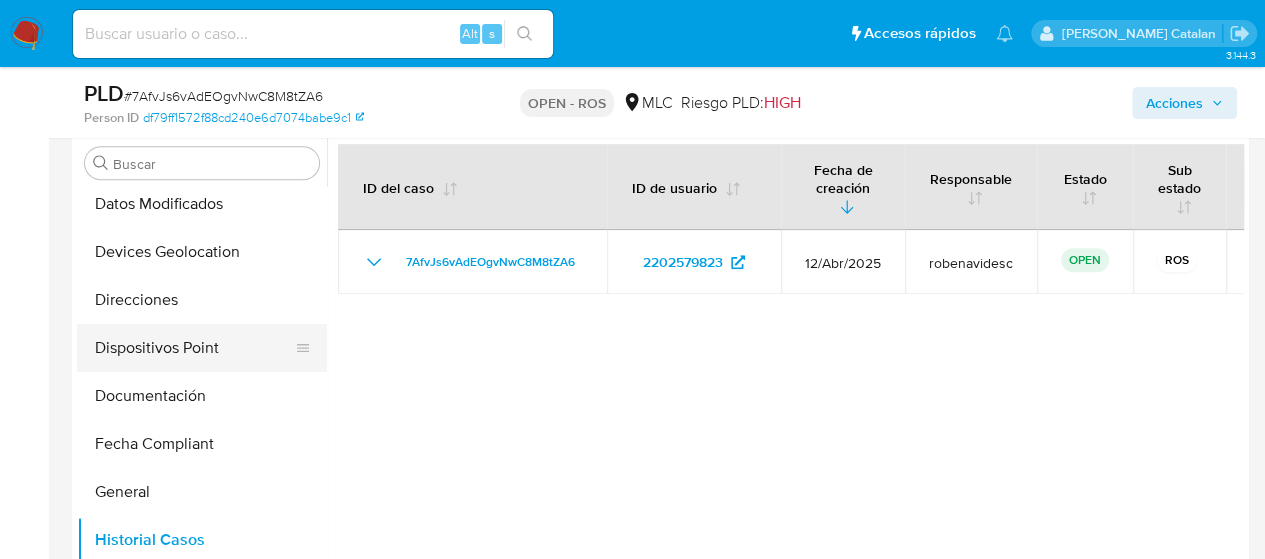 click on "Dispositivos Point" at bounding box center [194, 348] 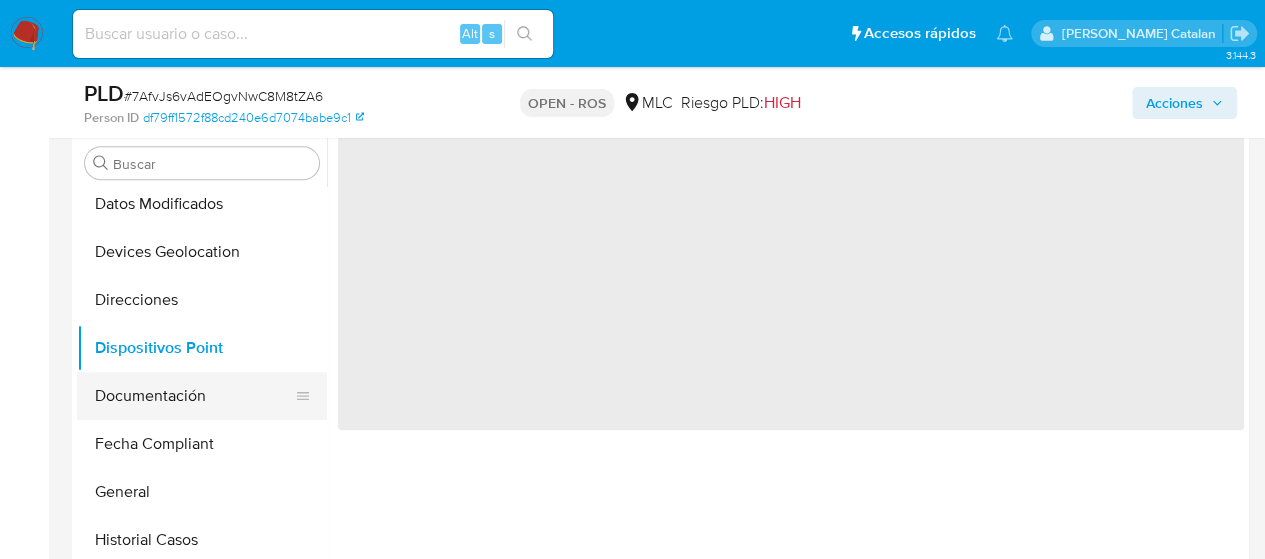 click on "Documentación" at bounding box center [194, 396] 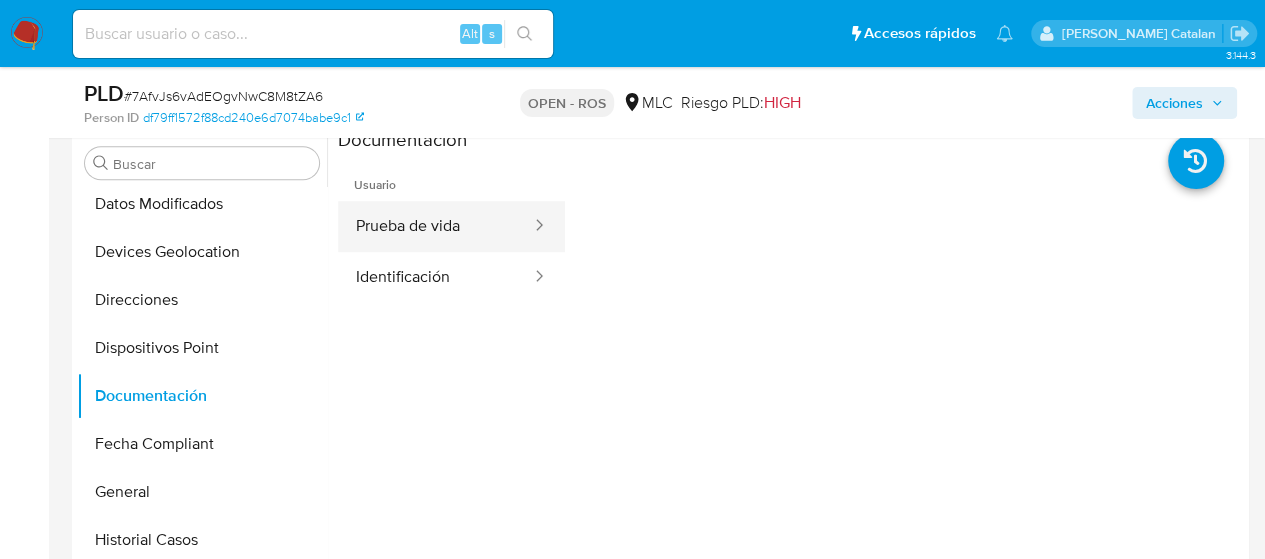 click on "Prueba de vida" at bounding box center [435, 226] 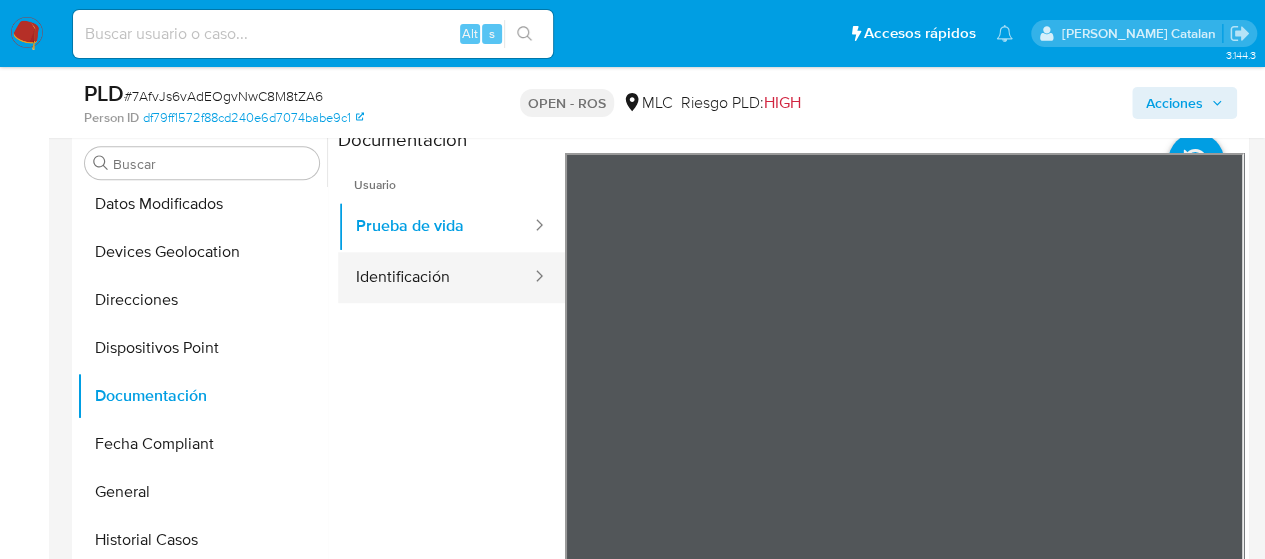 click on "Identificación" at bounding box center (435, 277) 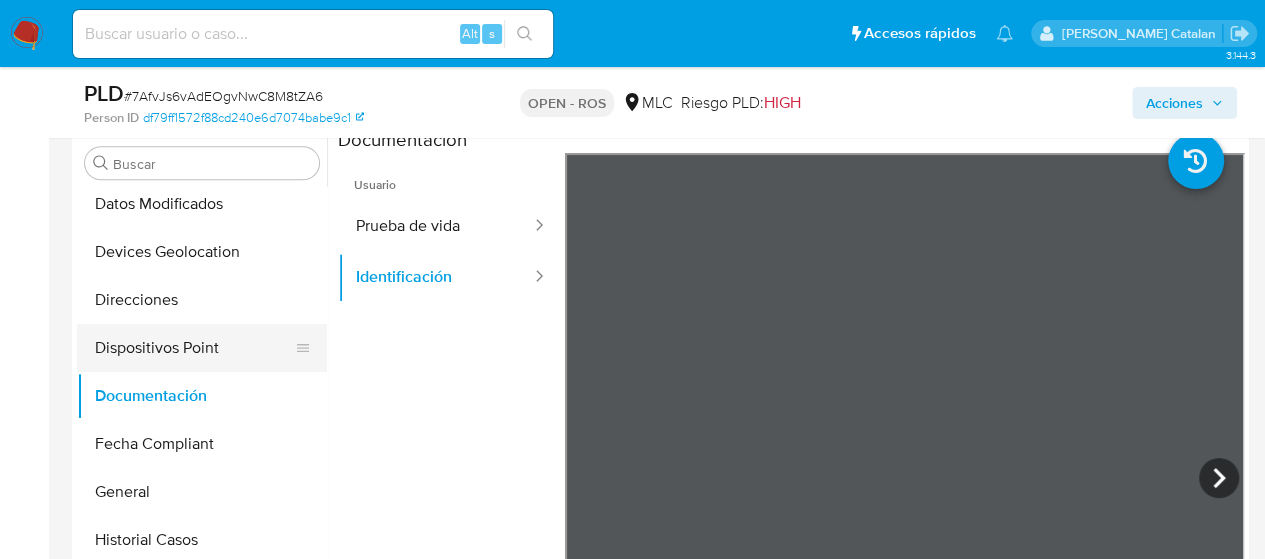 click on "Dispositivos Point" at bounding box center [194, 348] 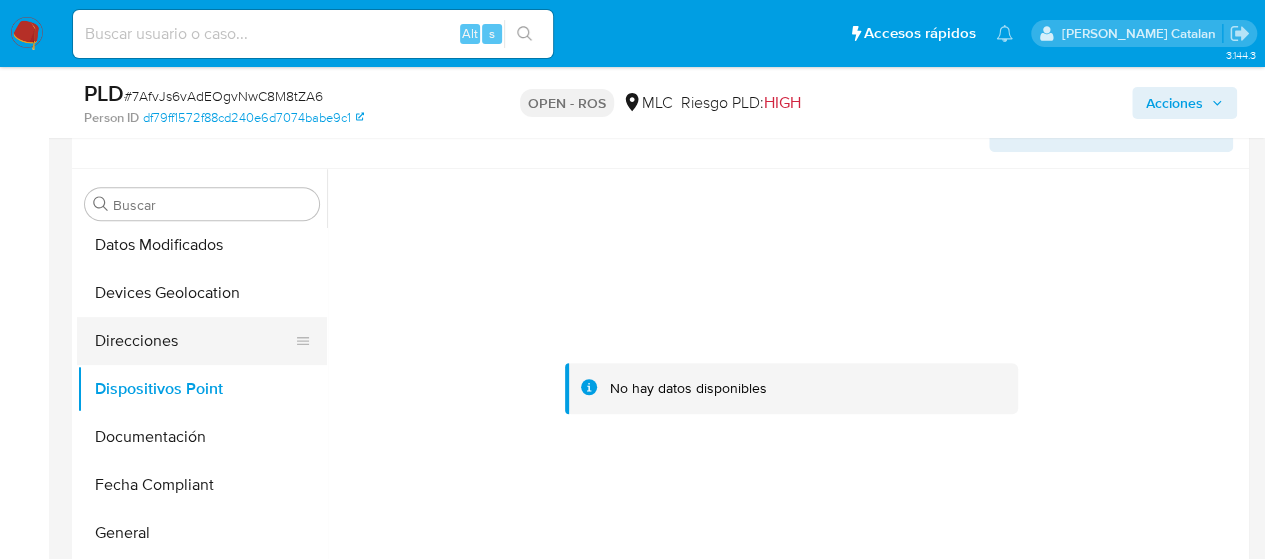scroll, scrollTop: 496, scrollLeft: 0, axis: vertical 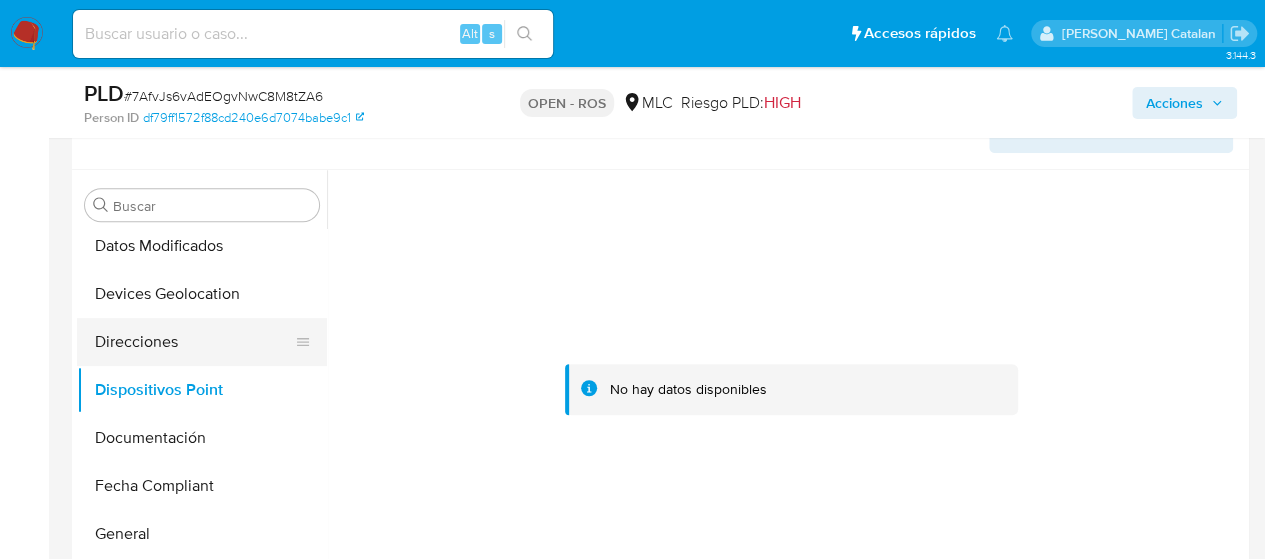 click on "Direcciones" at bounding box center [194, 342] 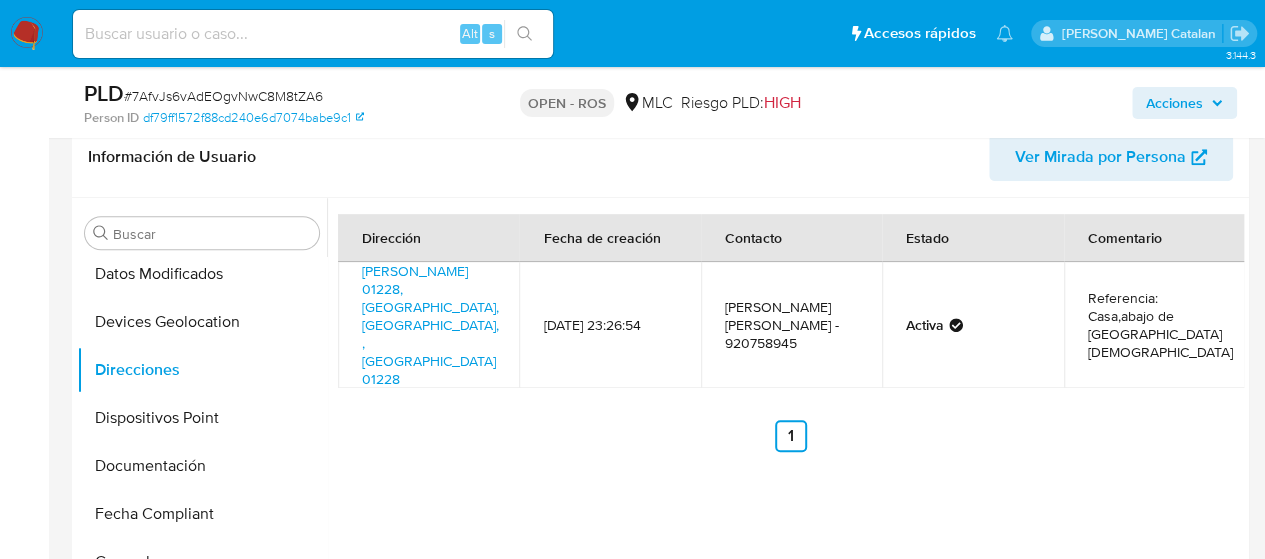 scroll, scrollTop: 466, scrollLeft: 0, axis: vertical 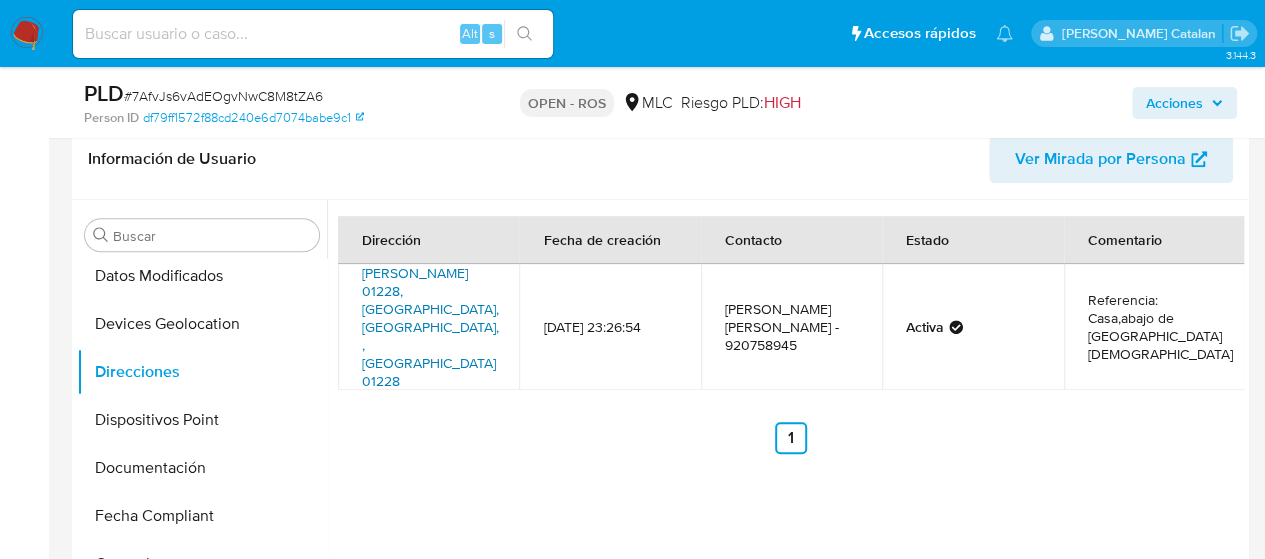 click on "Cornelio Vernaza 01228, Antofagasta, Antofagasta, , Chile 01228" at bounding box center [430, 327] 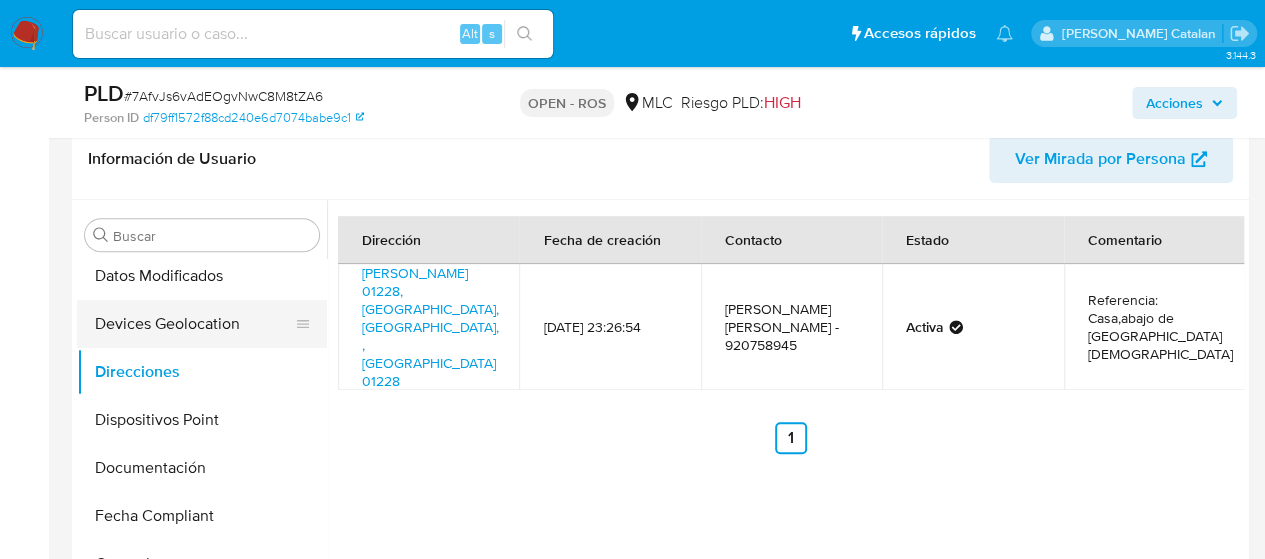click on "Devices Geolocation" at bounding box center (194, 324) 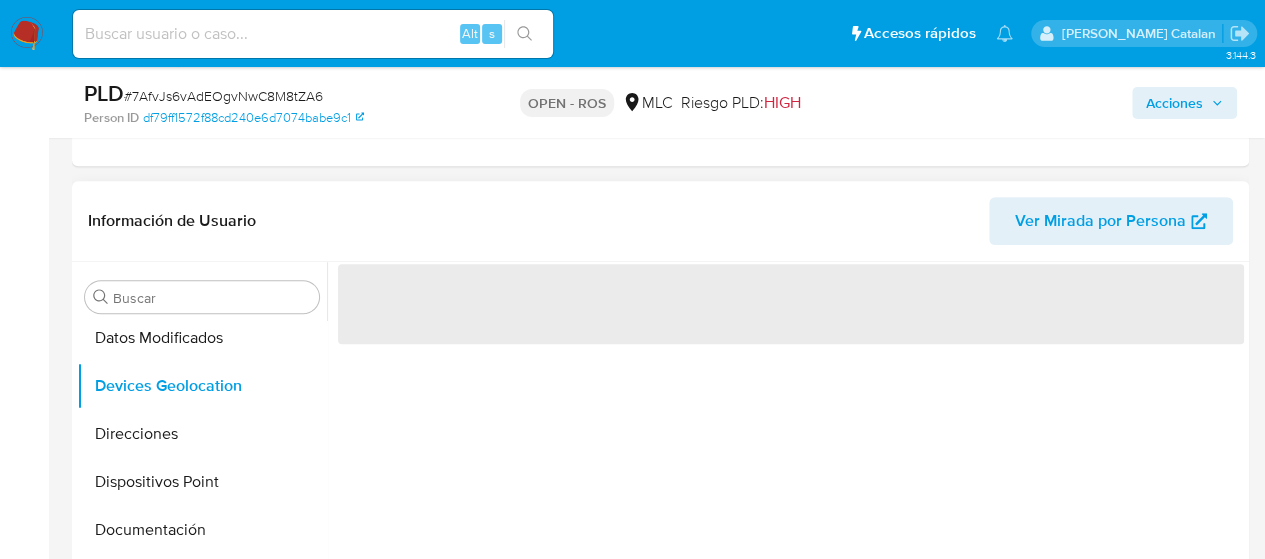 scroll, scrollTop: 400, scrollLeft: 0, axis: vertical 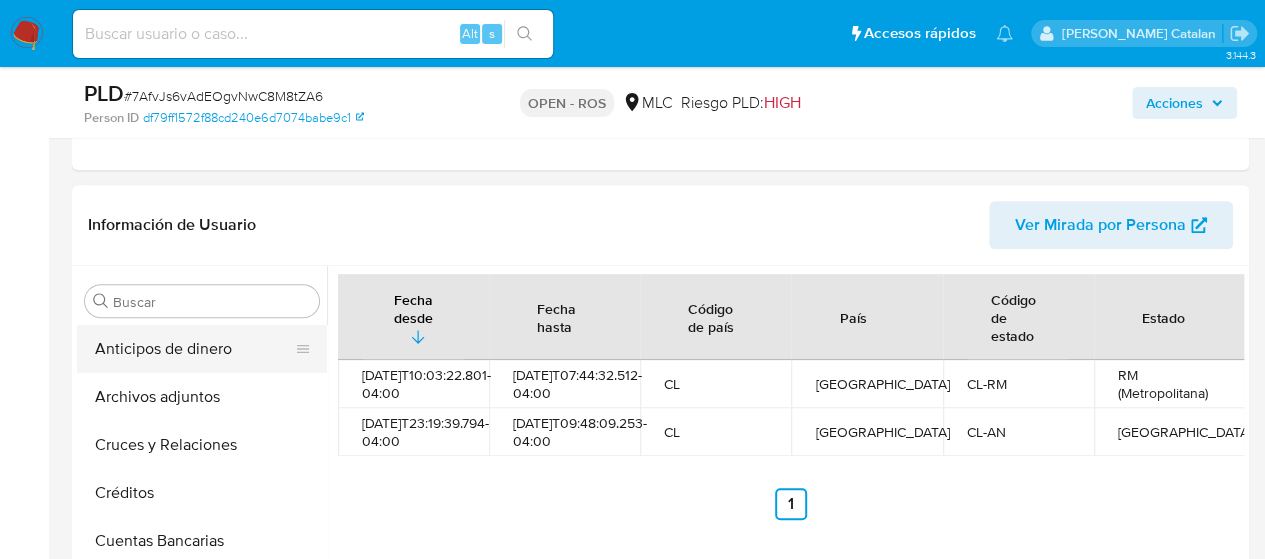 click on "Anticipos de dinero" at bounding box center [194, 349] 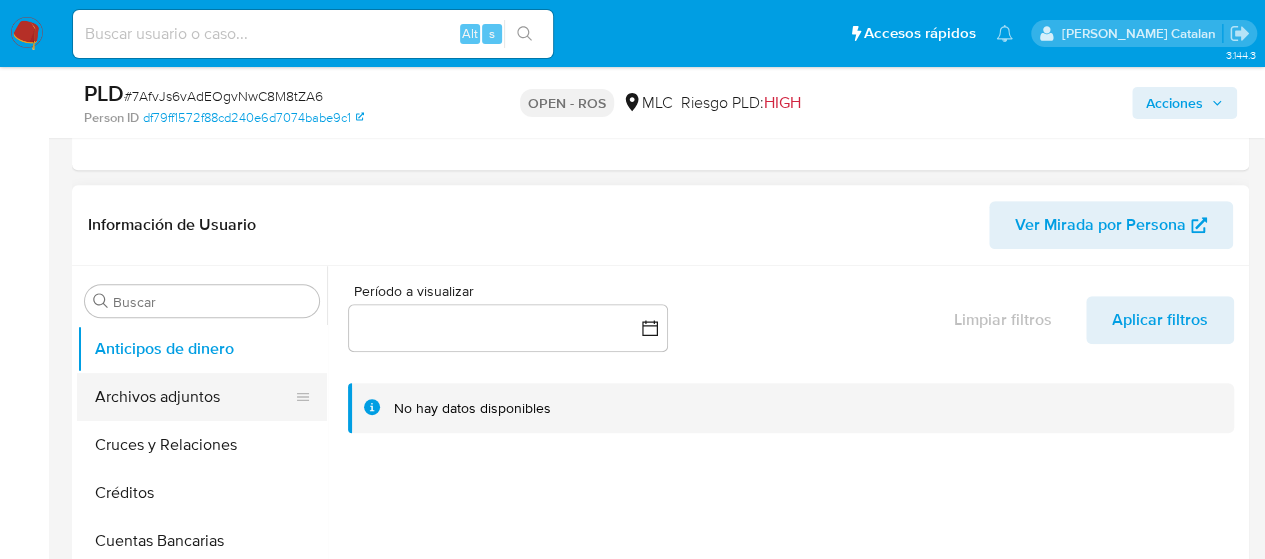 click on "Archivos adjuntos" at bounding box center (194, 397) 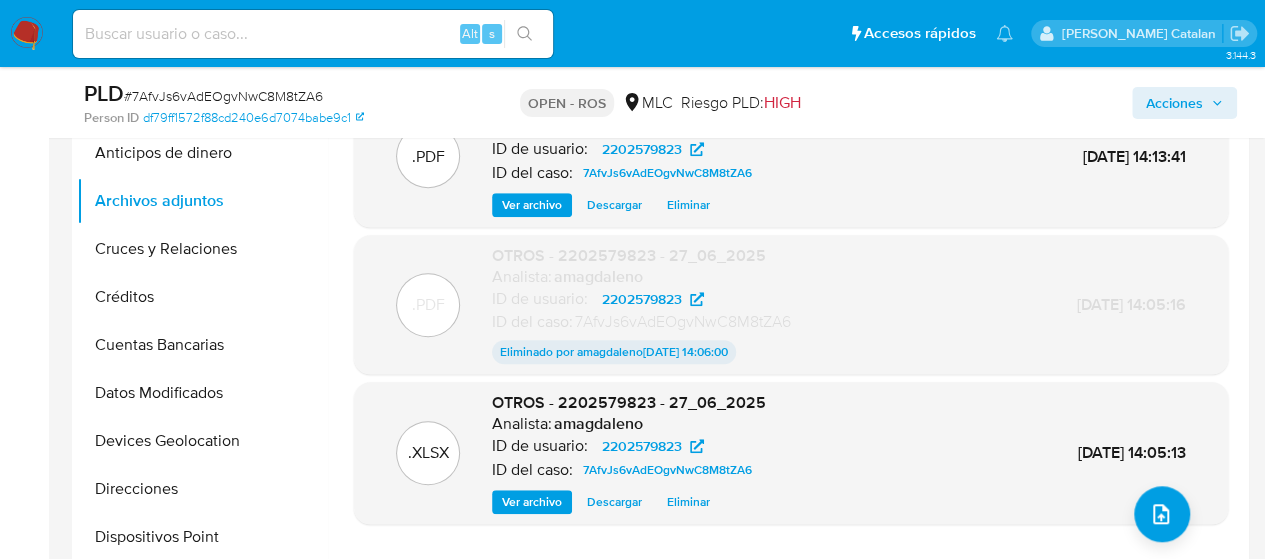 scroll, scrollTop: 643, scrollLeft: 0, axis: vertical 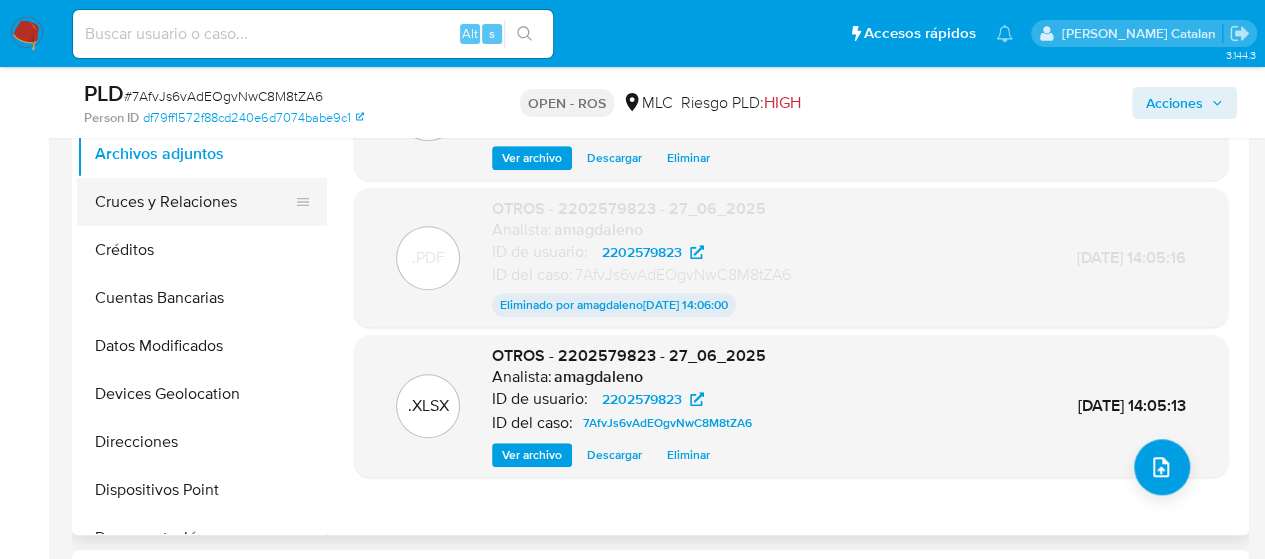 click on "Cruces y Relaciones" at bounding box center (194, 202) 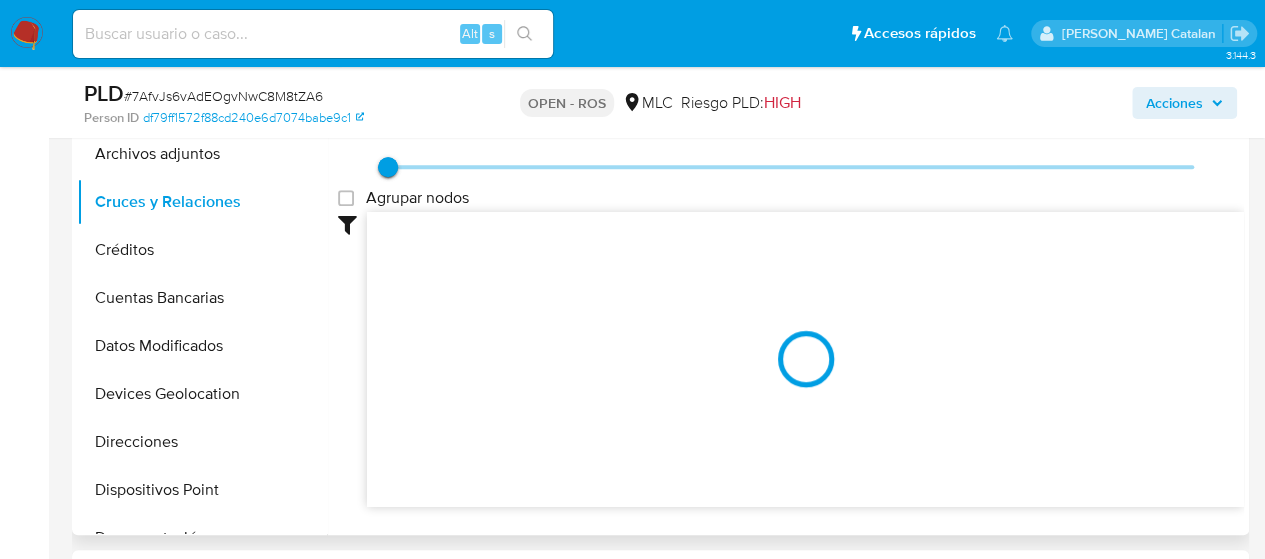 scroll, scrollTop: 623, scrollLeft: 0, axis: vertical 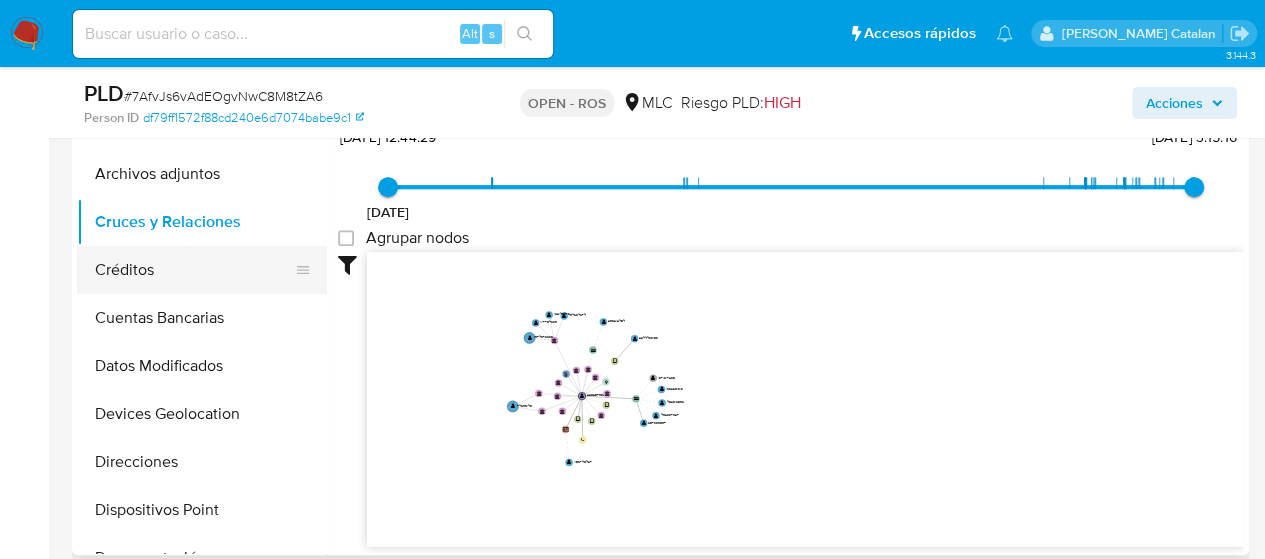click on "Créditos" at bounding box center (194, 270) 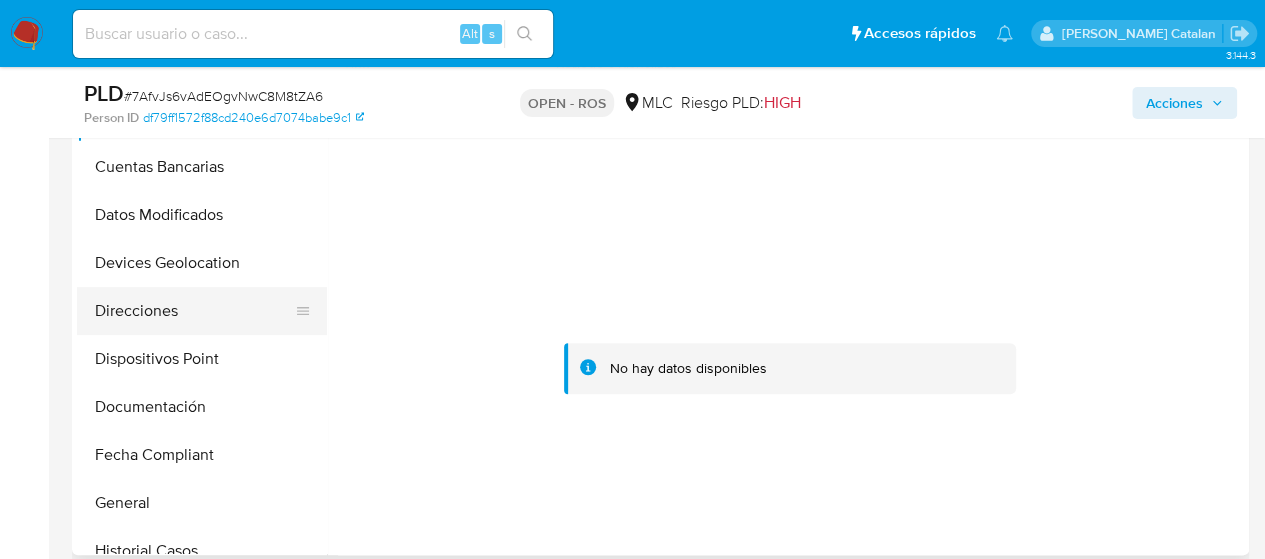 scroll, scrollTop: 152, scrollLeft: 0, axis: vertical 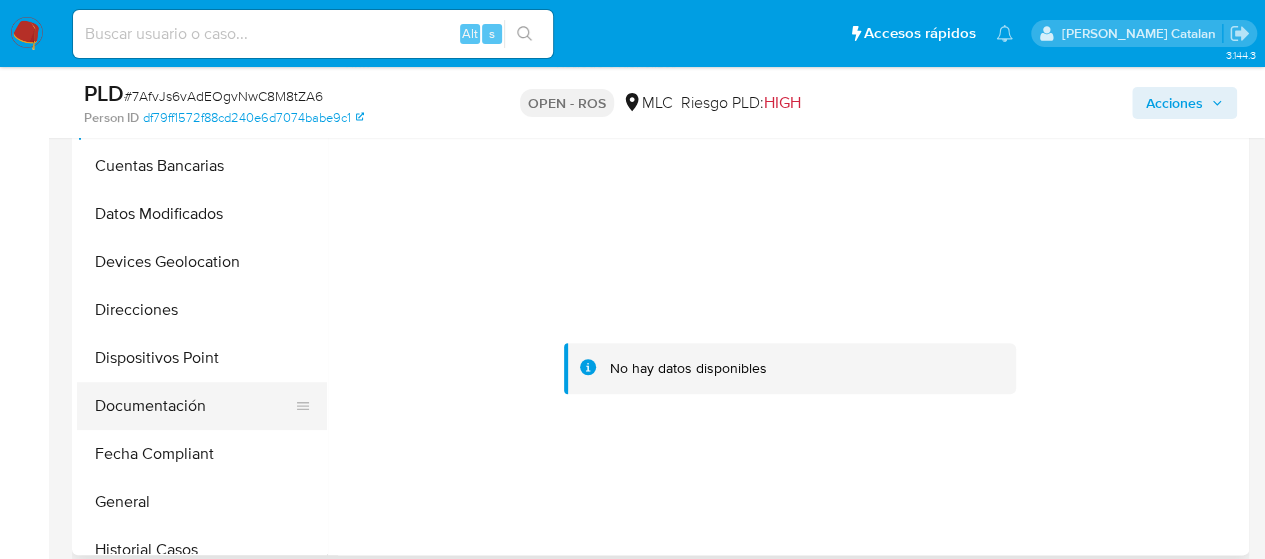 click on "Documentación" at bounding box center (194, 406) 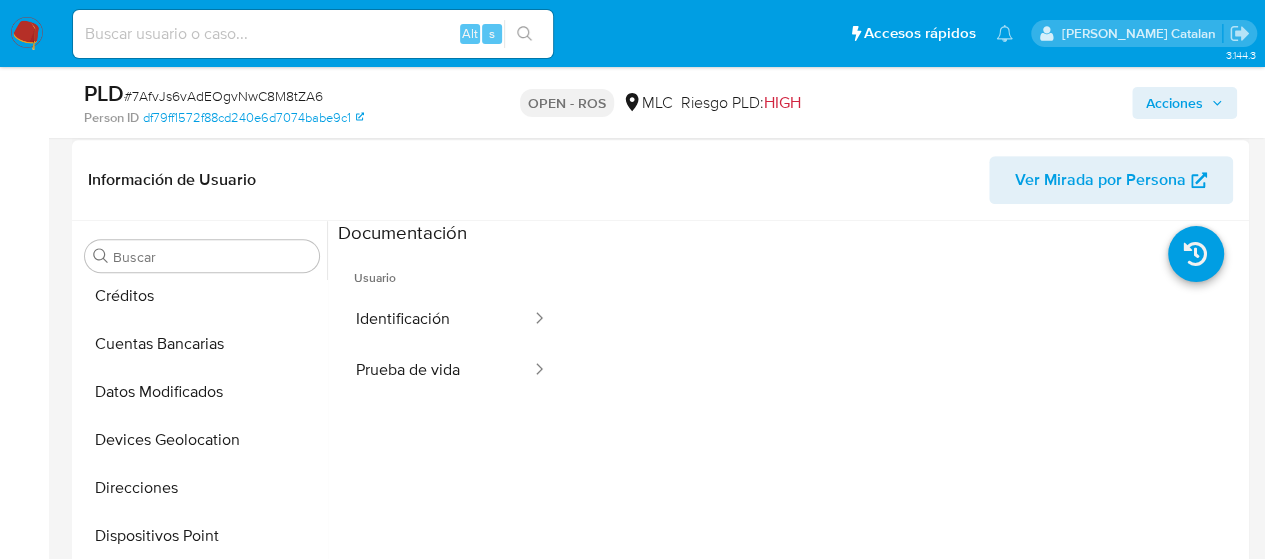scroll, scrollTop: 437, scrollLeft: 0, axis: vertical 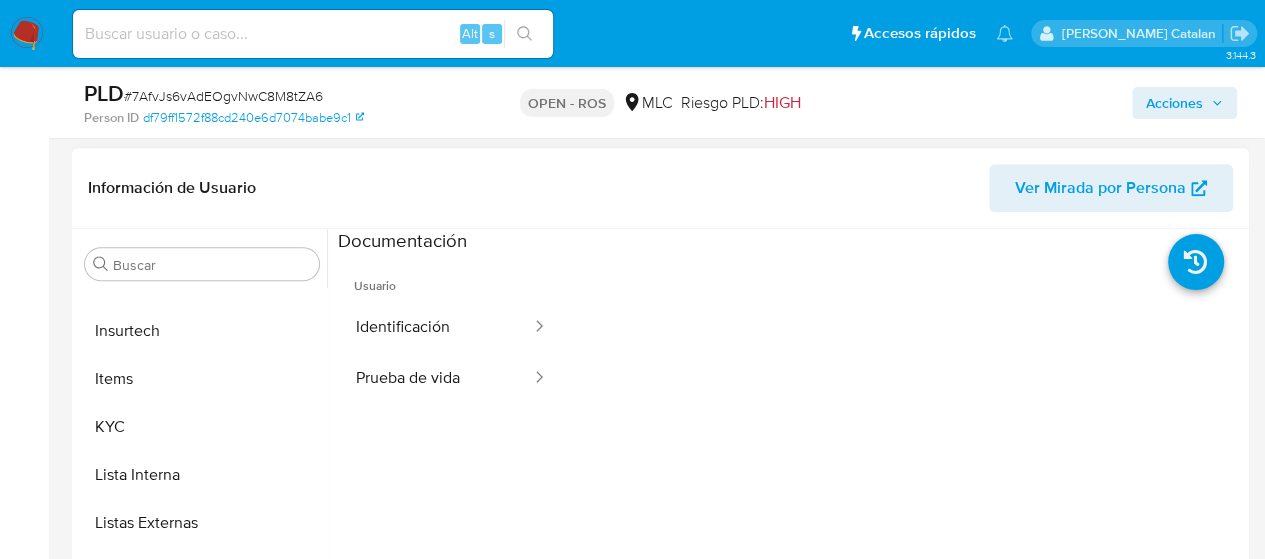 click on "KYC" at bounding box center (202, 427) 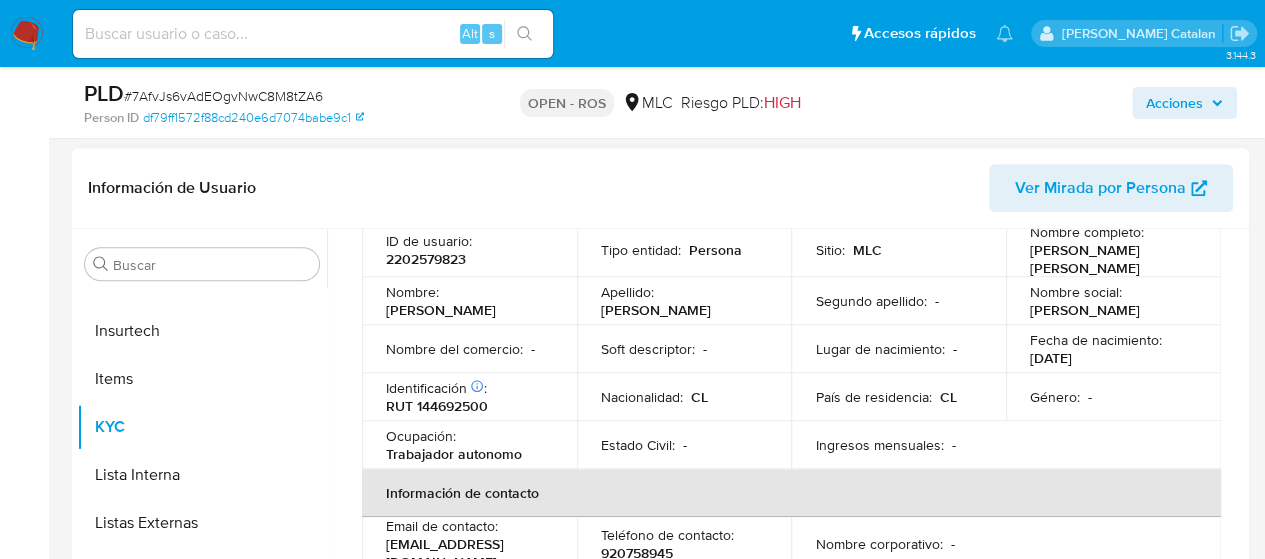 scroll, scrollTop: 0, scrollLeft: 0, axis: both 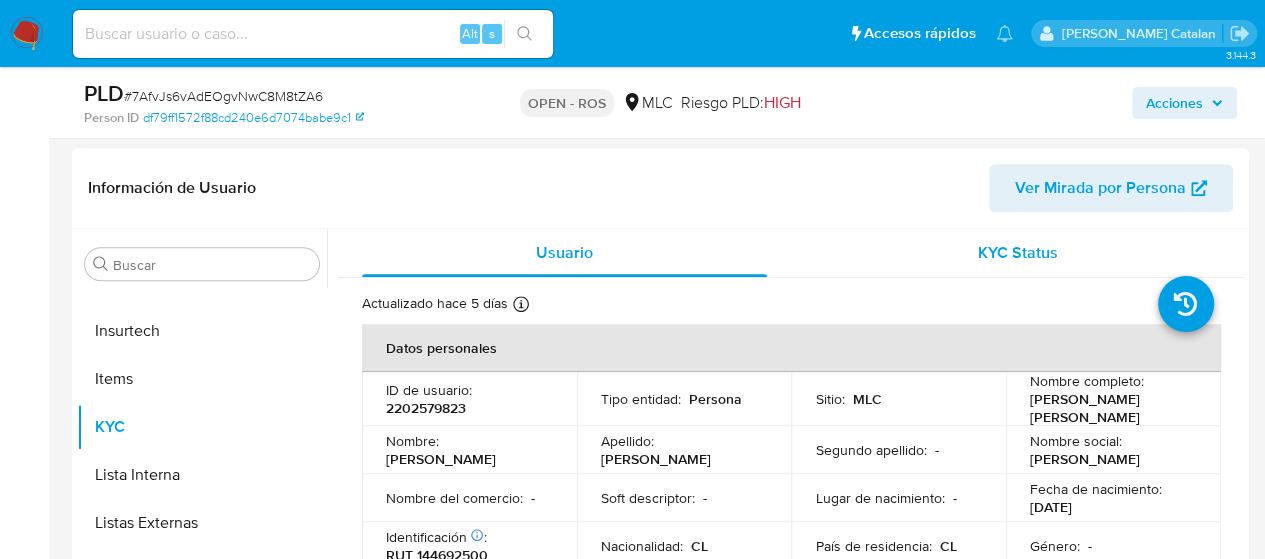 click on "KYC Status" at bounding box center (1017, 253) 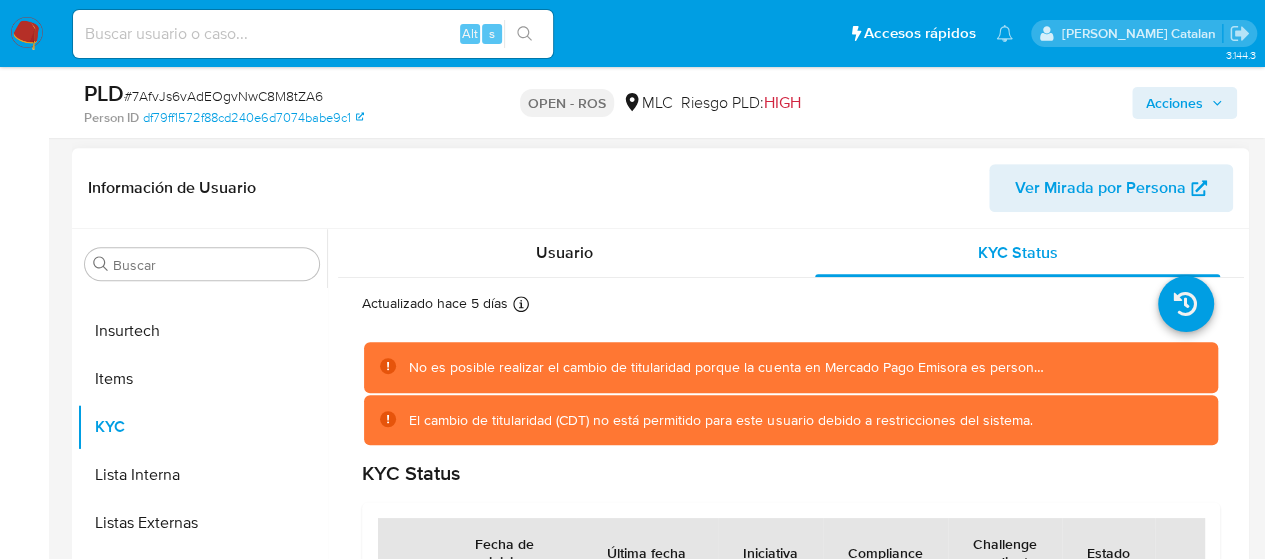 scroll, scrollTop: 144, scrollLeft: 0, axis: vertical 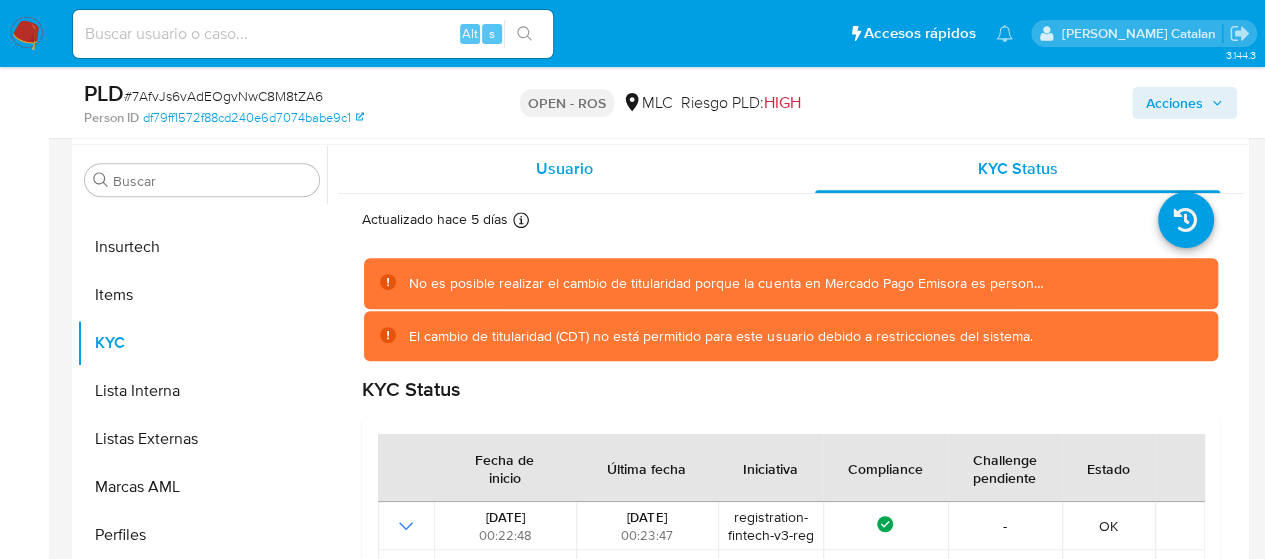 click on "Usuario" at bounding box center [564, 169] 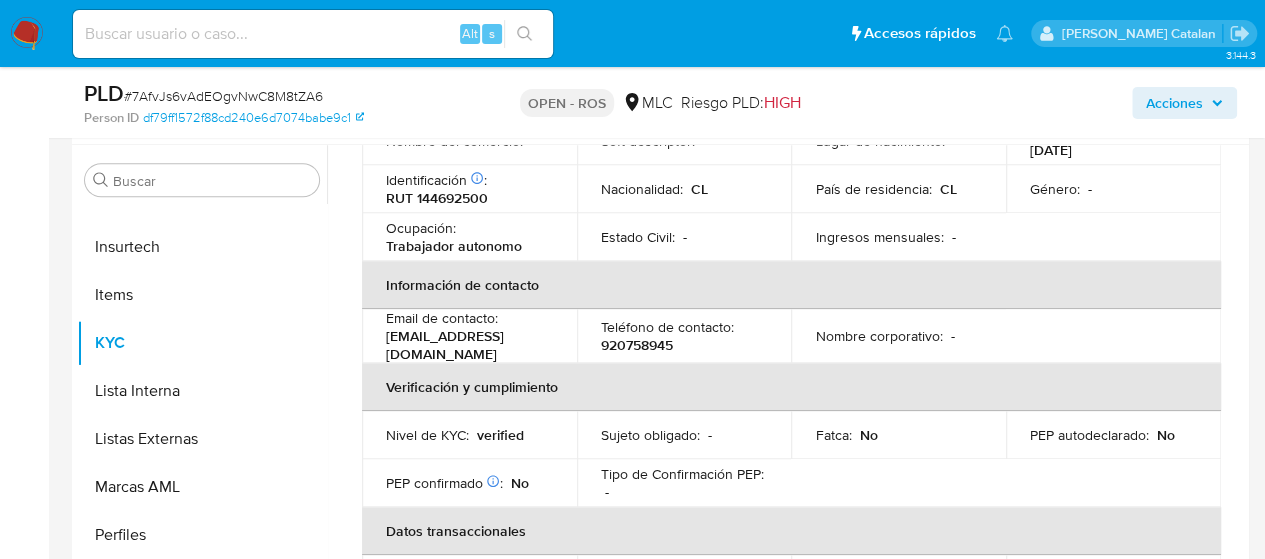 scroll, scrollTop: 288, scrollLeft: 0, axis: vertical 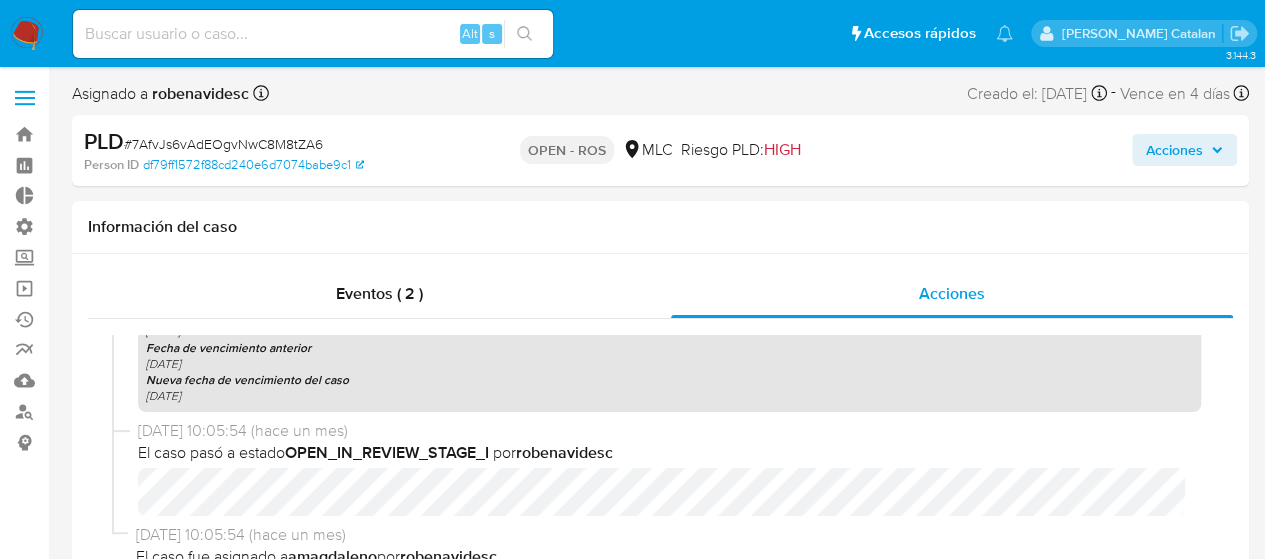 click on "Acciones" at bounding box center (1174, 150) 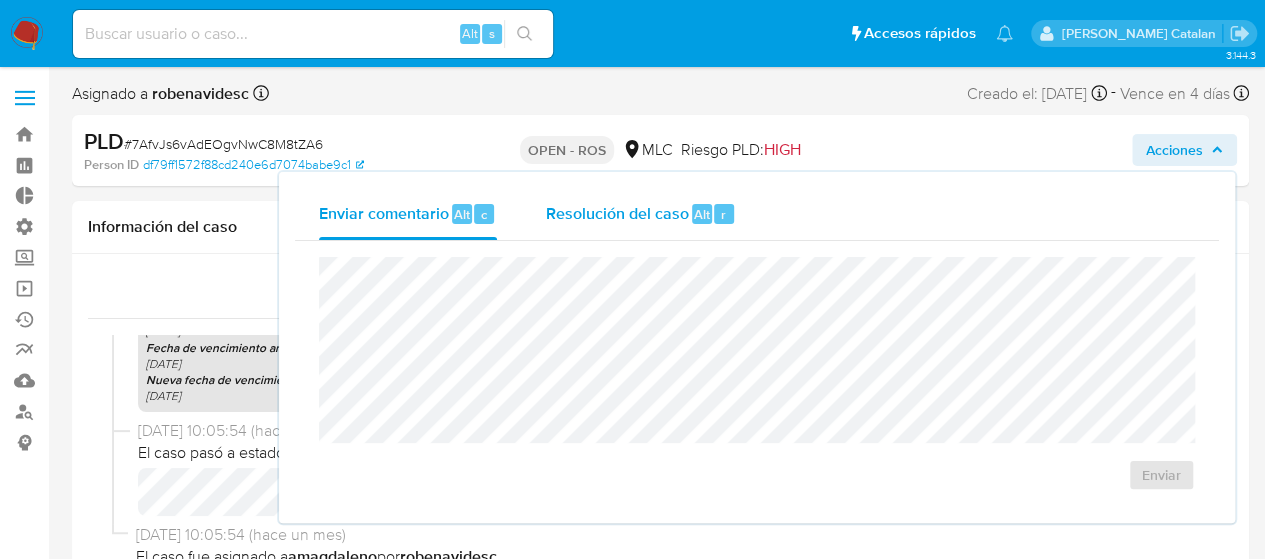 click on "Resolución del caso Alt r" at bounding box center (640, 214) 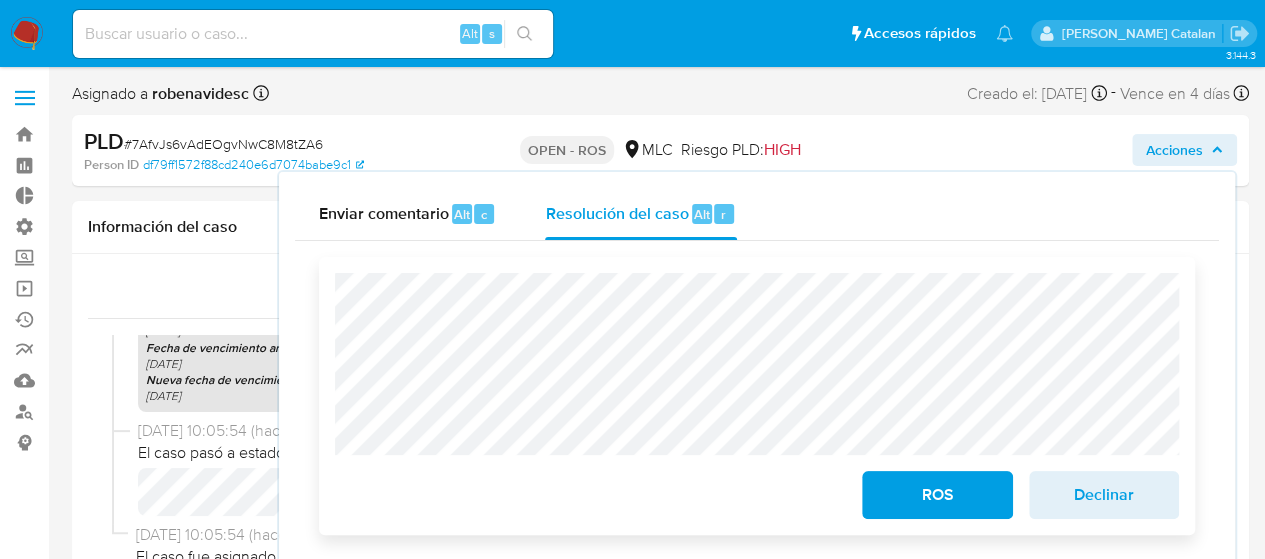 click on "Declinar" at bounding box center [1104, 495] 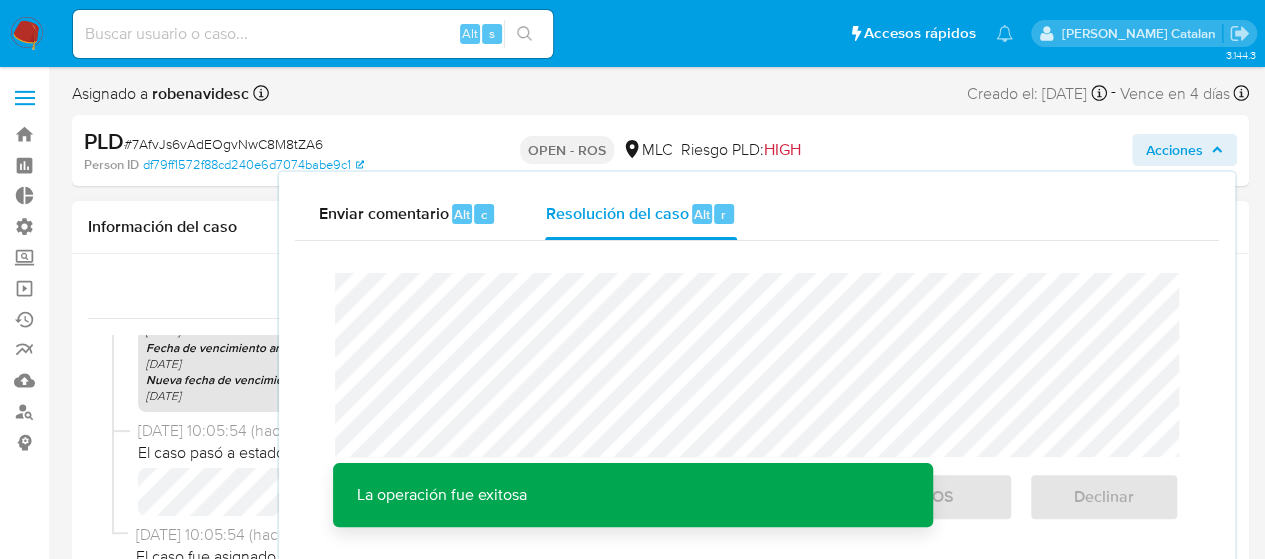 click on "10/06/2025 10:05:54 (hace un mes)" at bounding box center (669, 431) 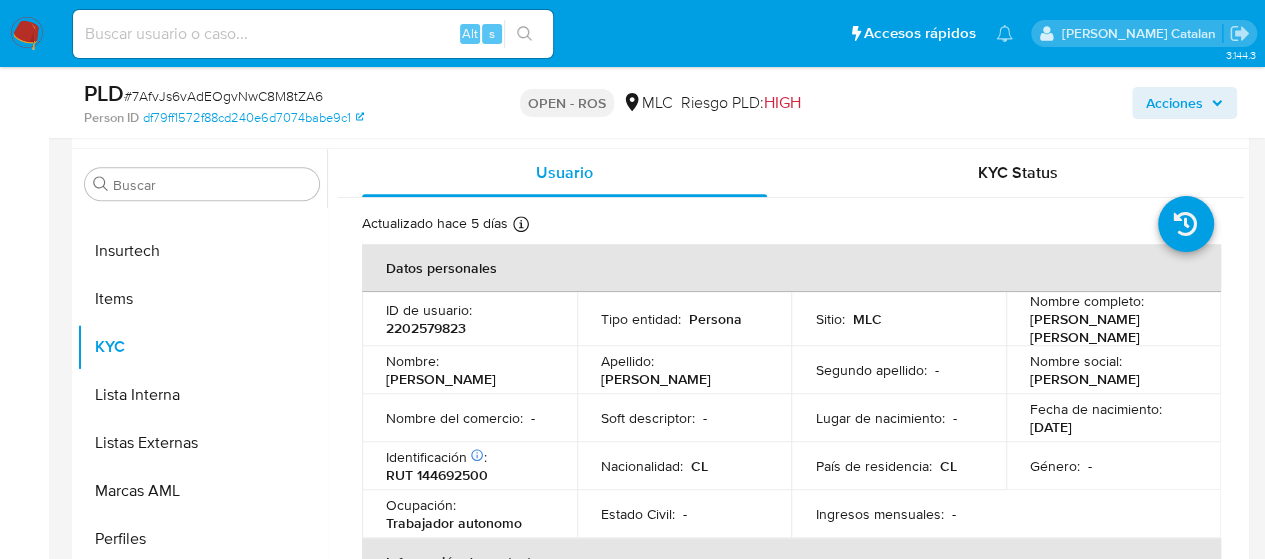 scroll, scrollTop: 527, scrollLeft: 0, axis: vertical 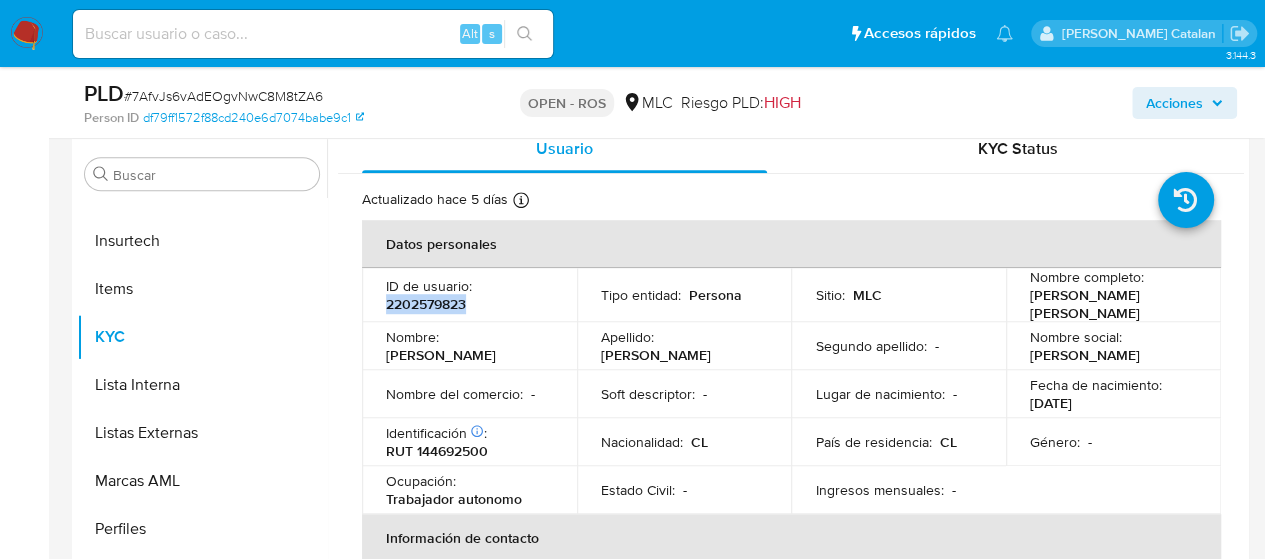 drag, startPoint x: 473, startPoint y: 309, endPoint x: 381, endPoint y: 303, distance: 92.19544 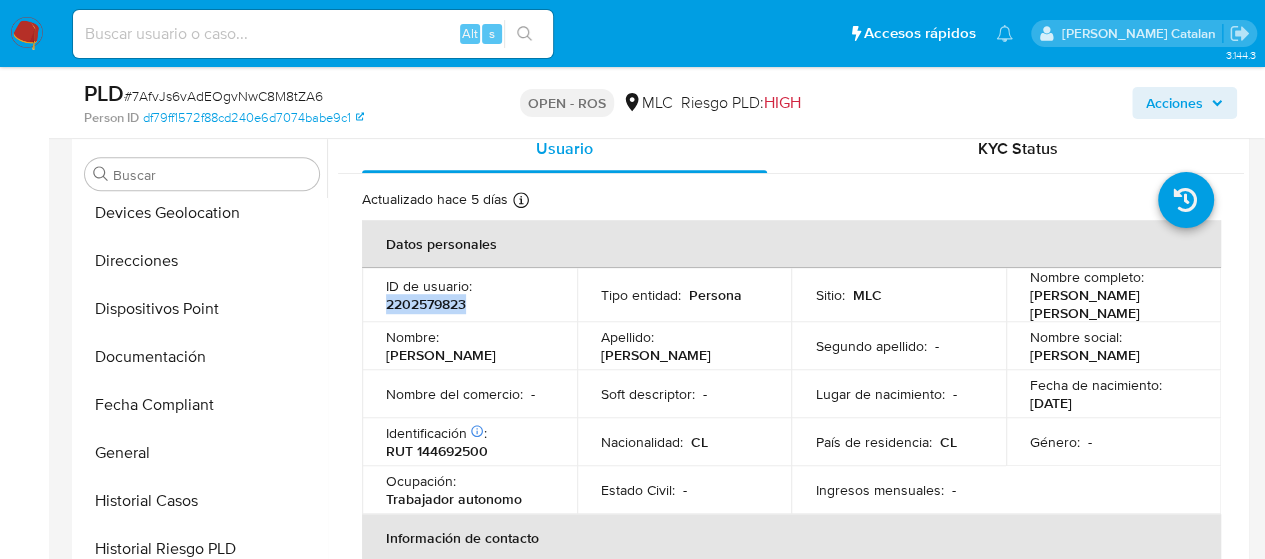 scroll, scrollTop: 290, scrollLeft: 0, axis: vertical 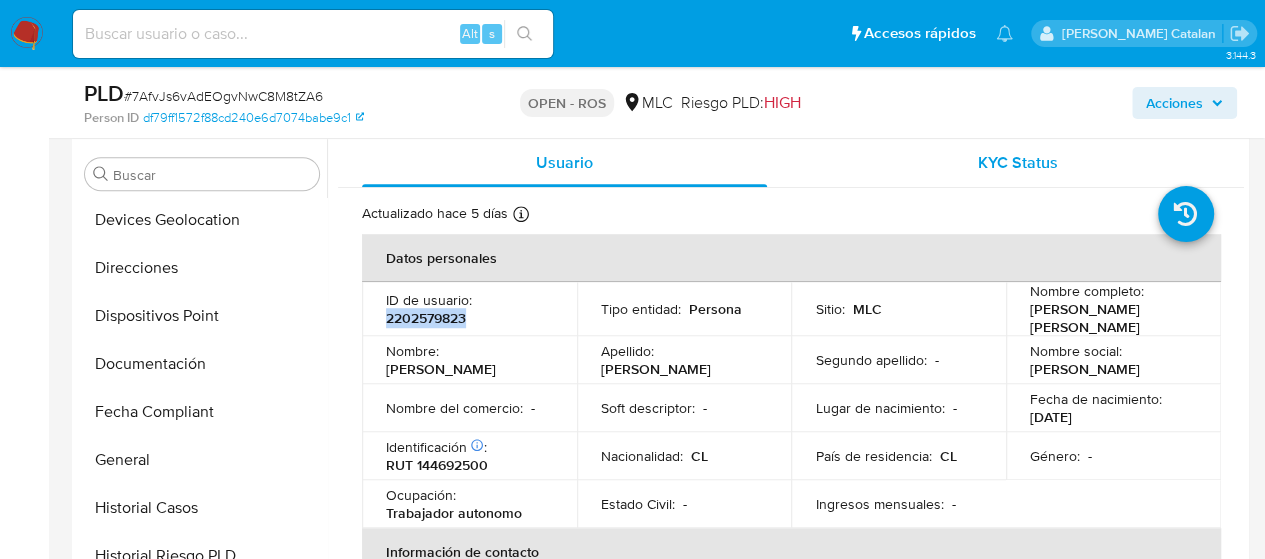 click on "KYC Status" at bounding box center [1018, 162] 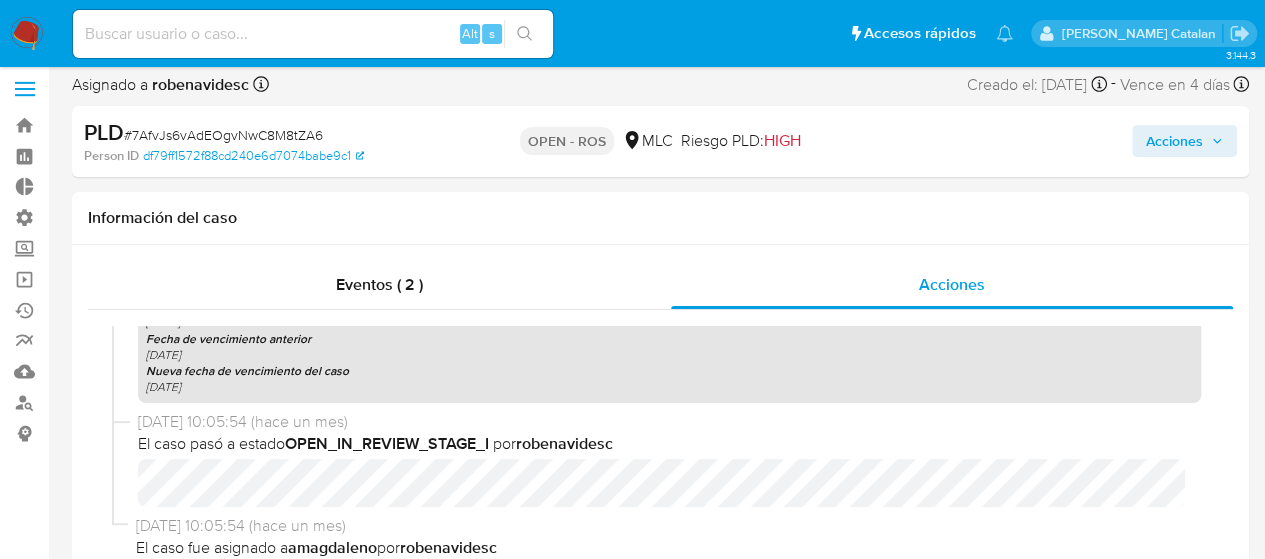 scroll, scrollTop: 0, scrollLeft: 0, axis: both 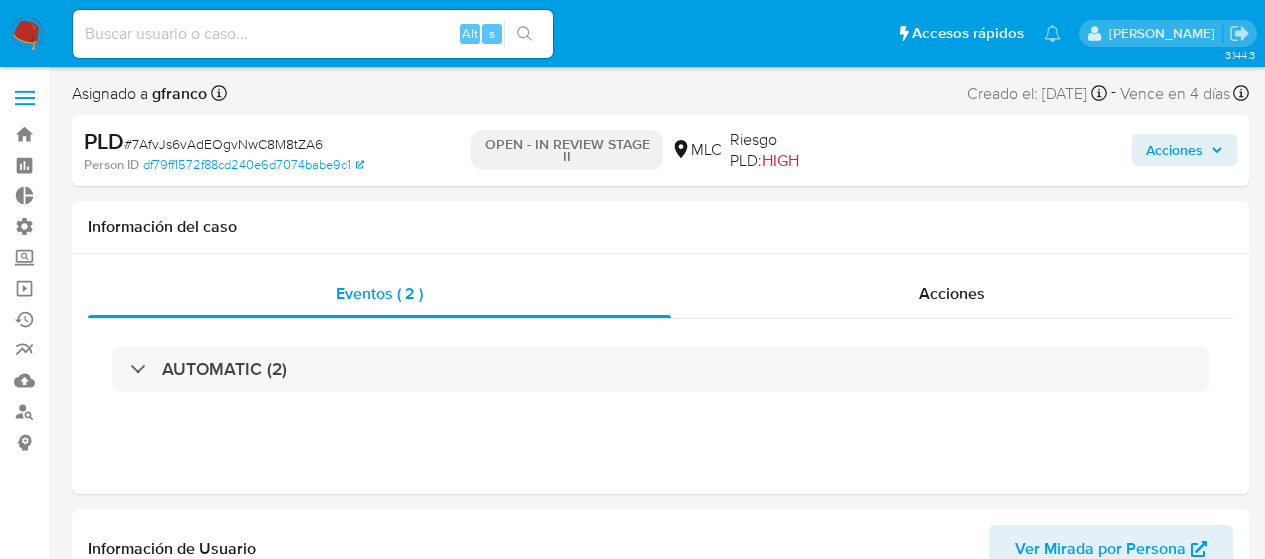 select on "10" 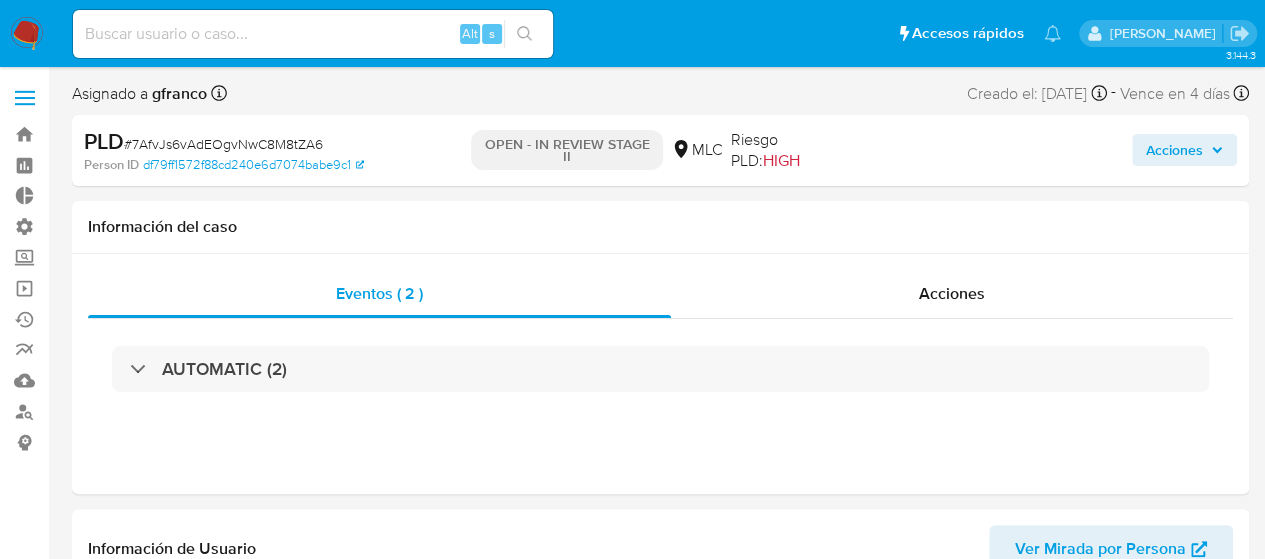scroll, scrollTop: 797, scrollLeft: 0, axis: vertical 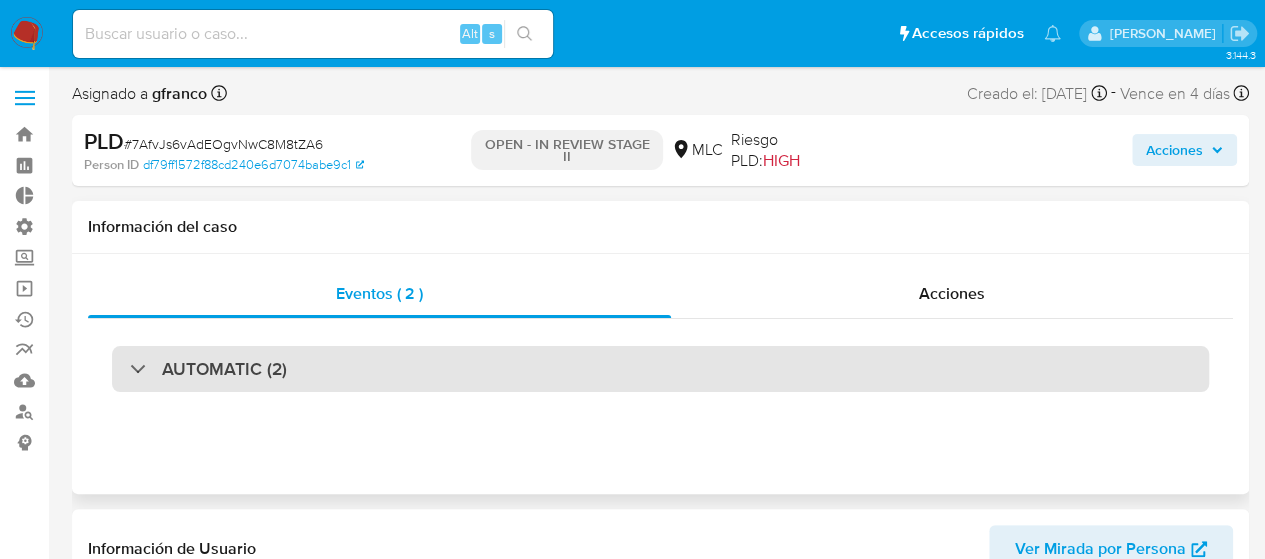 click on "AUTOMATIC (2)" at bounding box center (660, 369) 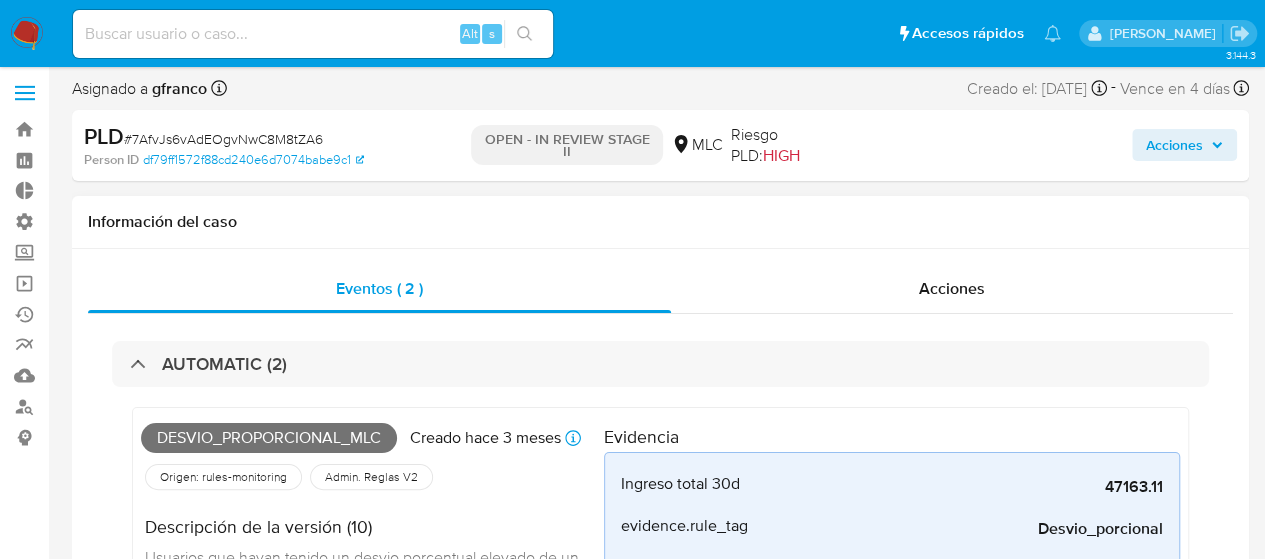 scroll, scrollTop: 0, scrollLeft: 0, axis: both 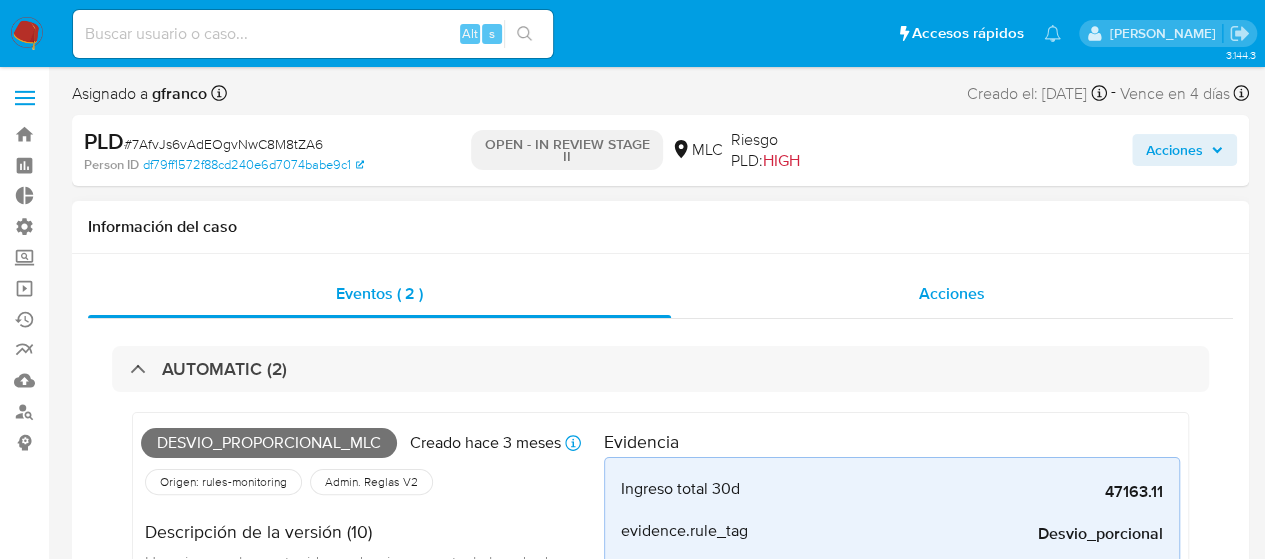 click on "Acciones" at bounding box center [952, 293] 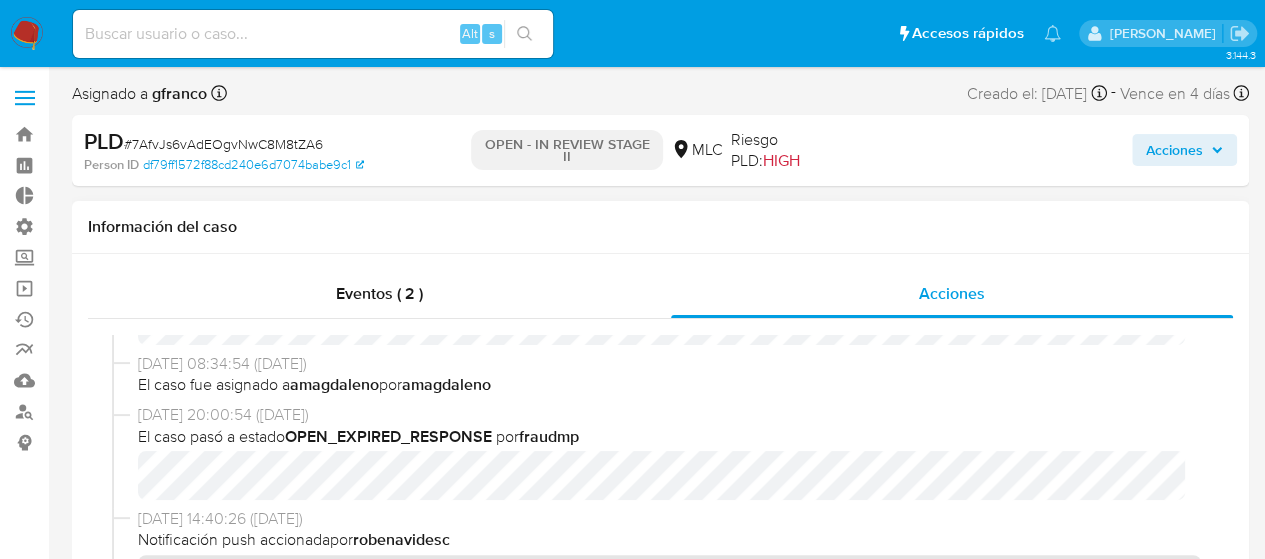 scroll, scrollTop: 1066, scrollLeft: 0, axis: vertical 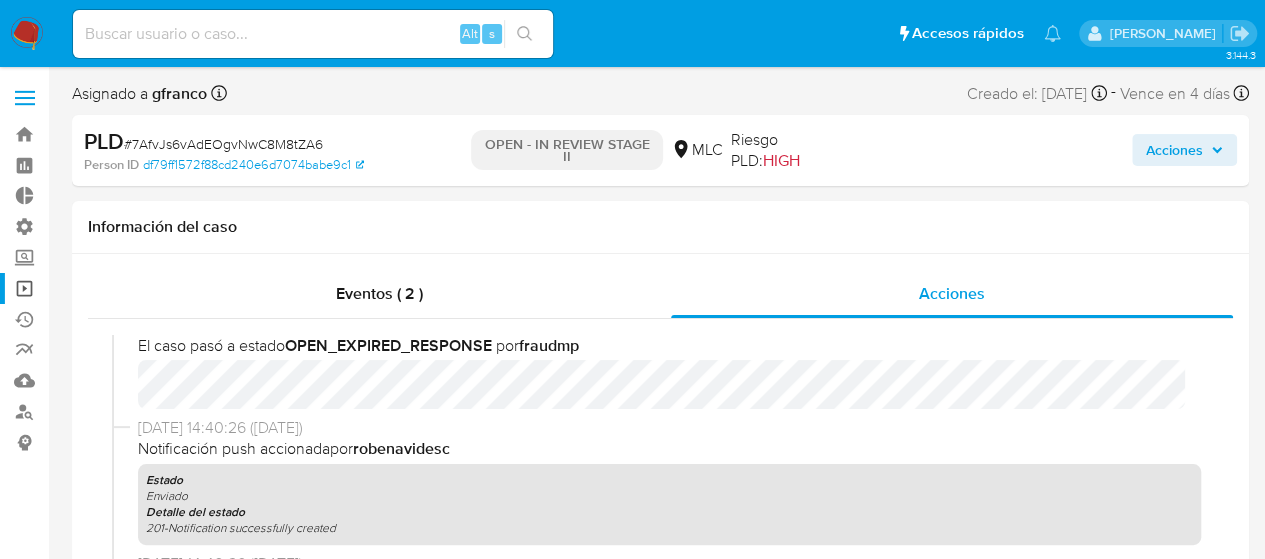 click on "Operaciones masivas" at bounding box center [119, 288] 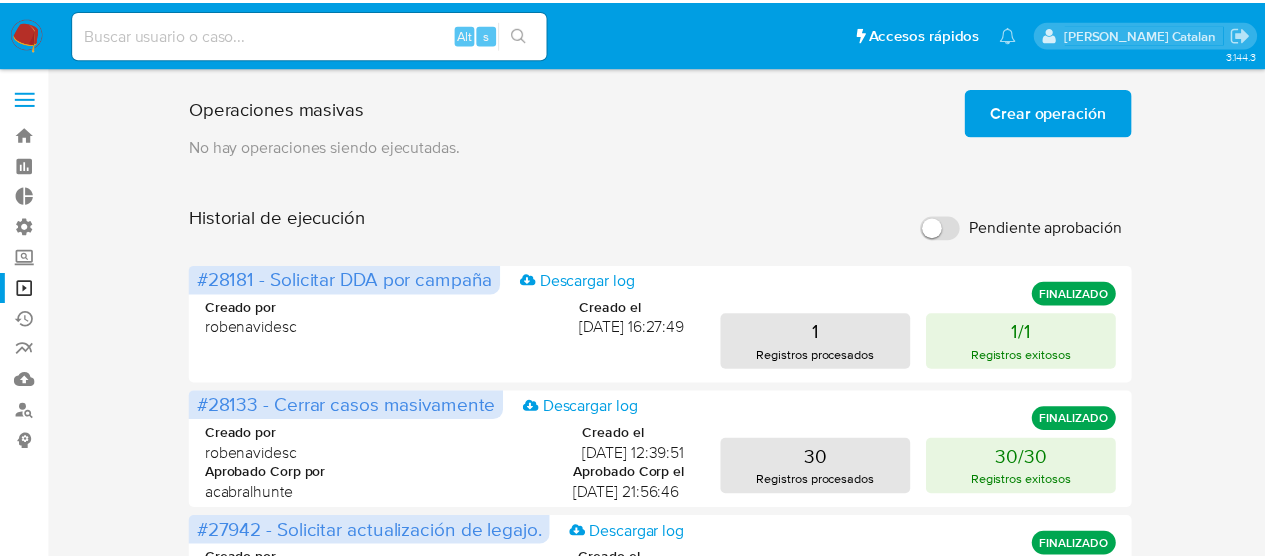 scroll, scrollTop: 0, scrollLeft: 0, axis: both 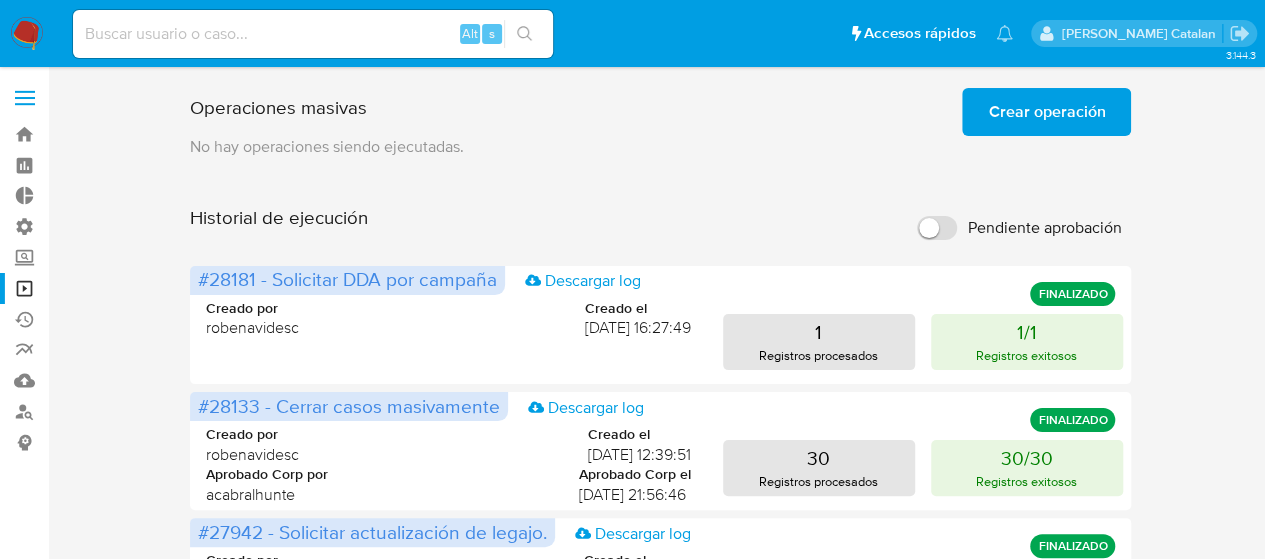click on "Crear operación" at bounding box center (1046, 112) 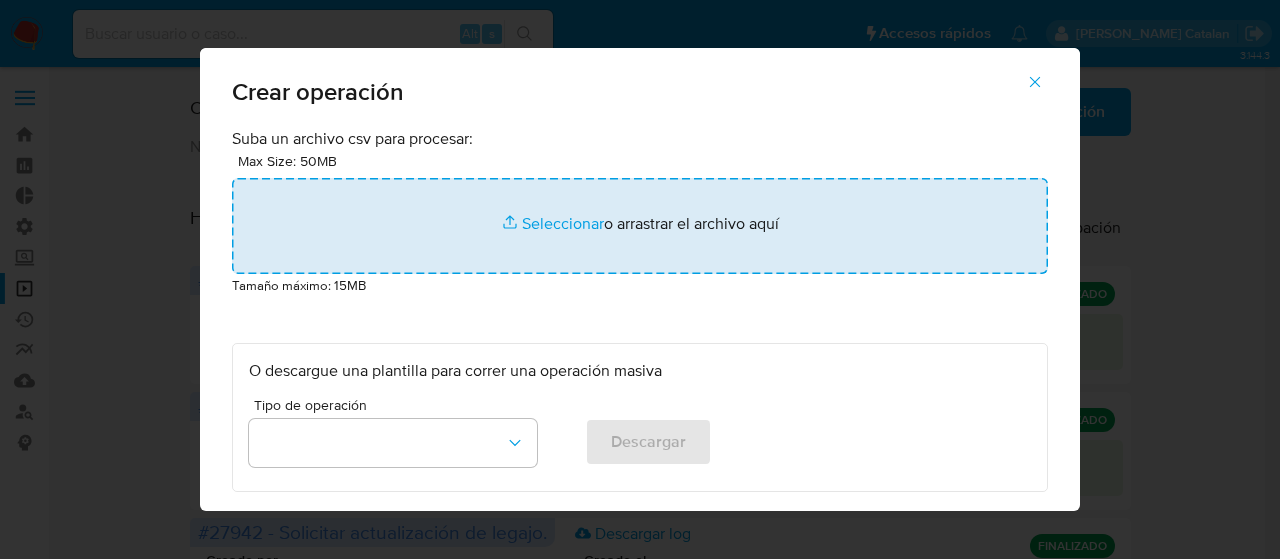 click at bounding box center [640, 226] 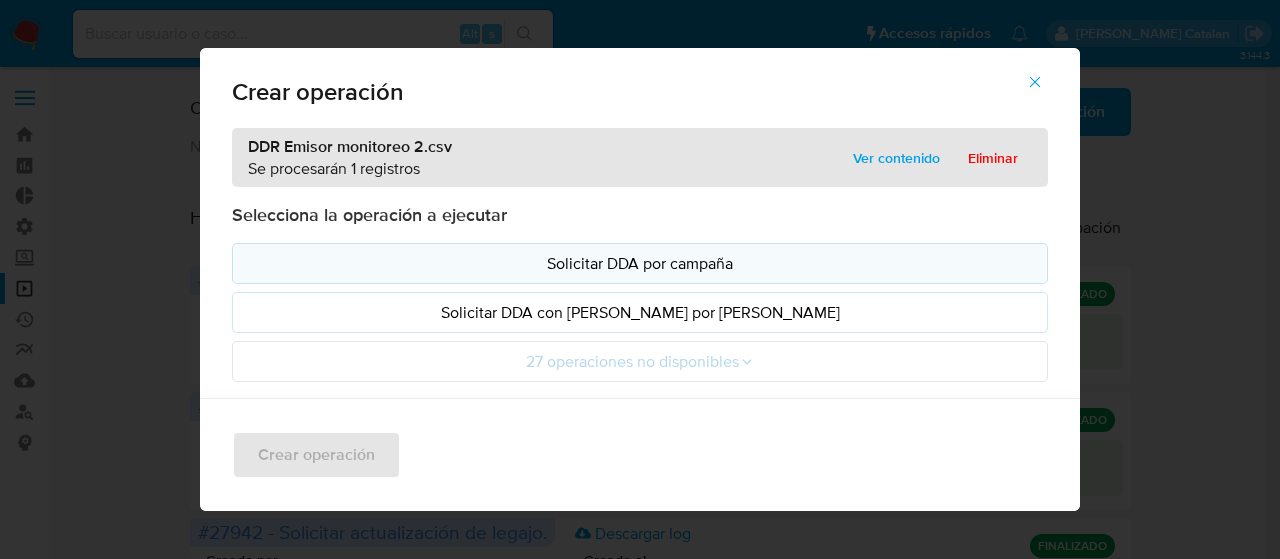 click on "Solicitar DDA por campaña" at bounding box center [640, 263] 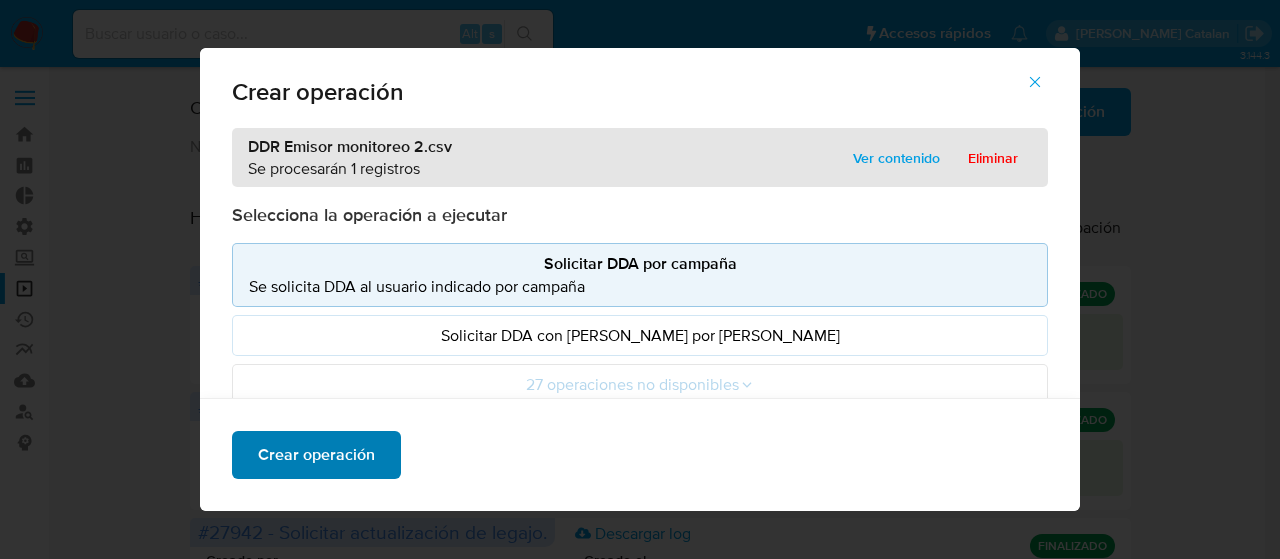click on "Crear operación" at bounding box center [316, 455] 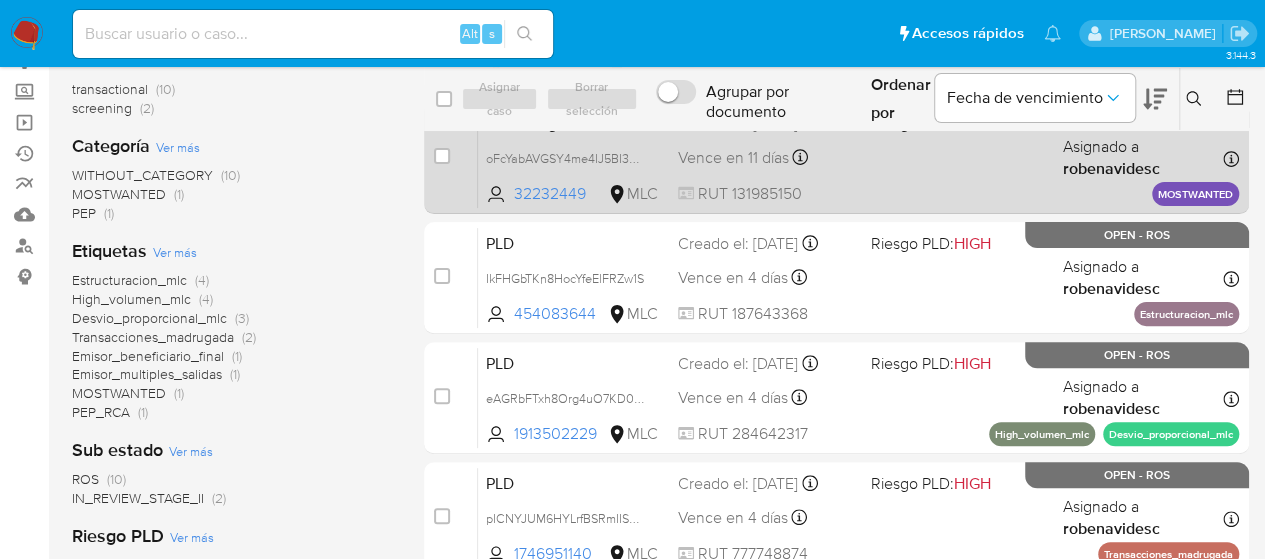 scroll, scrollTop: 172, scrollLeft: 0, axis: vertical 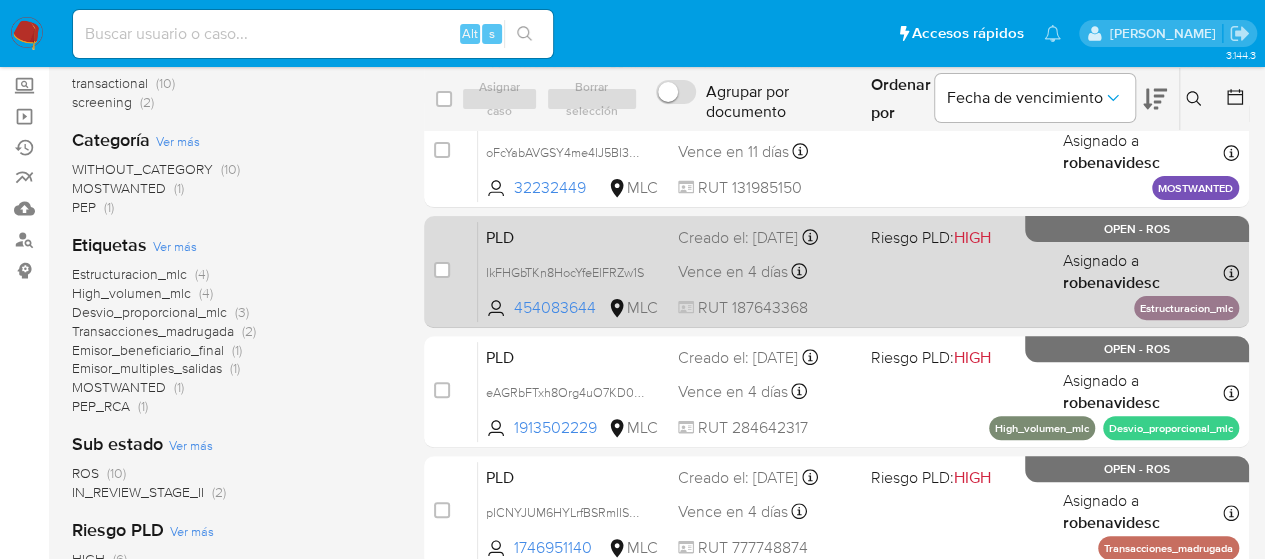 click on "PLD IkFHGbTKn8HocYfeElFRZw1S 454083644 MLC Riesgo PLD:  HIGH Creado el: 12/04/2025   Creado el: 12/04/2025 05:10:15 Vence en 4 días   Vence el 11/07/2025 05:10:15 RUT   187643368 Asignado a   robenavidesc   Asignado el: 10/06/2025 10:05:33 Estructuracion_mlc OPEN - ROS" at bounding box center (858, 271) 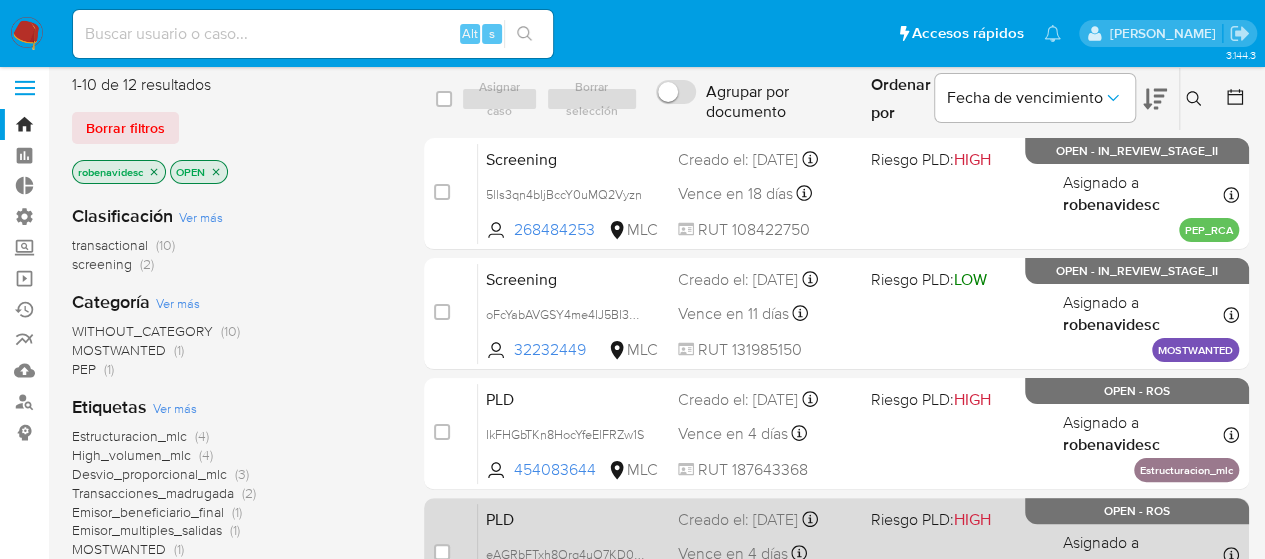 scroll, scrollTop: 0, scrollLeft: 0, axis: both 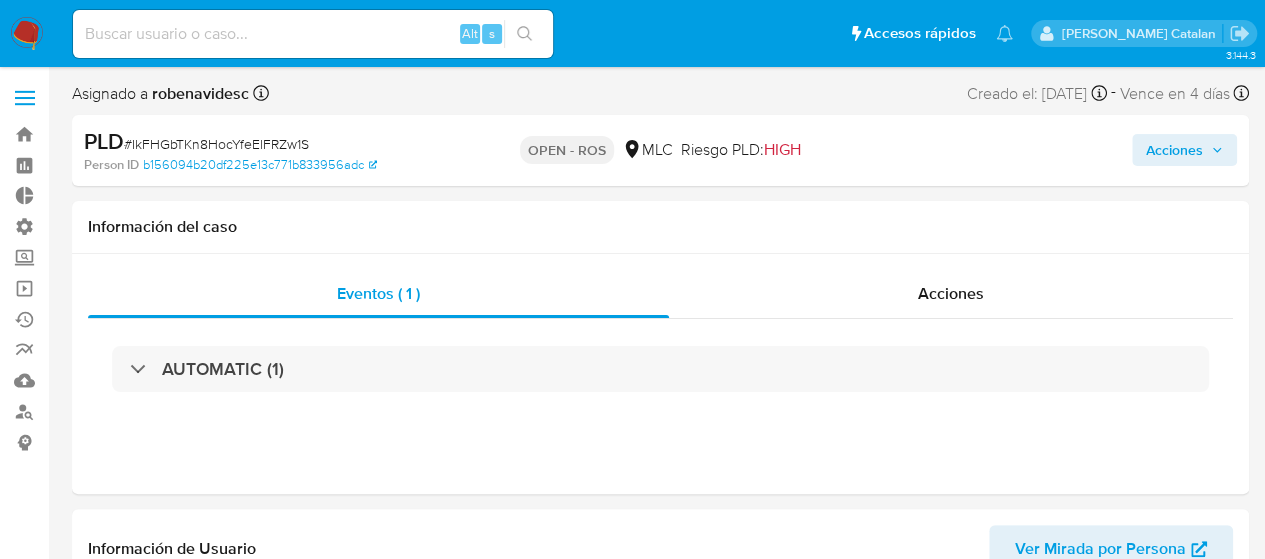 select on "10" 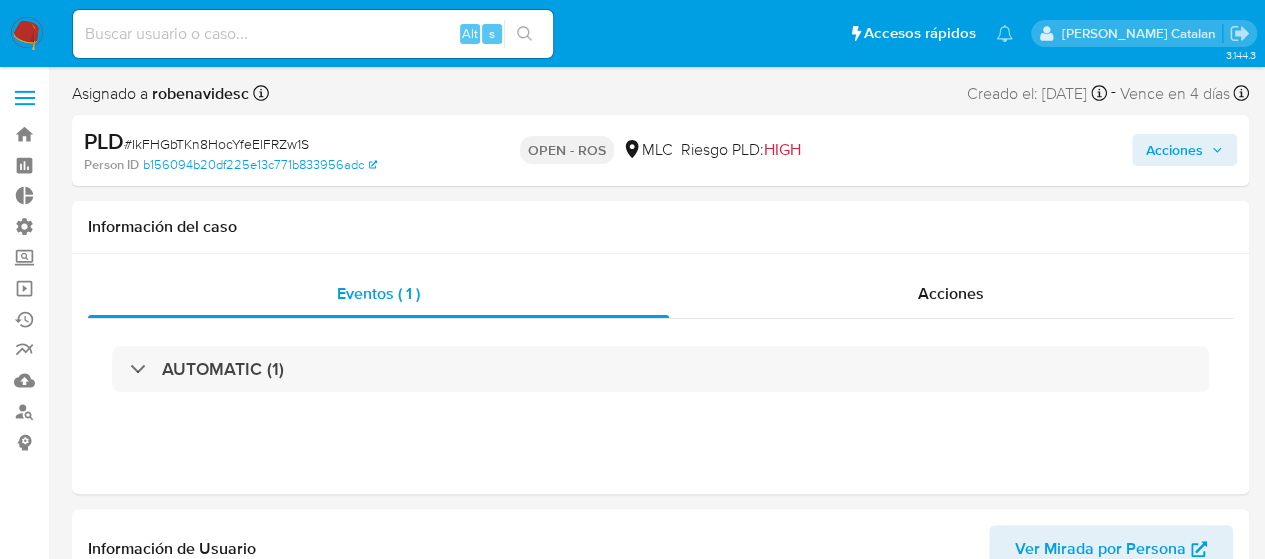 scroll, scrollTop: 797, scrollLeft: 0, axis: vertical 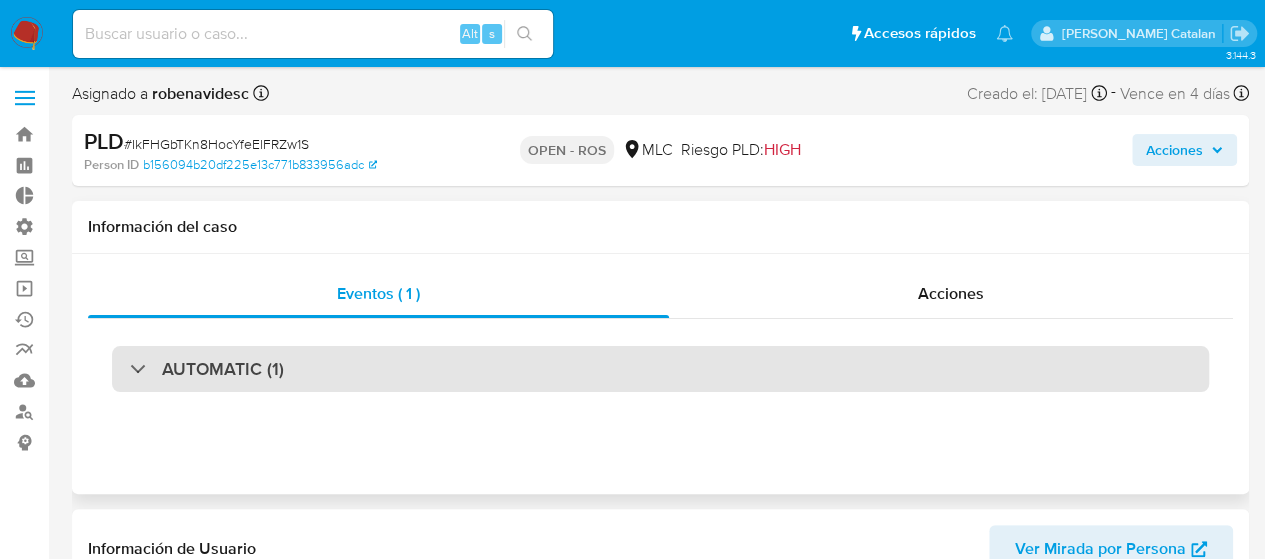 click on "AUTOMATIC (1)" at bounding box center [660, 369] 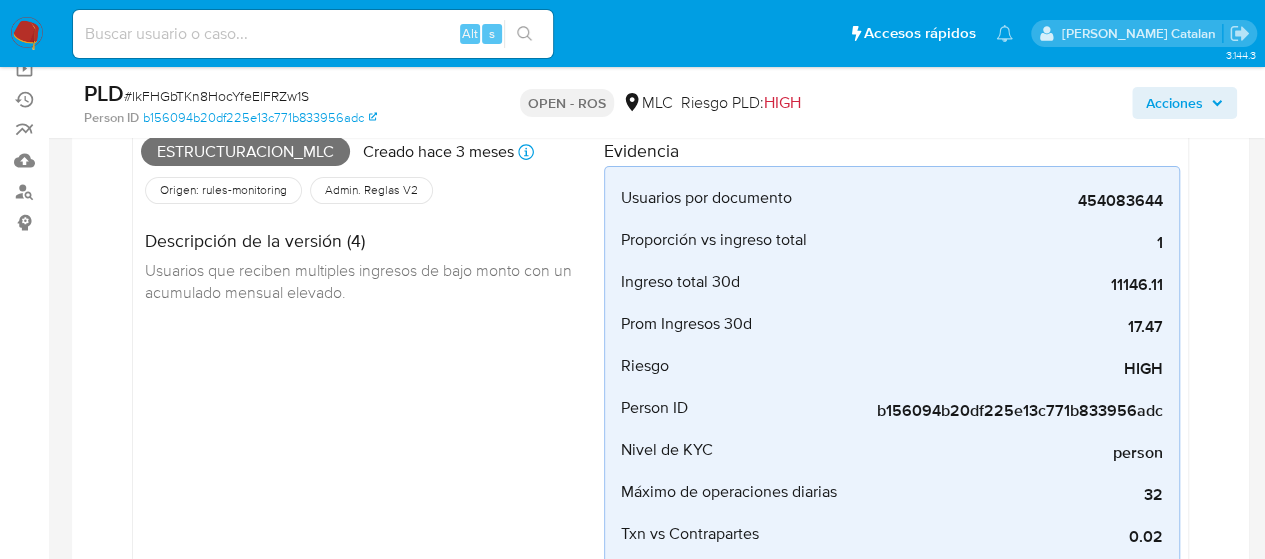 scroll, scrollTop: 234, scrollLeft: 0, axis: vertical 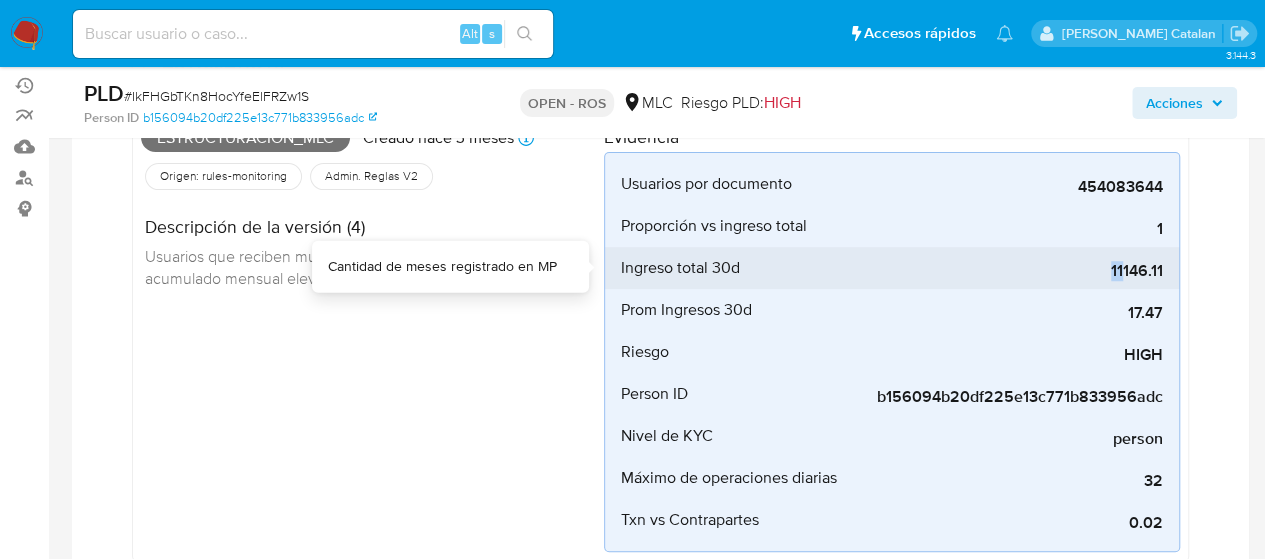 drag, startPoint x: 1124, startPoint y: 272, endPoint x: 1112, endPoint y: 273, distance: 12.0415945 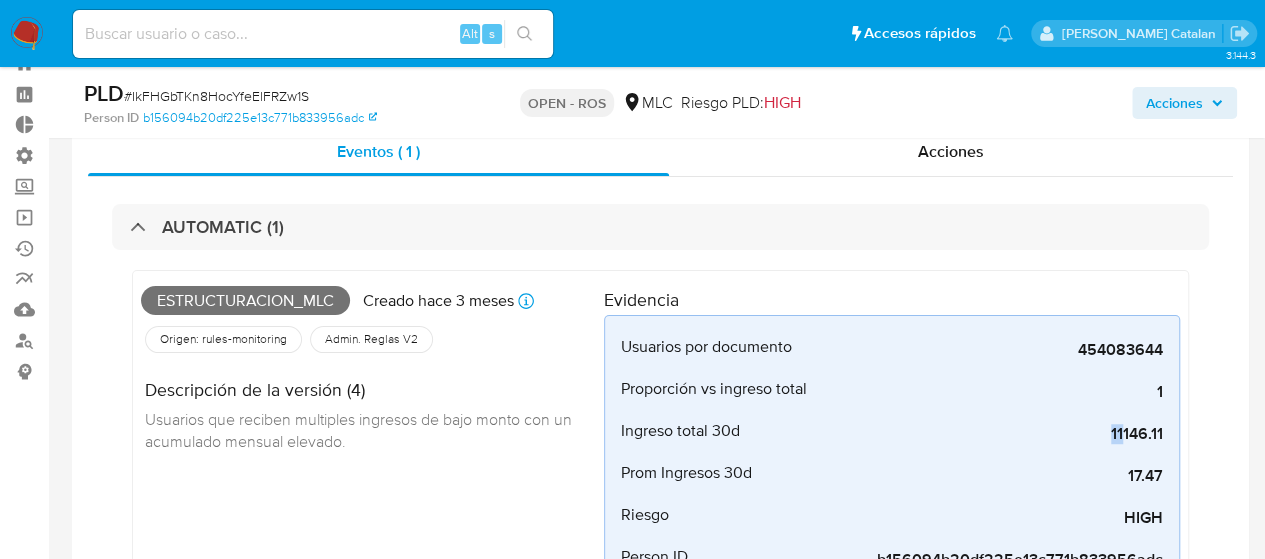 scroll, scrollTop: 70, scrollLeft: 0, axis: vertical 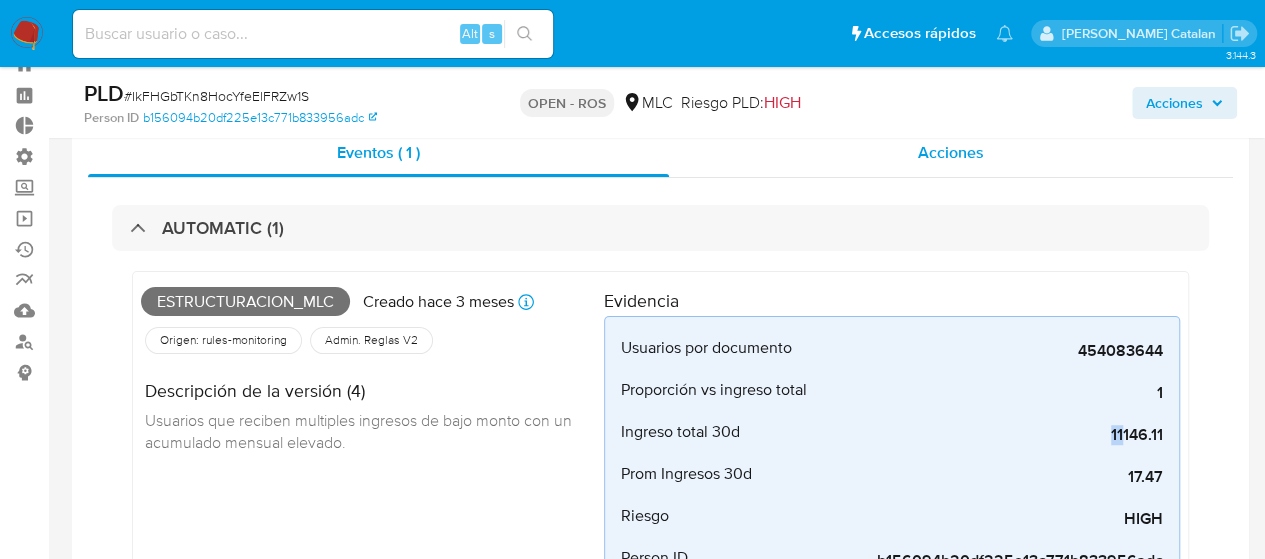 click on "Acciones" at bounding box center (951, 153) 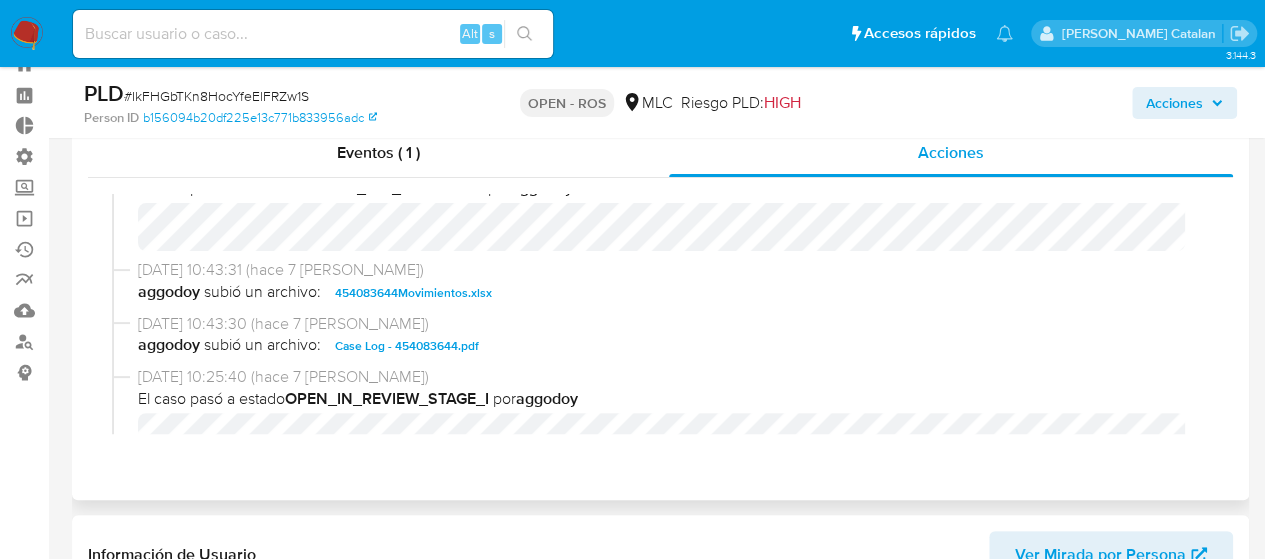 scroll, scrollTop: 425, scrollLeft: 0, axis: vertical 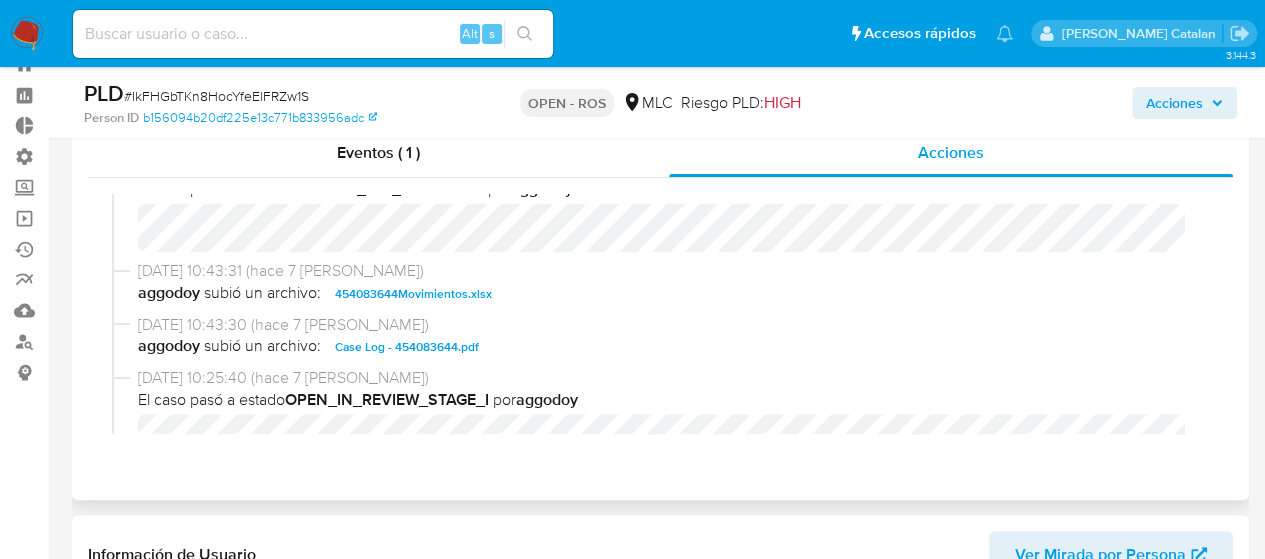 click on "Case Log - 454083644.pdf" at bounding box center [407, 347] 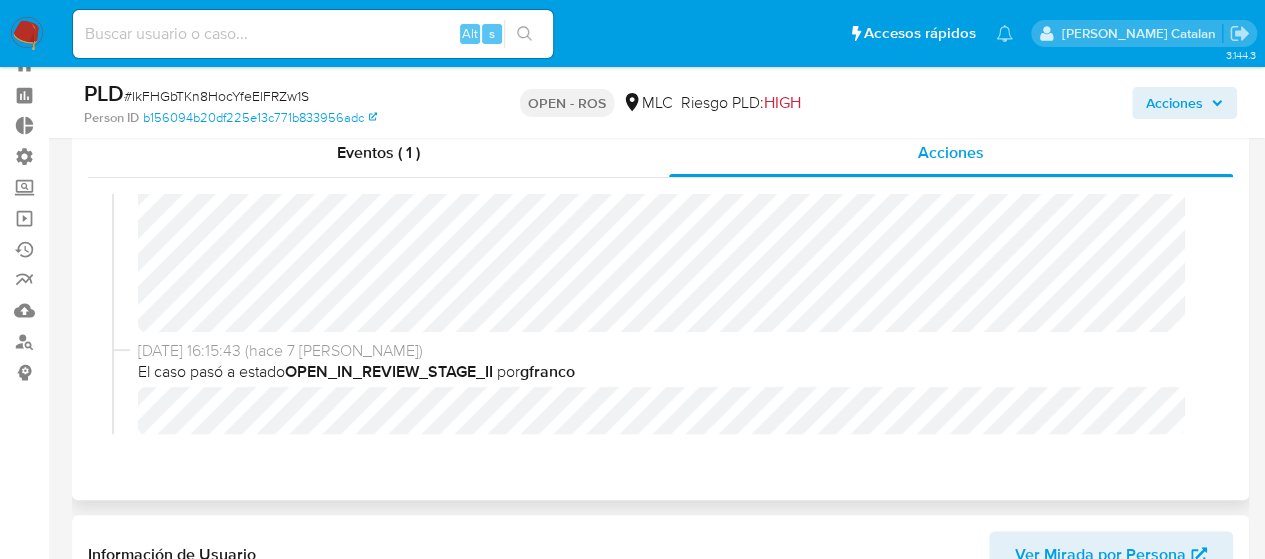 scroll, scrollTop: 0, scrollLeft: 0, axis: both 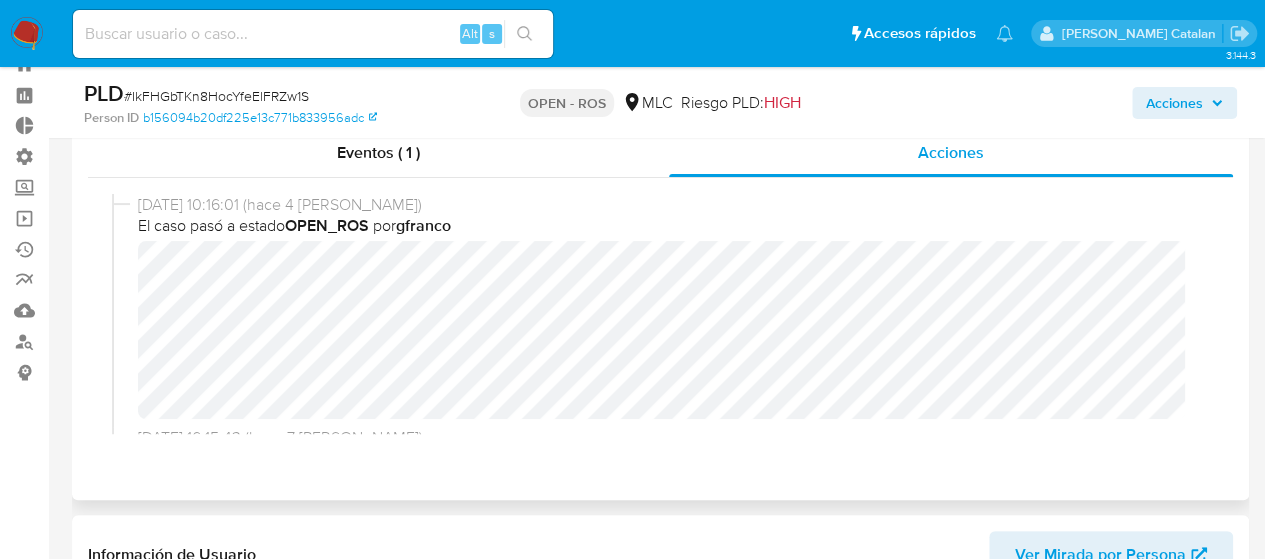 click on "03/07/2025 10:16:01 (hace 4 días) El caso pasó a estado  OPEN_ROS      por  gfranco" at bounding box center [660, 310] 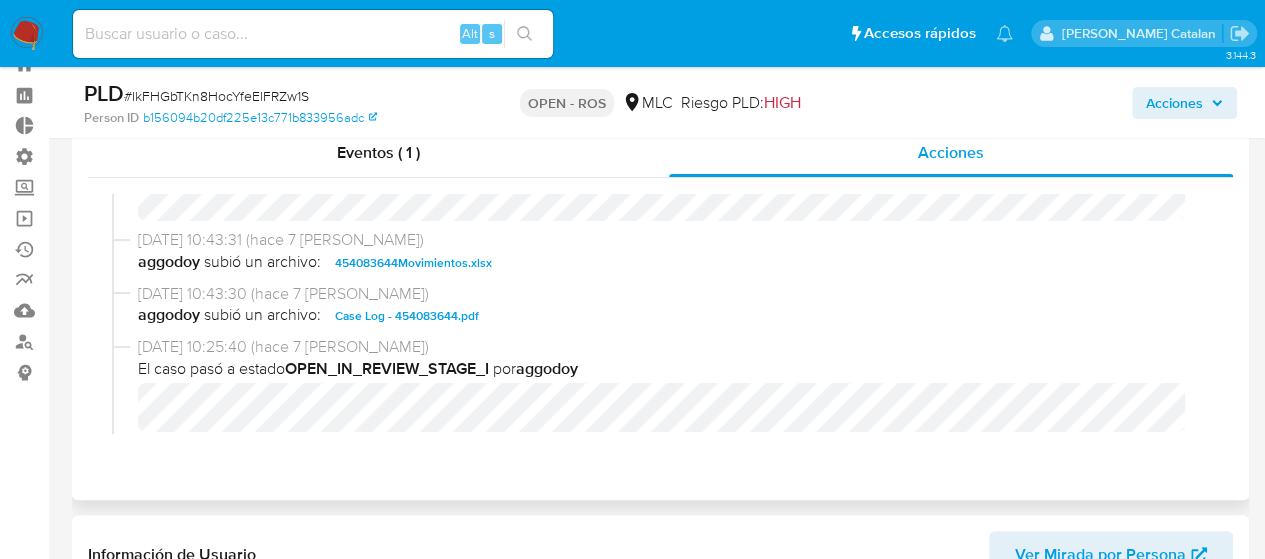 scroll, scrollTop: 457, scrollLeft: 0, axis: vertical 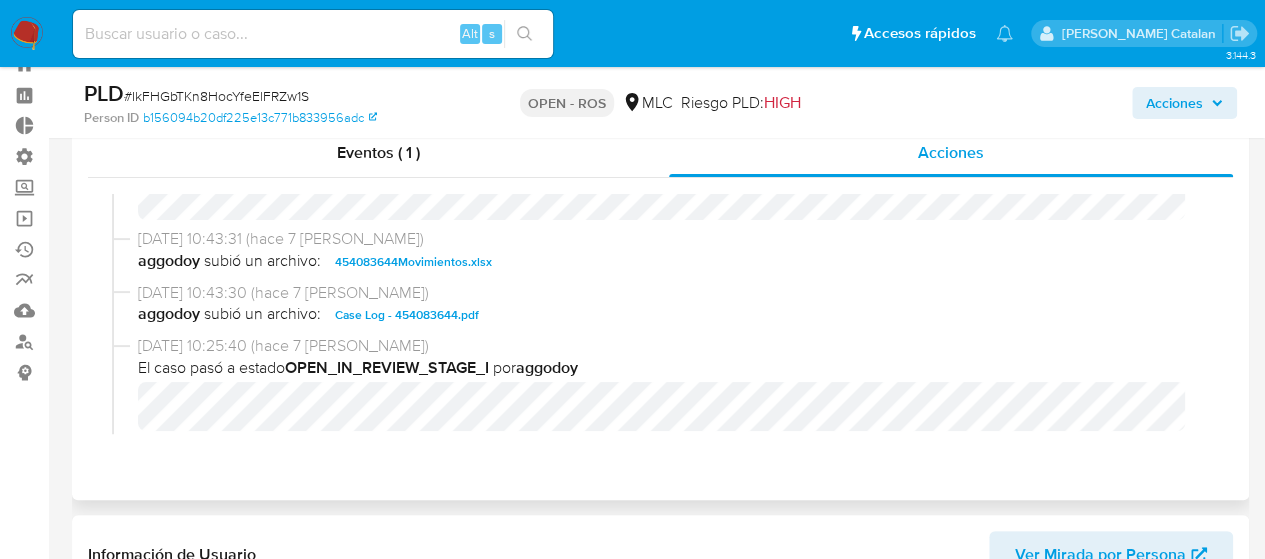 click on "Case Log - 454083644.pdf" at bounding box center (407, 315) 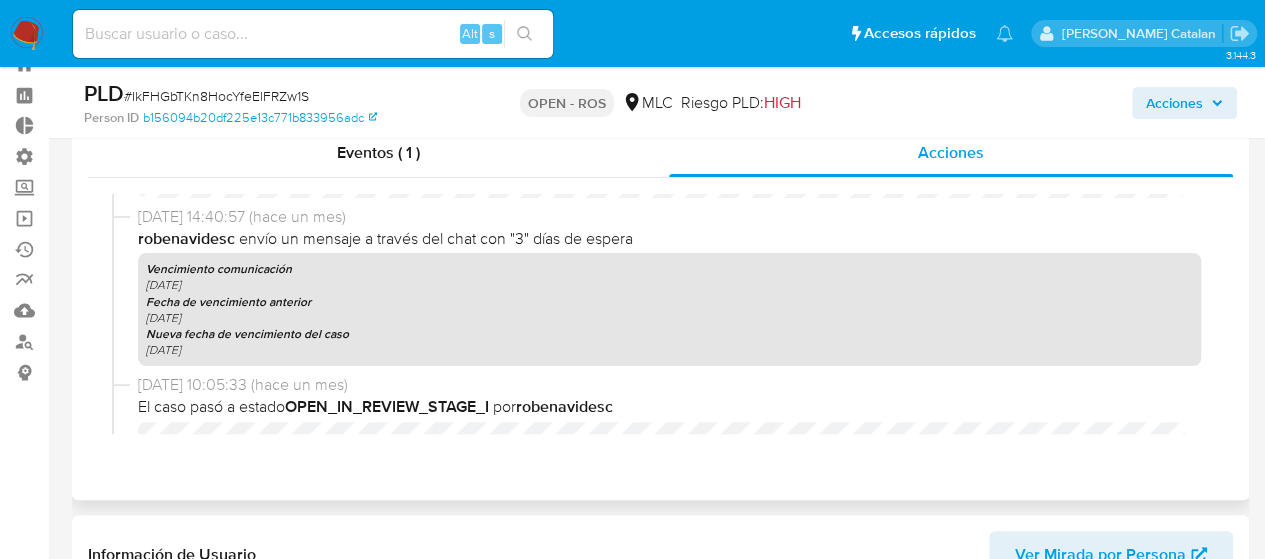 scroll, scrollTop: 1294, scrollLeft: 0, axis: vertical 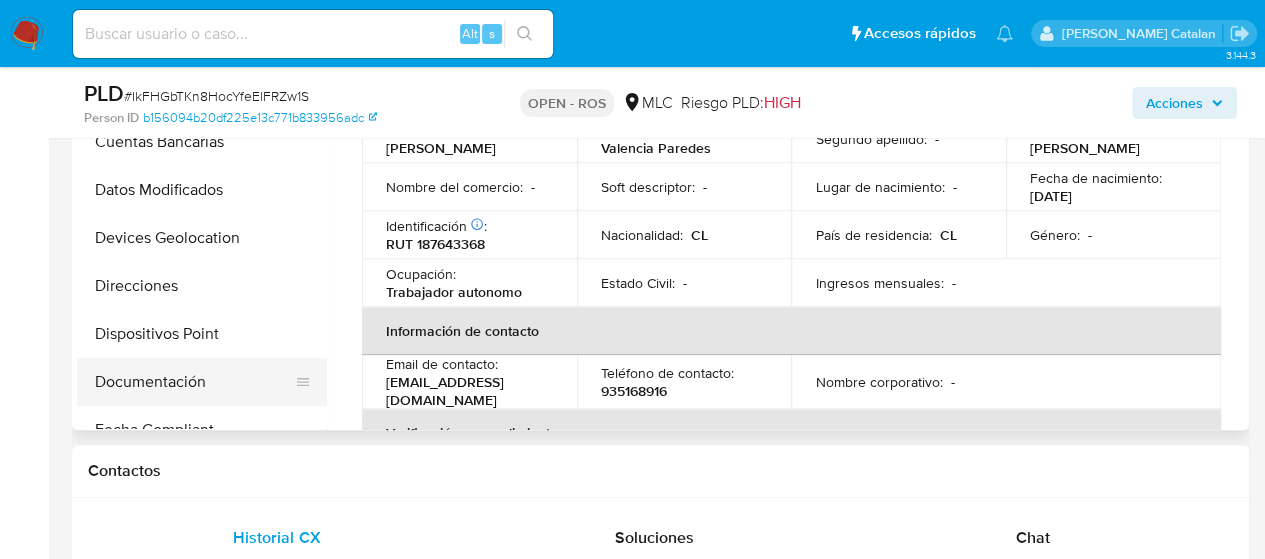 click on "Documentación" at bounding box center (194, 382) 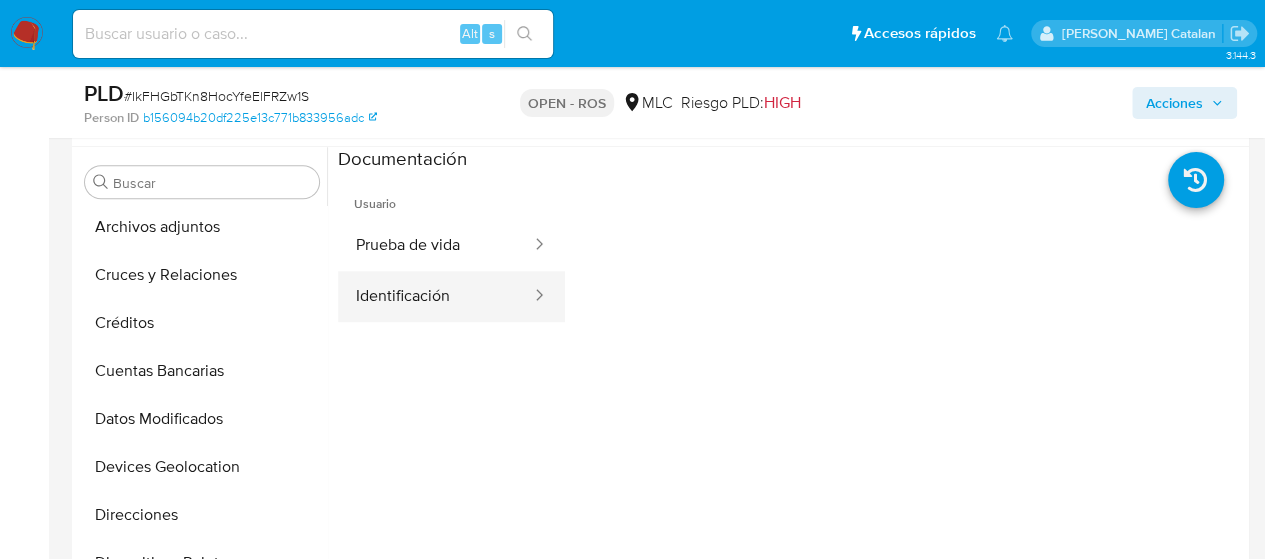 scroll, scrollTop: 520, scrollLeft: 0, axis: vertical 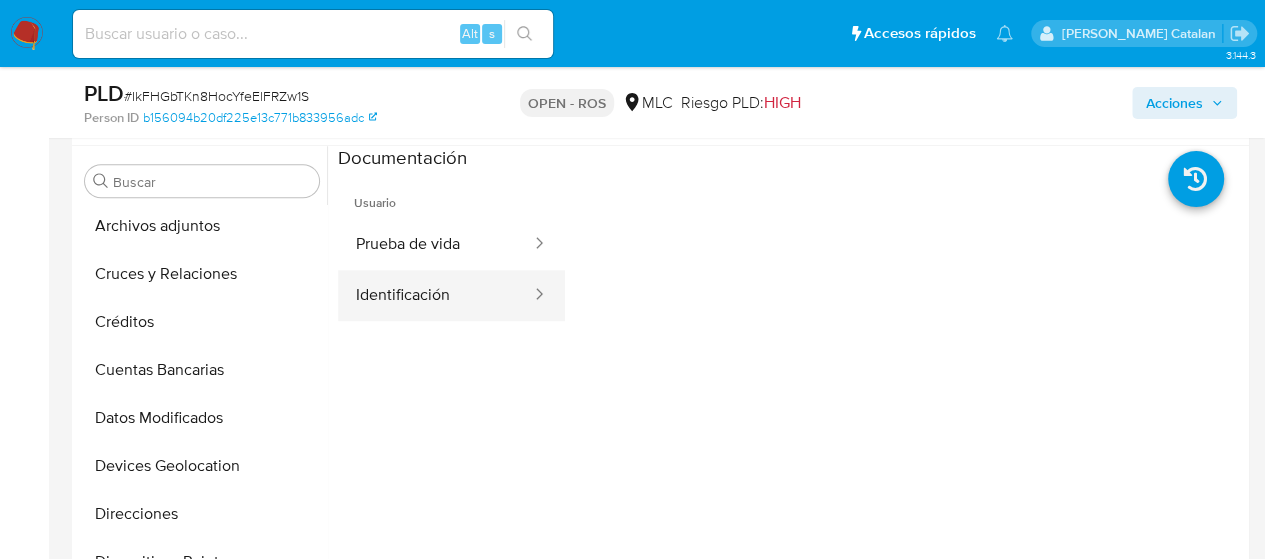 click on "Identificación" at bounding box center (435, 295) 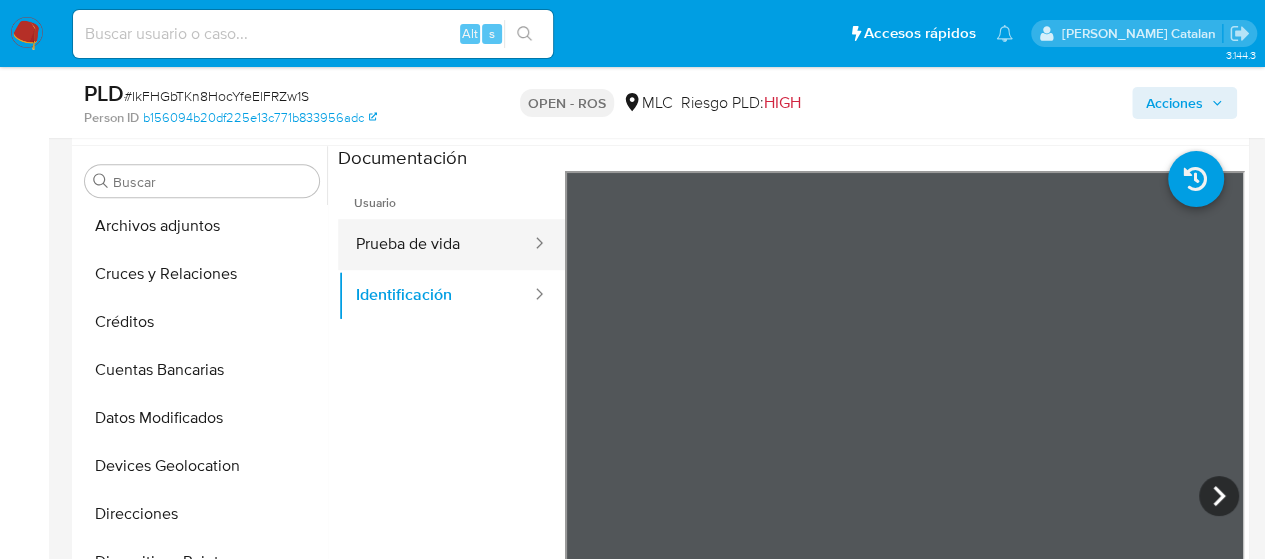 click on "Prueba de vida" at bounding box center [435, 244] 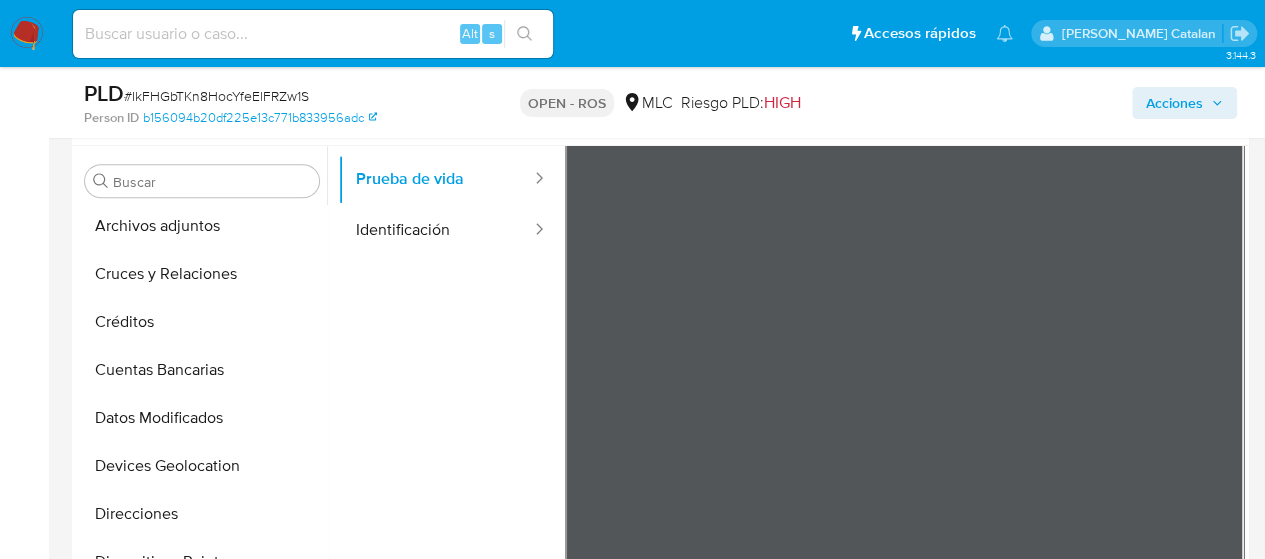 scroll, scrollTop: 65, scrollLeft: 0, axis: vertical 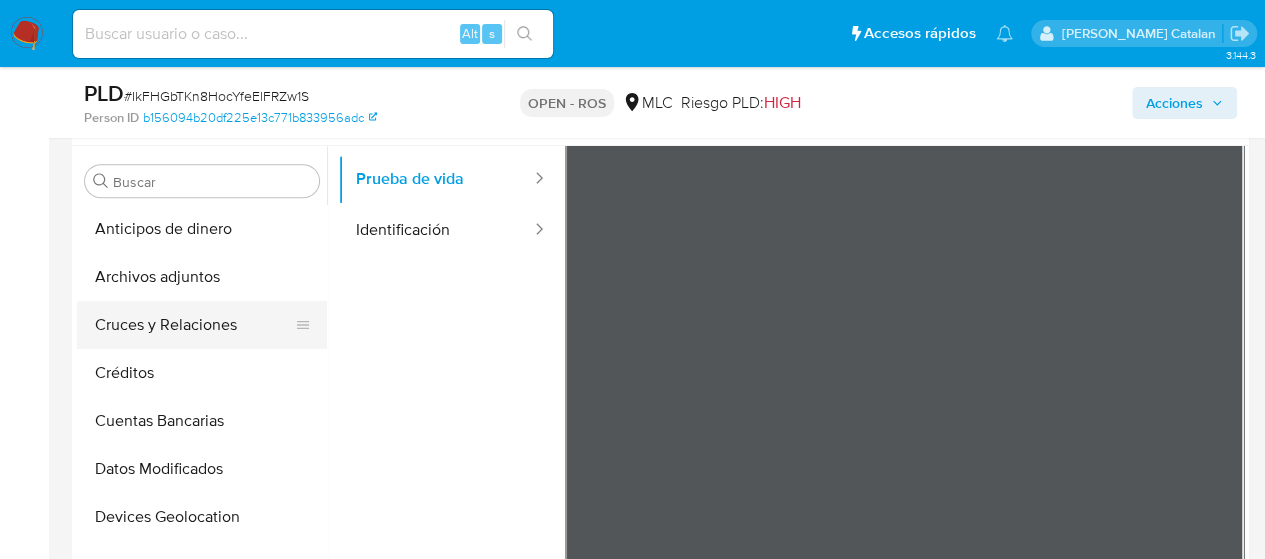 click on "Cruces y Relaciones" at bounding box center (194, 325) 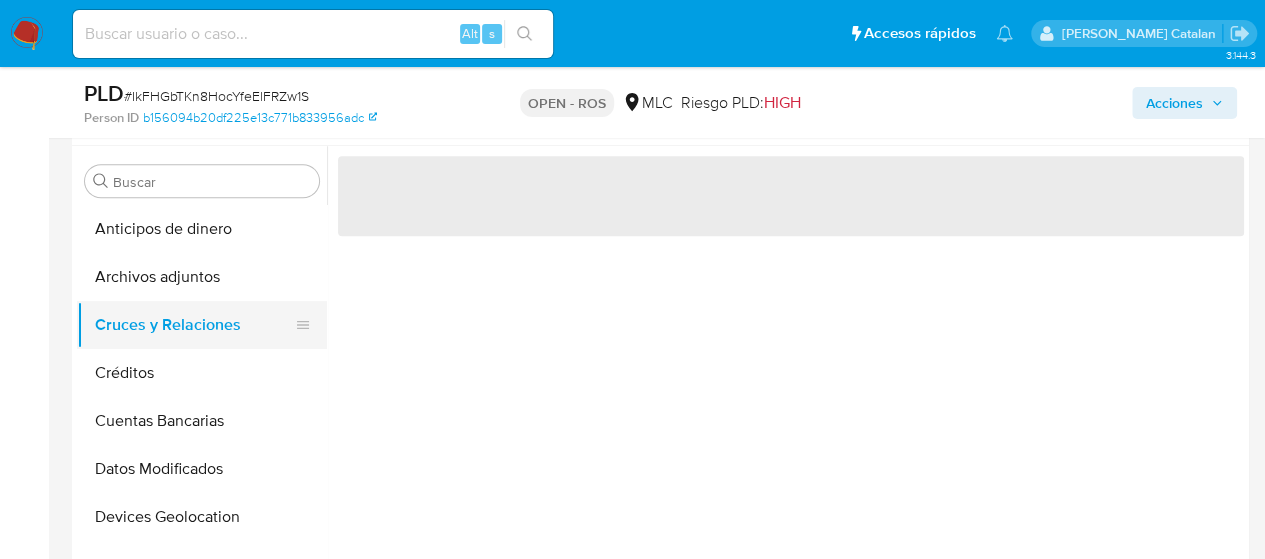 scroll, scrollTop: 0, scrollLeft: 0, axis: both 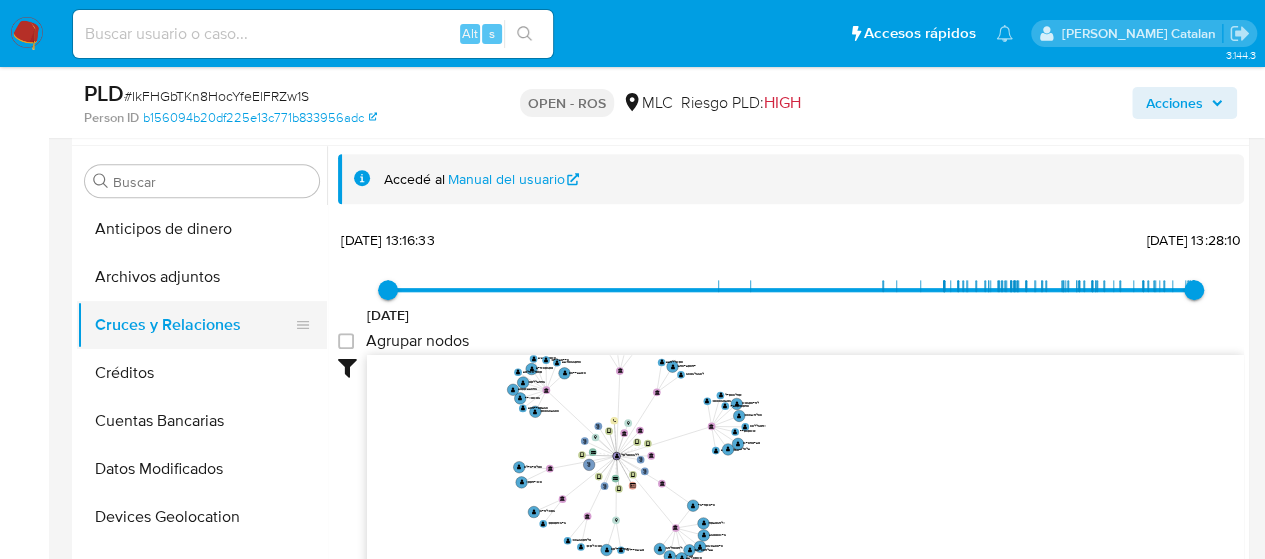 drag, startPoint x: 176, startPoint y: 428, endPoint x: 152, endPoint y: 341, distance: 90.24966 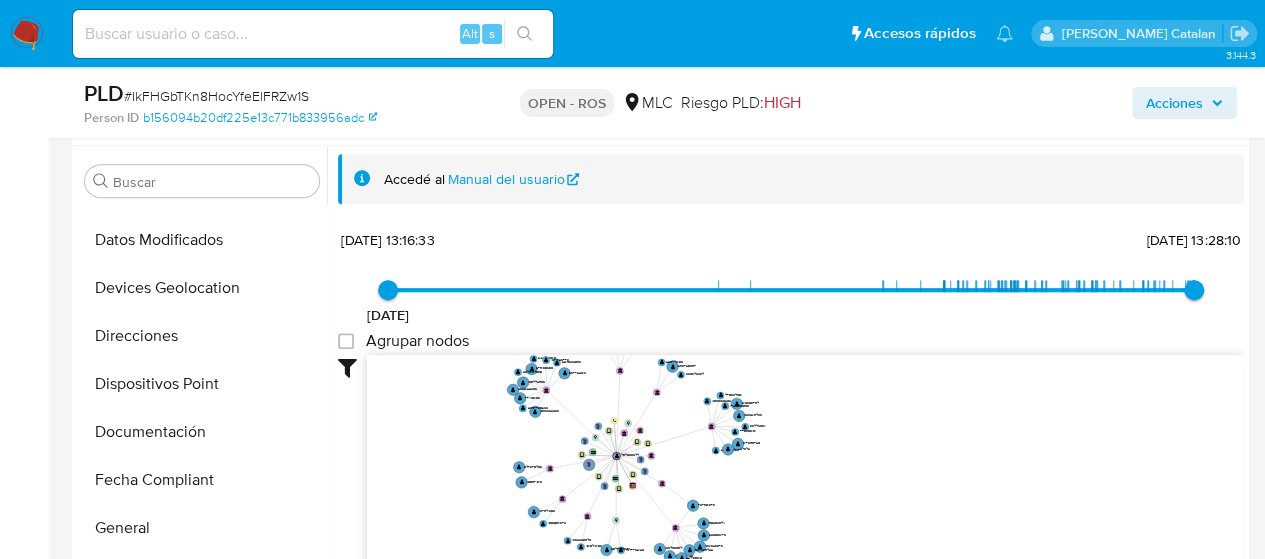 scroll, scrollTop: 233, scrollLeft: 0, axis: vertical 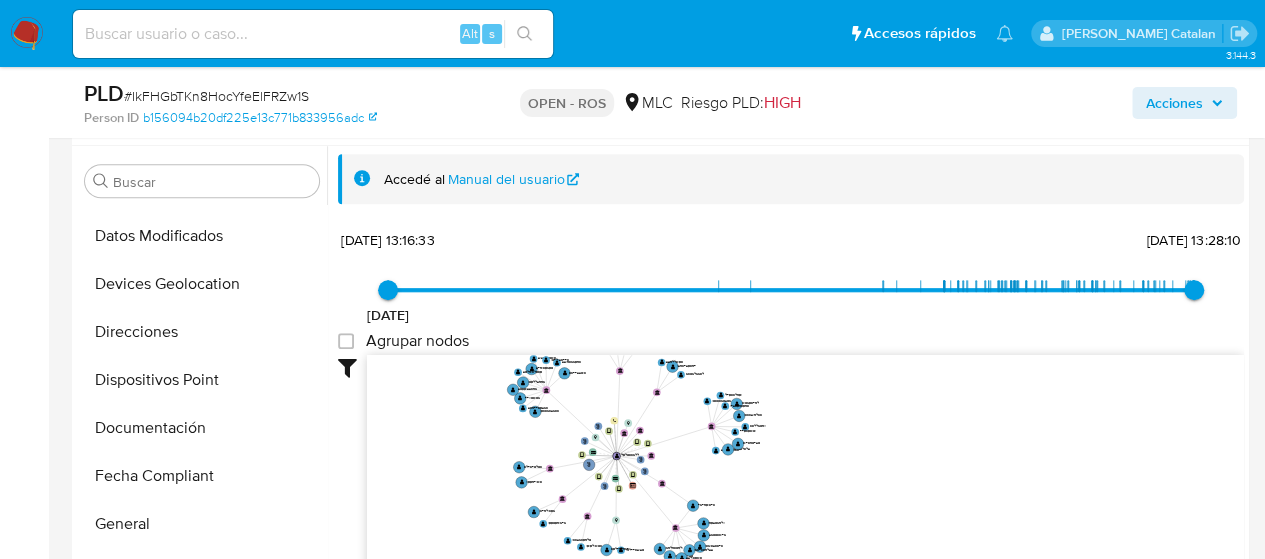click on "Direcciones" at bounding box center [202, 332] 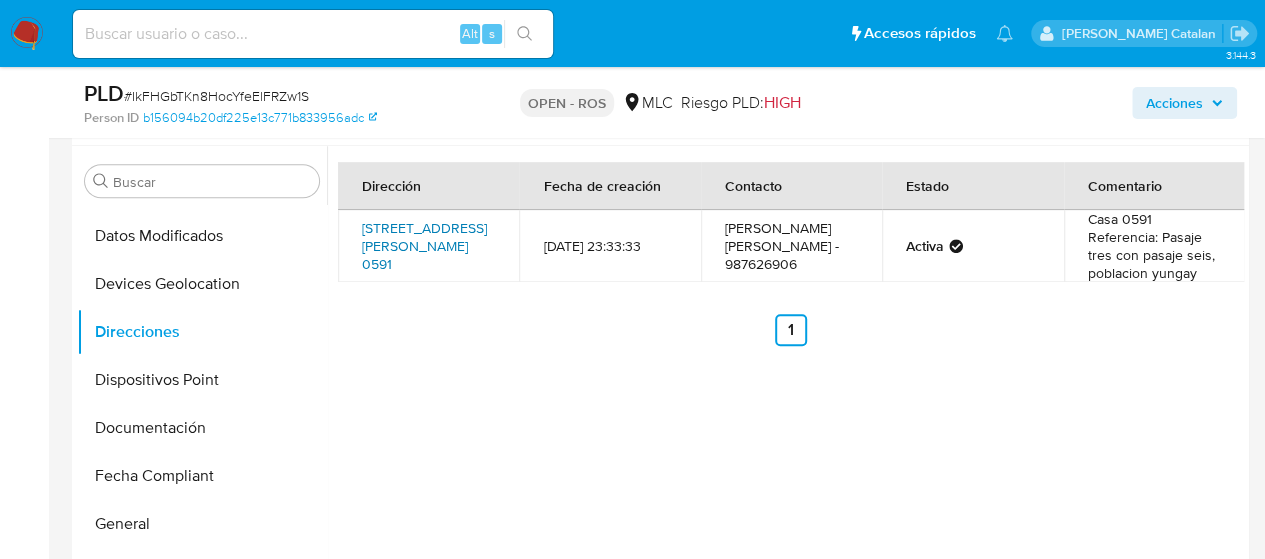click on "Pasaje Tres 0591, La Granja, Rm (metropolitana), , Chile 0591" at bounding box center (424, 246) 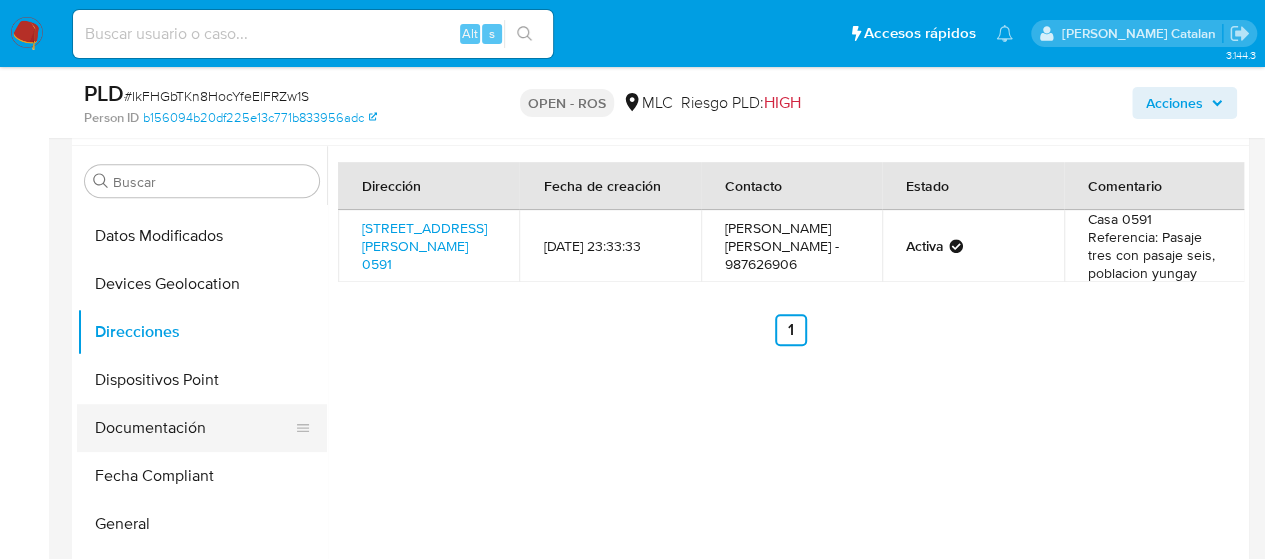 click on "Documentación" at bounding box center [194, 428] 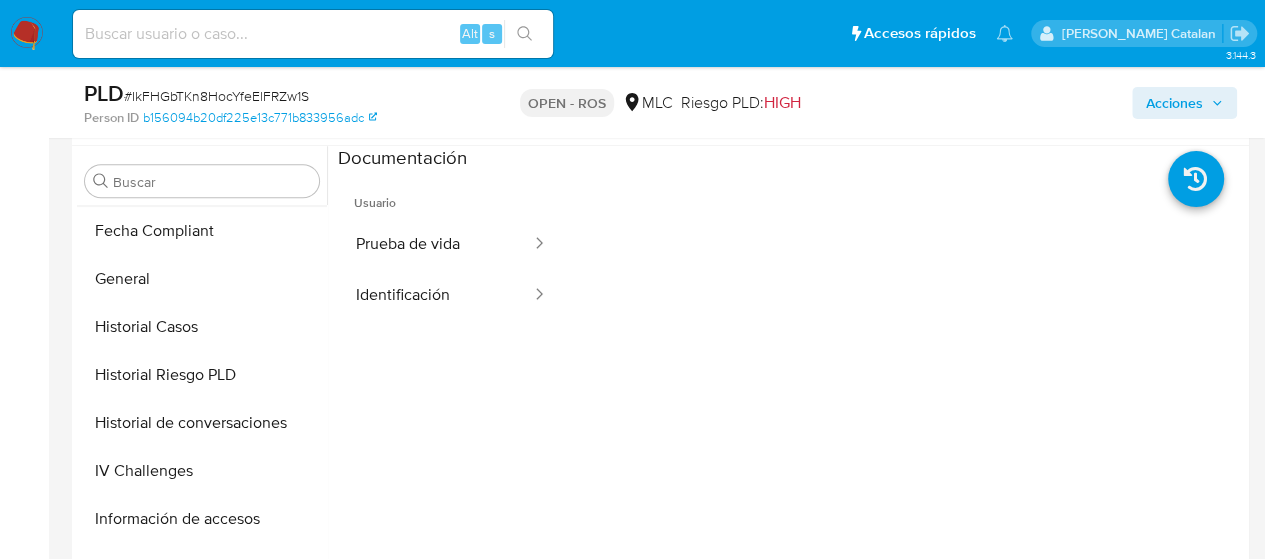 scroll, scrollTop: 479, scrollLeft: 0, axis: vertical 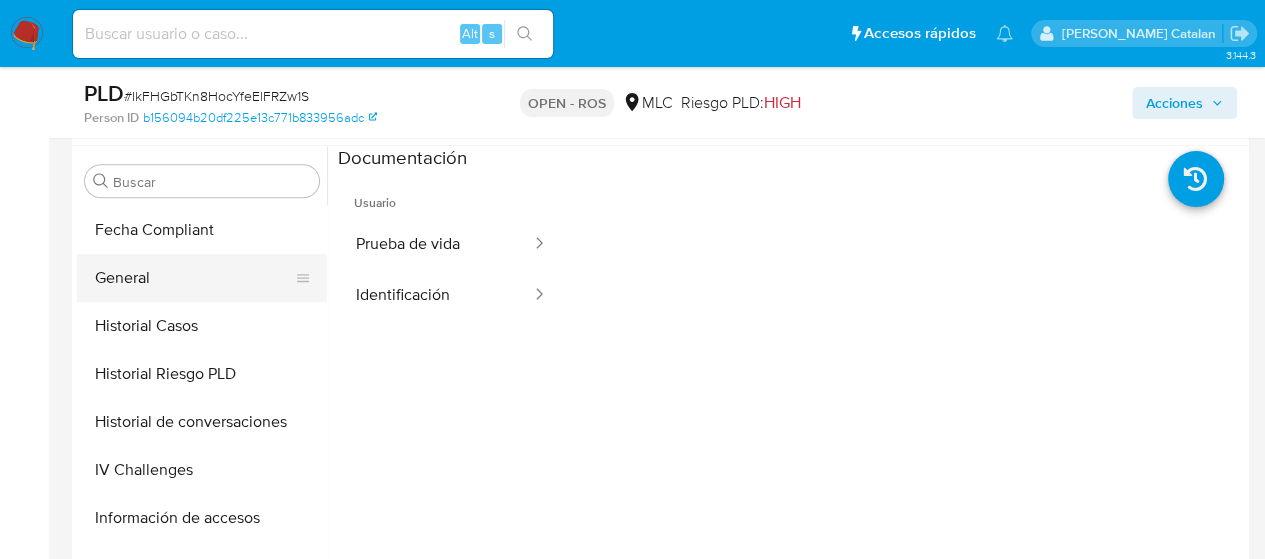click on "General" at bounding box center [194, 278] 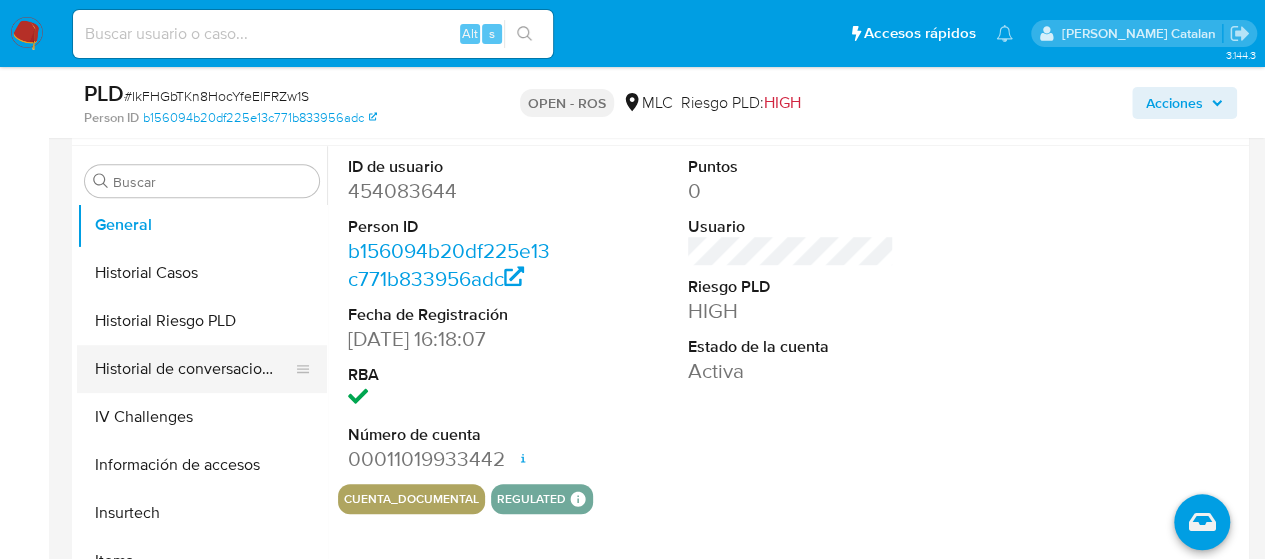 scroll, scrollTop: 539, scrollLeft: 0, axis: vertical 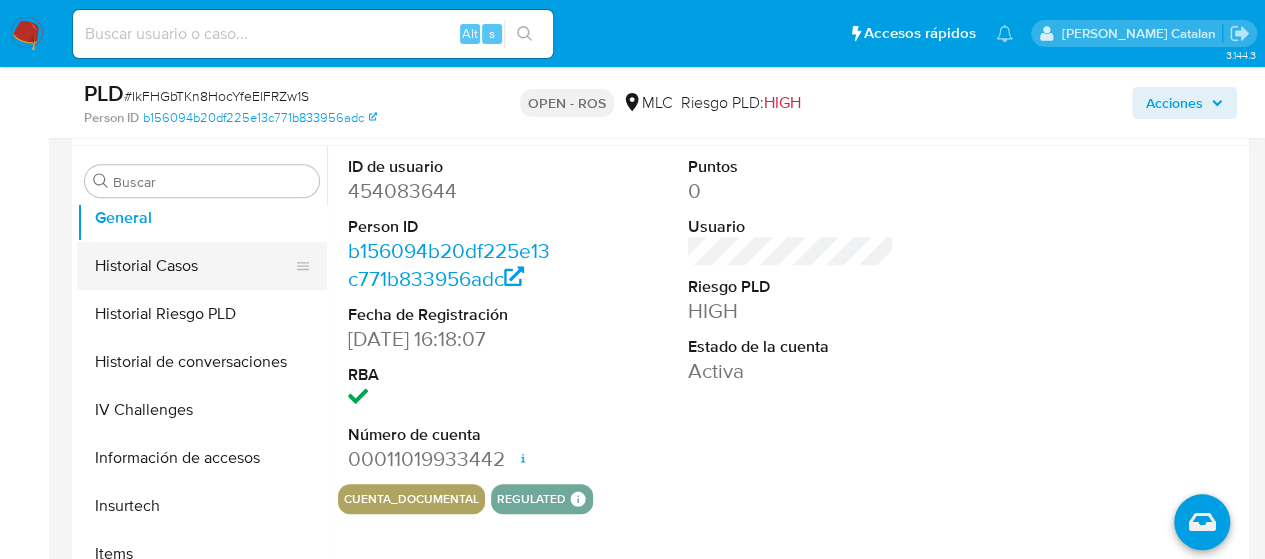 click on "Historial Casos" at bounding box center (194, 266) 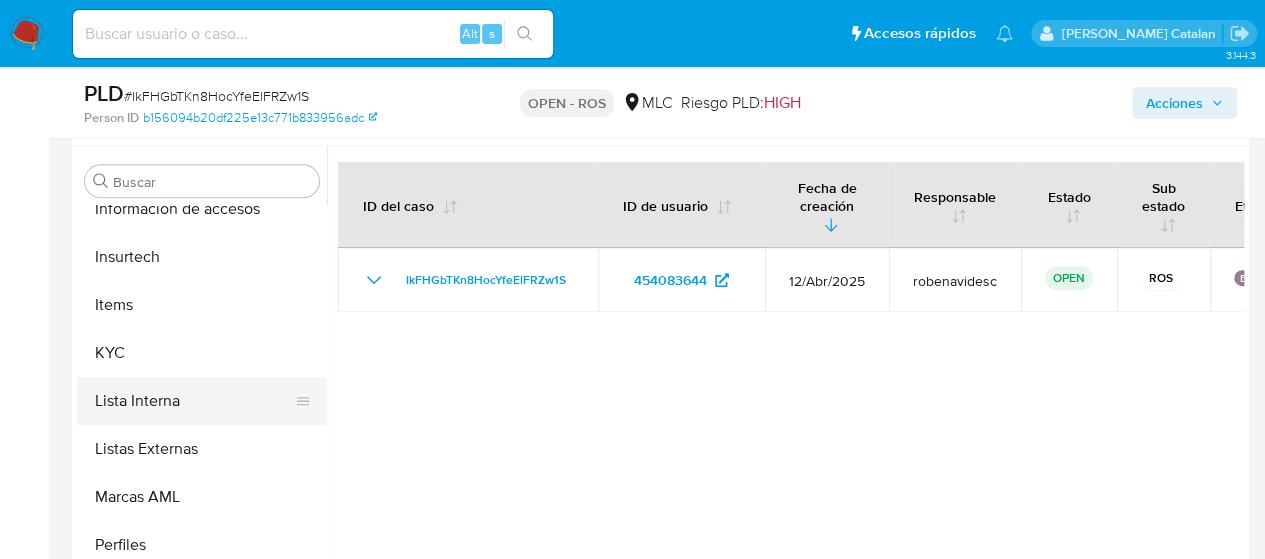 scroll, scrollTop: 789, scrollLeft: 0, axis: vertical 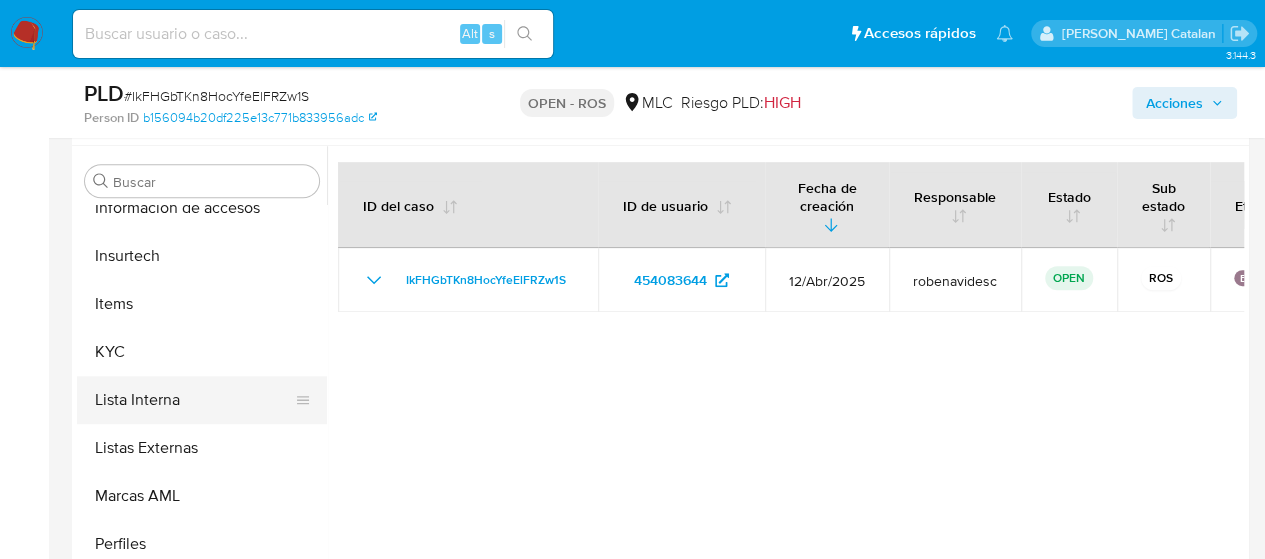 click on "Lista Interna" at bounding box center [194, 400] 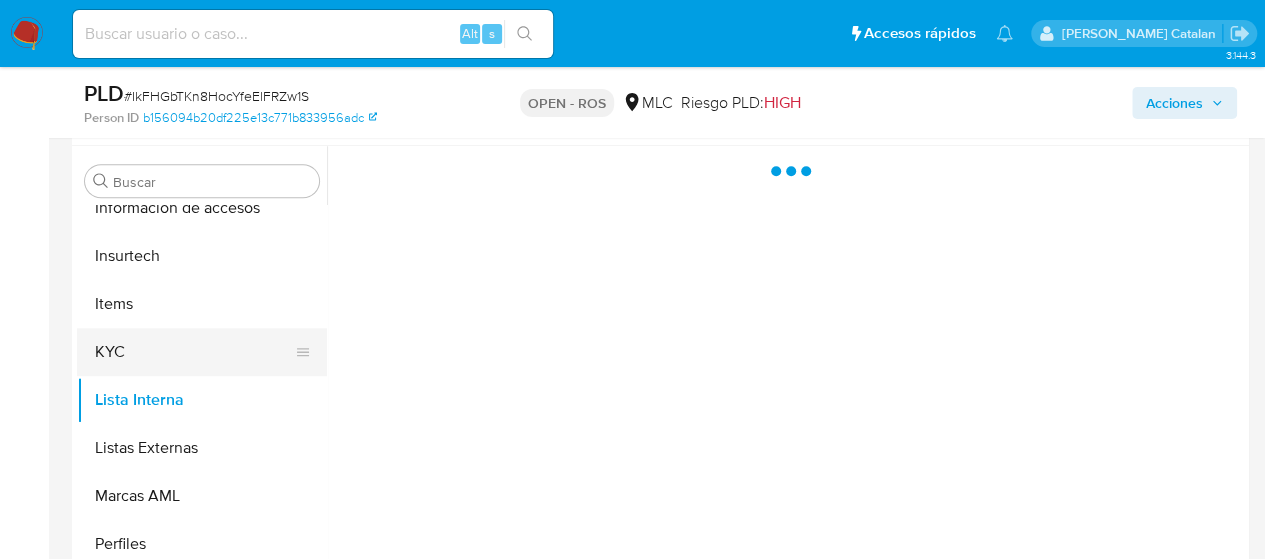 click on "KYC" at bounding box center (194, 352) 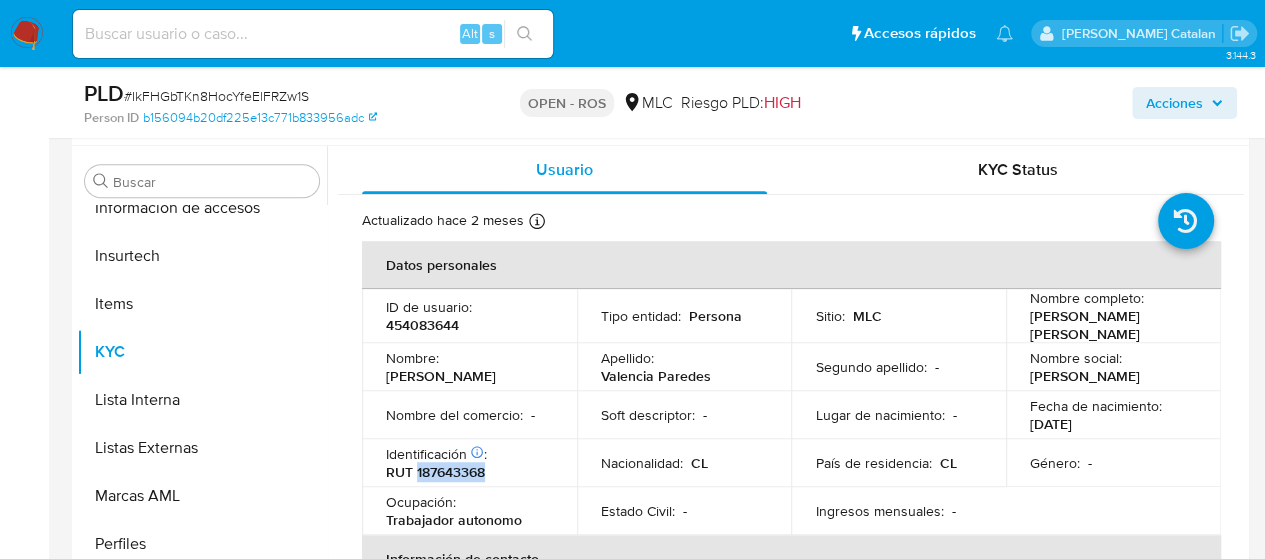 drag, startPoint x: 416, startPoint y: 473, endPoint x: 494, endPoint y: 473, distance: 78 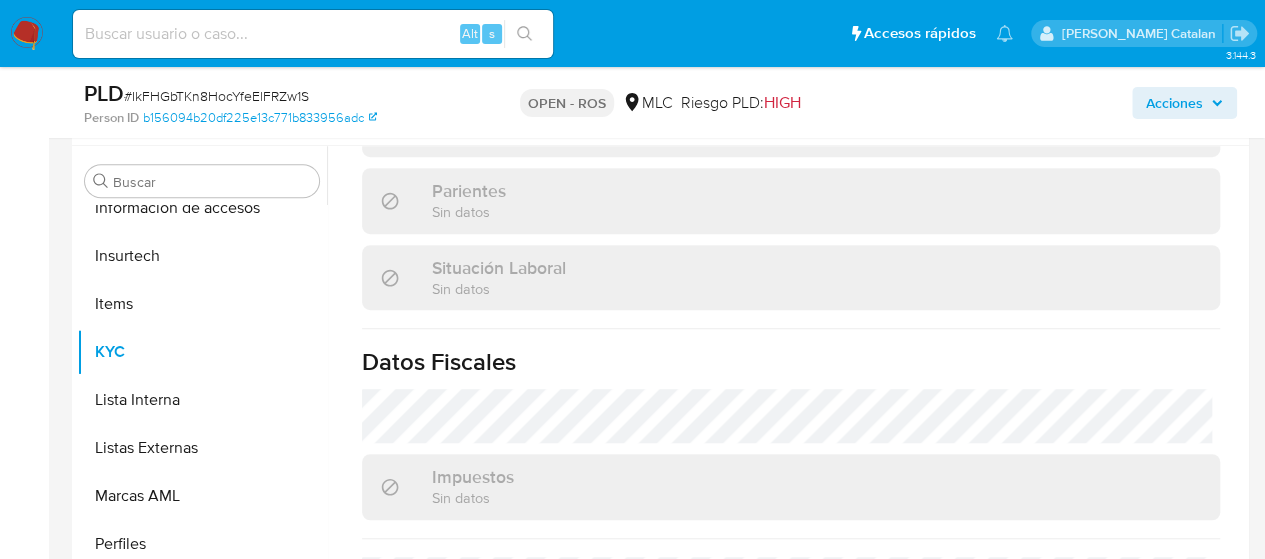scroll, scrollTop: 1149, scrollLeft: 0, axis: vertical 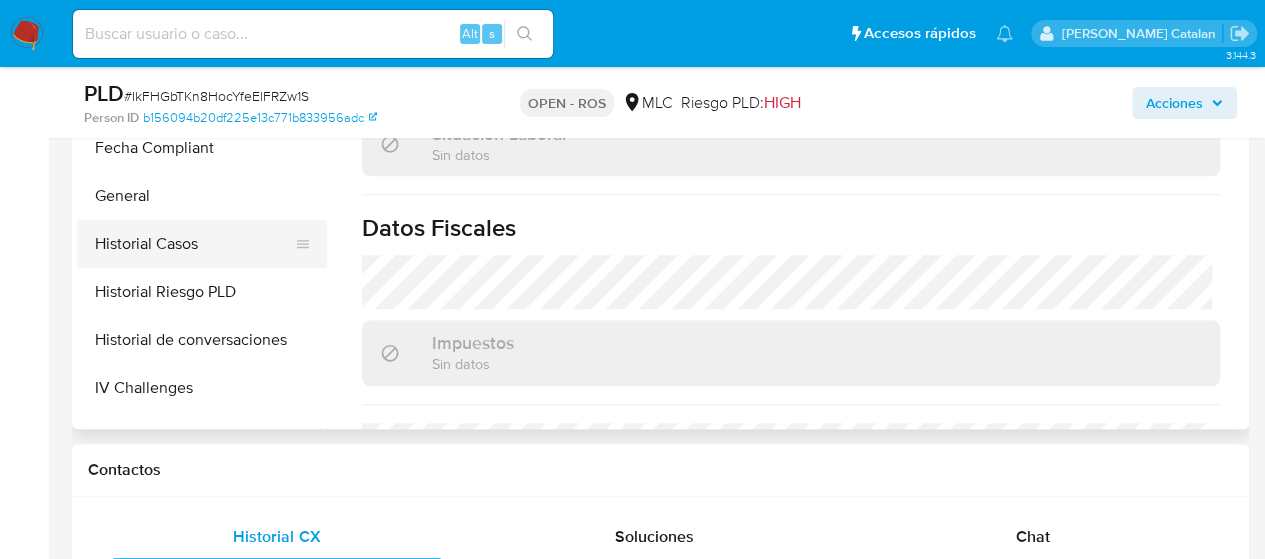 click on "Historial Casos" at bounding box center [194, 244] 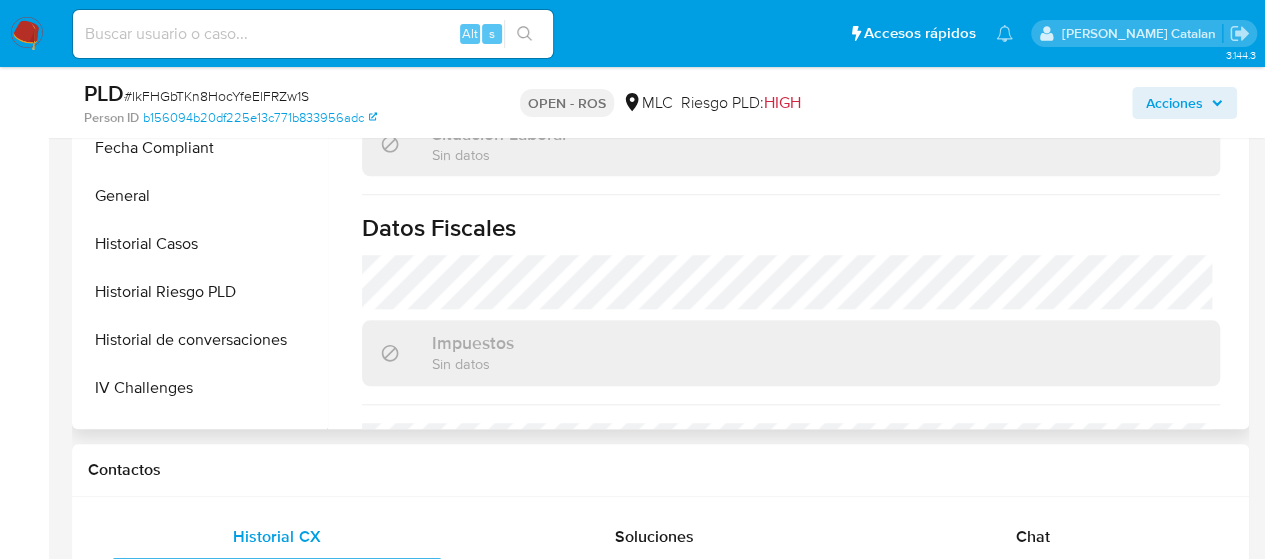 scroll, scrollTop: 0, scrollLeft: 0, axis: both 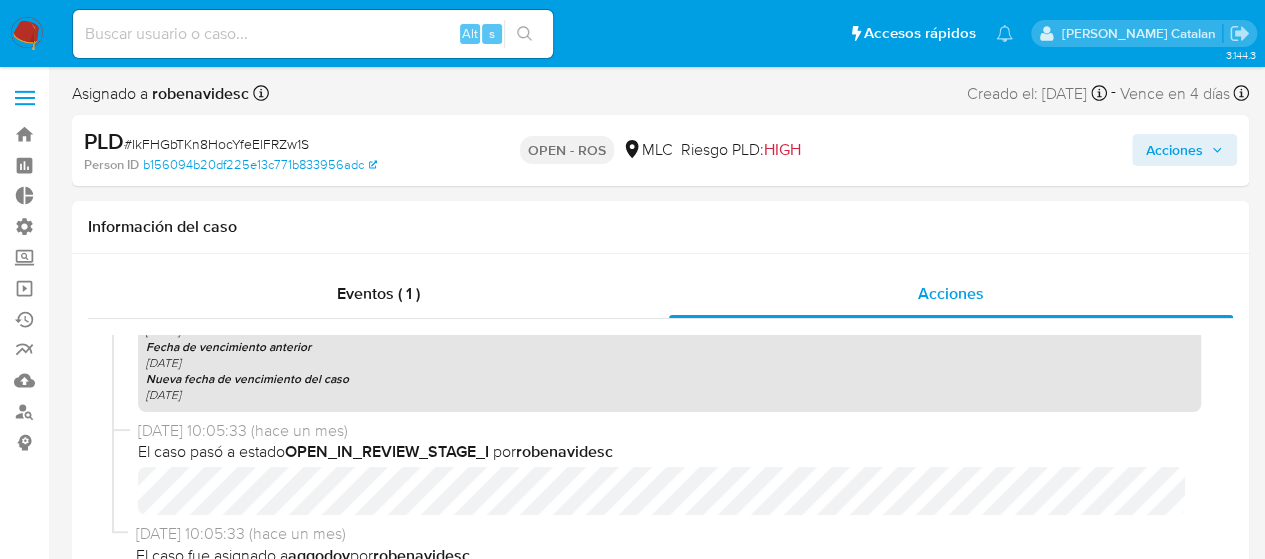 click on "Acciones" at bounding box center (1174, 150) 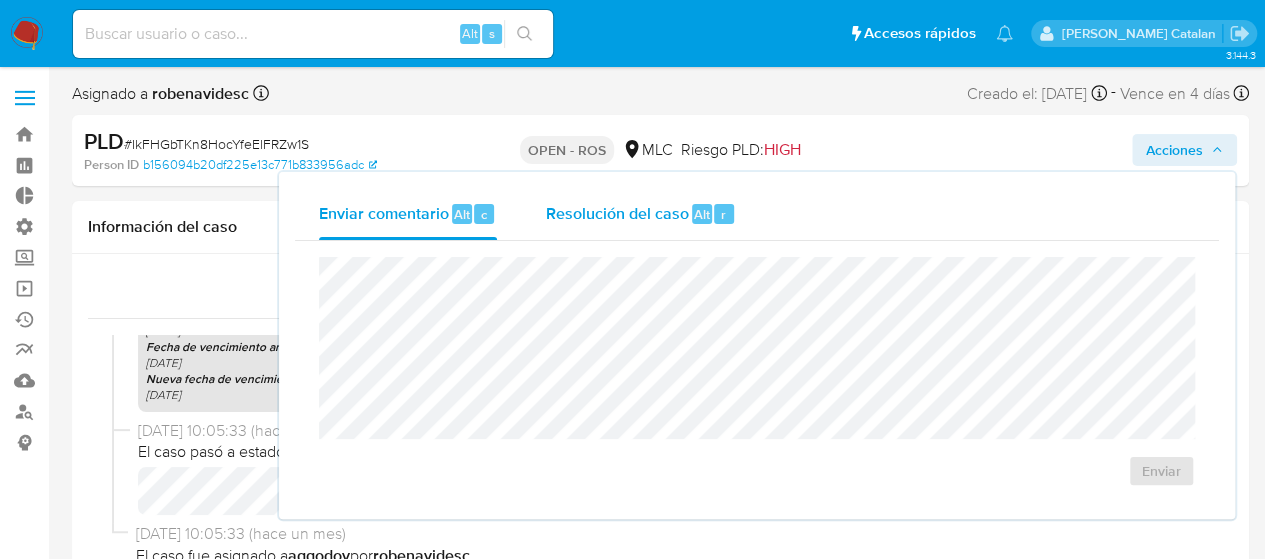 click on "Alt" at bounding box center (702, 214) 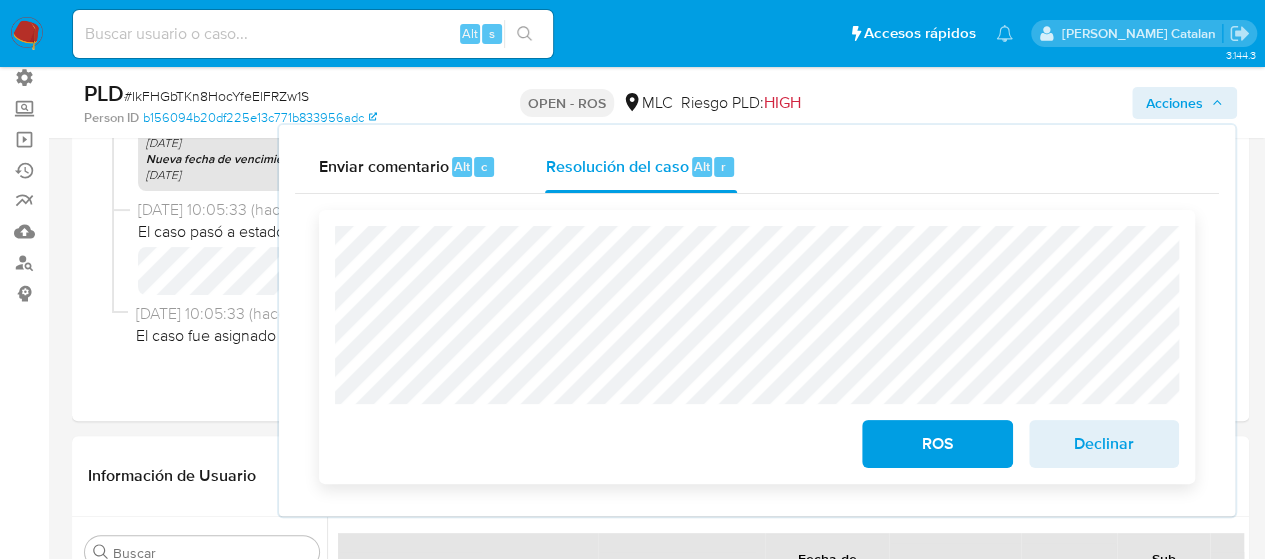 scroll, scrollTop: 150, scrollLeft: 0, axis: vertical 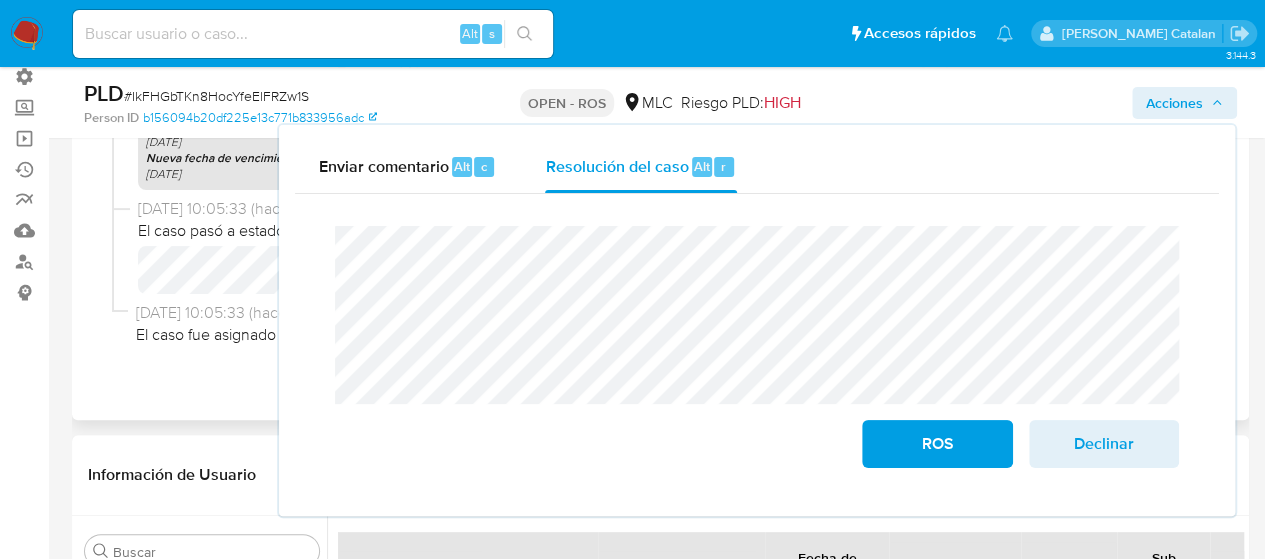 click on "10/06/2025 10:05:33 (hace un mes)" at bounding box center (669, 209) 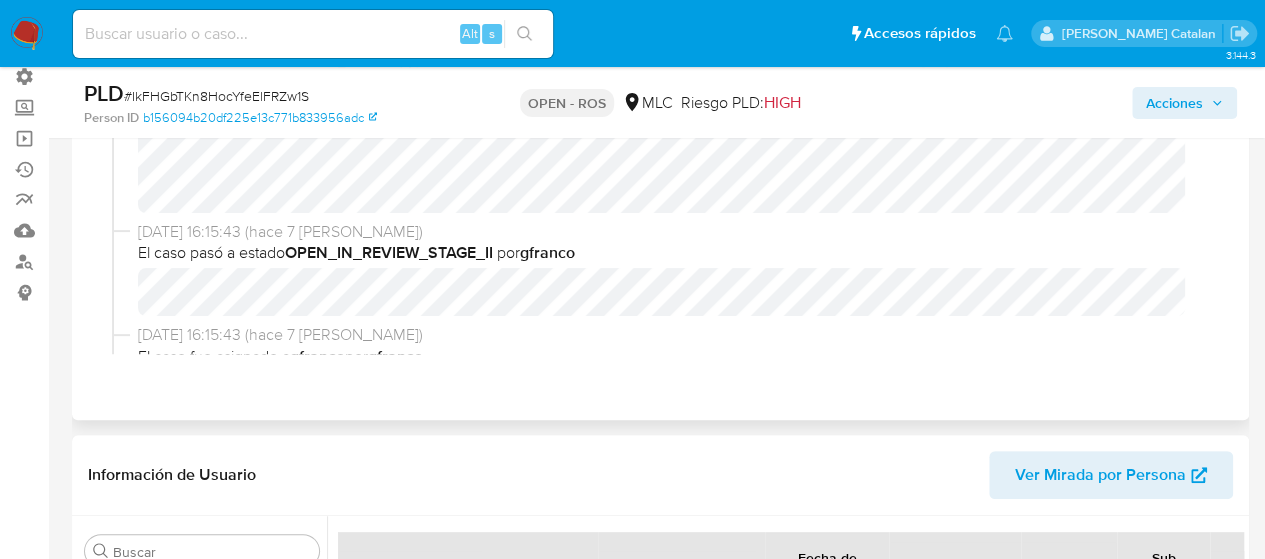 scroll, scrollTop: 0, scrollLeft: 0, axis: both 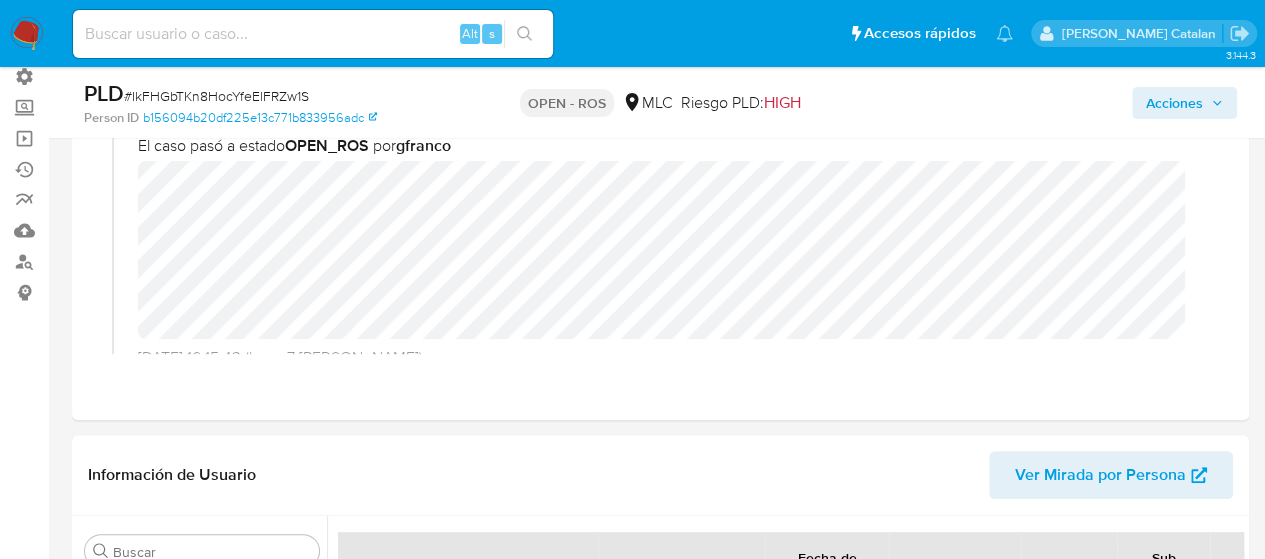 click on "Acciones" at bounding box center (1174, 103) 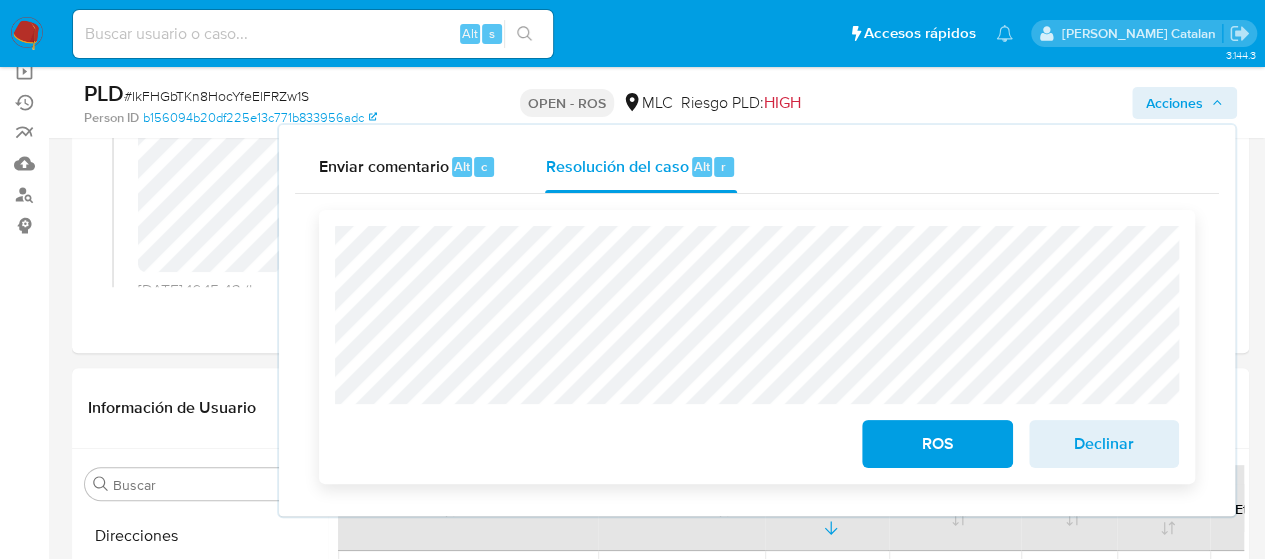 scroll, scrollTop: 219, scrollLeft: 0, axis: vertical 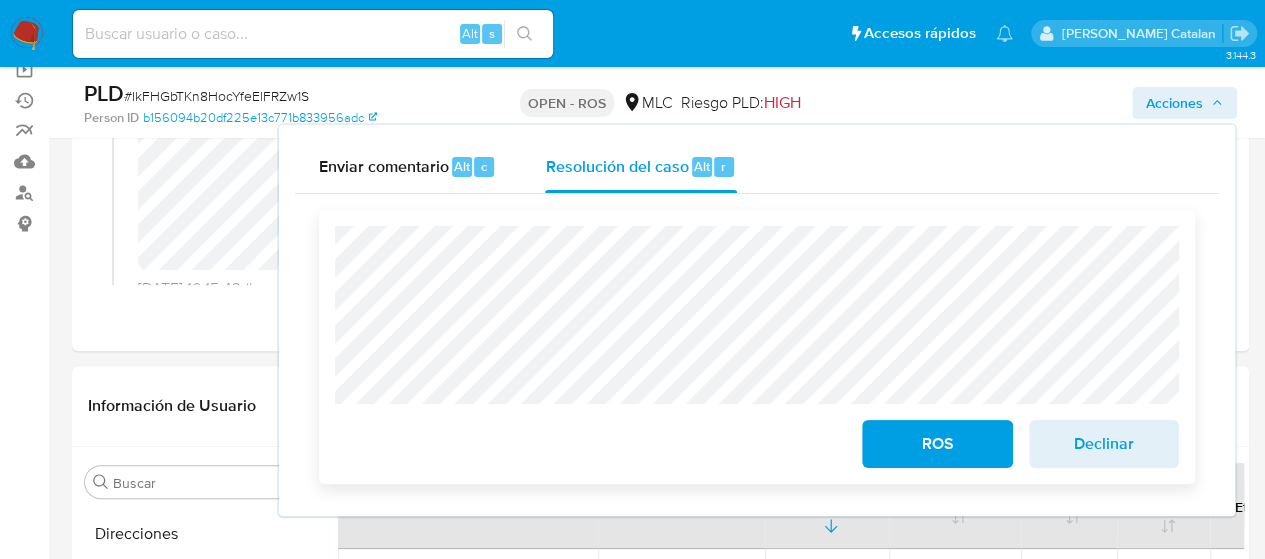 click on "Declinar" at bounding box center (1104, 444) 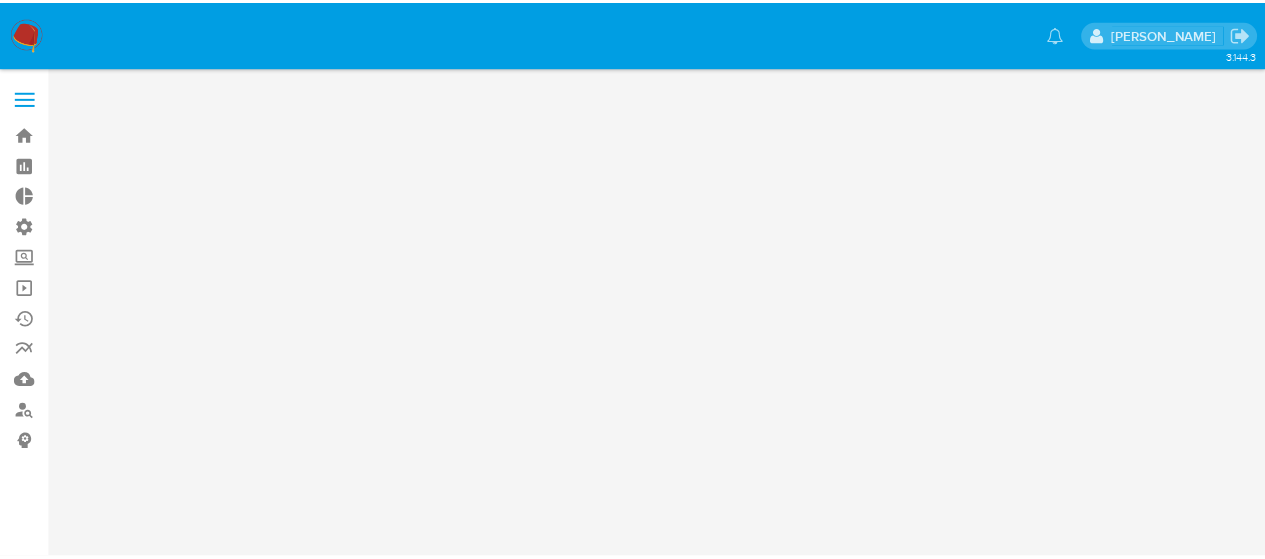 scroll, scrollTop: 0, scrollLeft: 0, axis: both 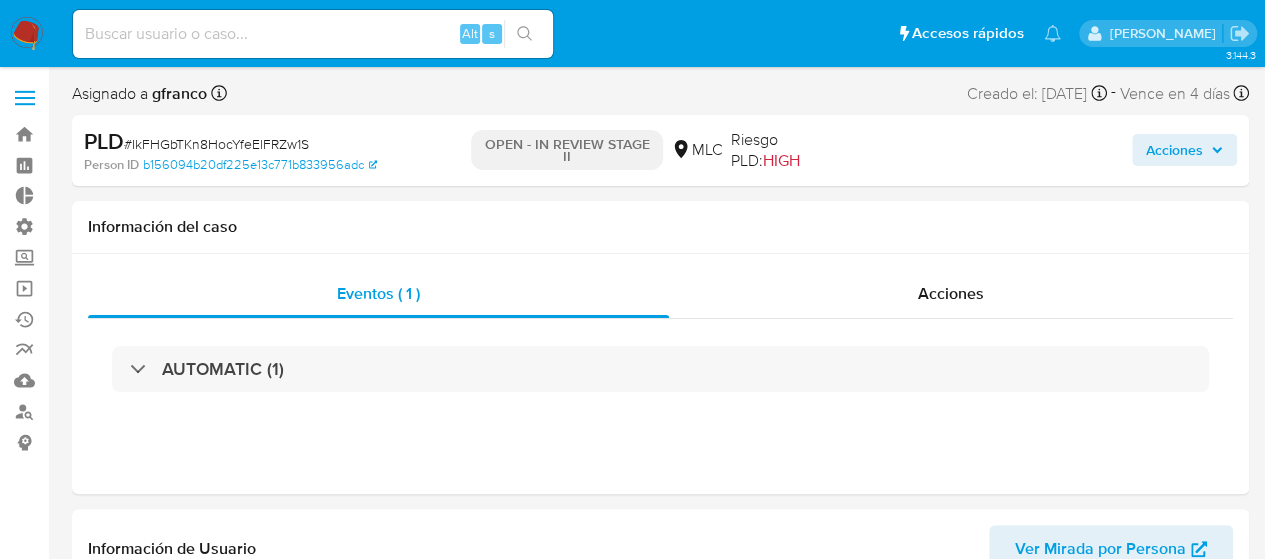 select on "10" 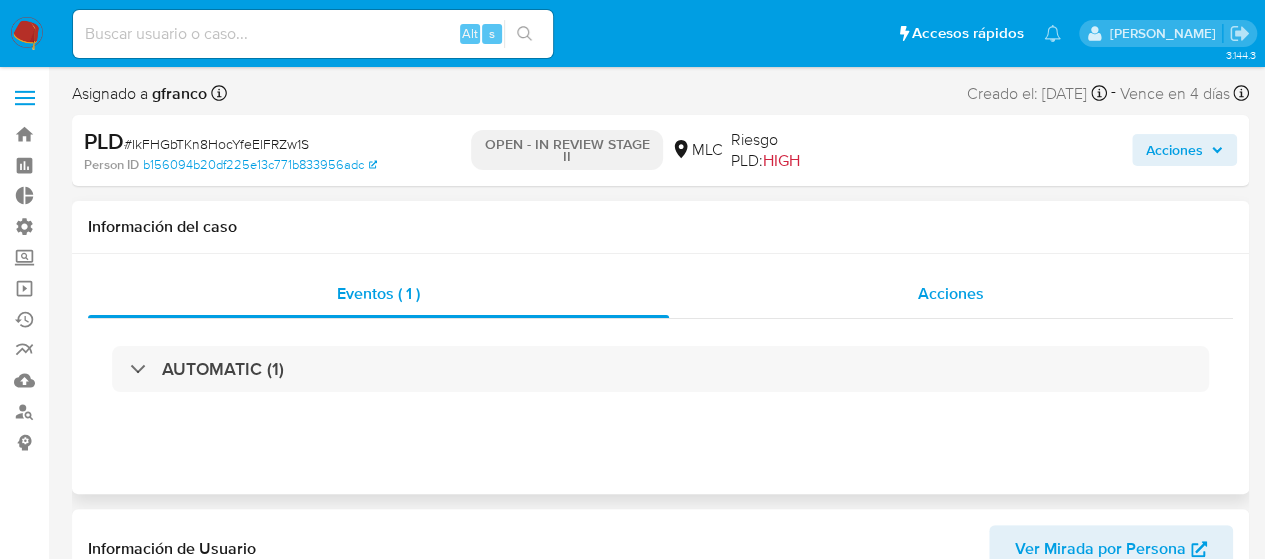 click on "Acciones" at bounding box center [951, 294] 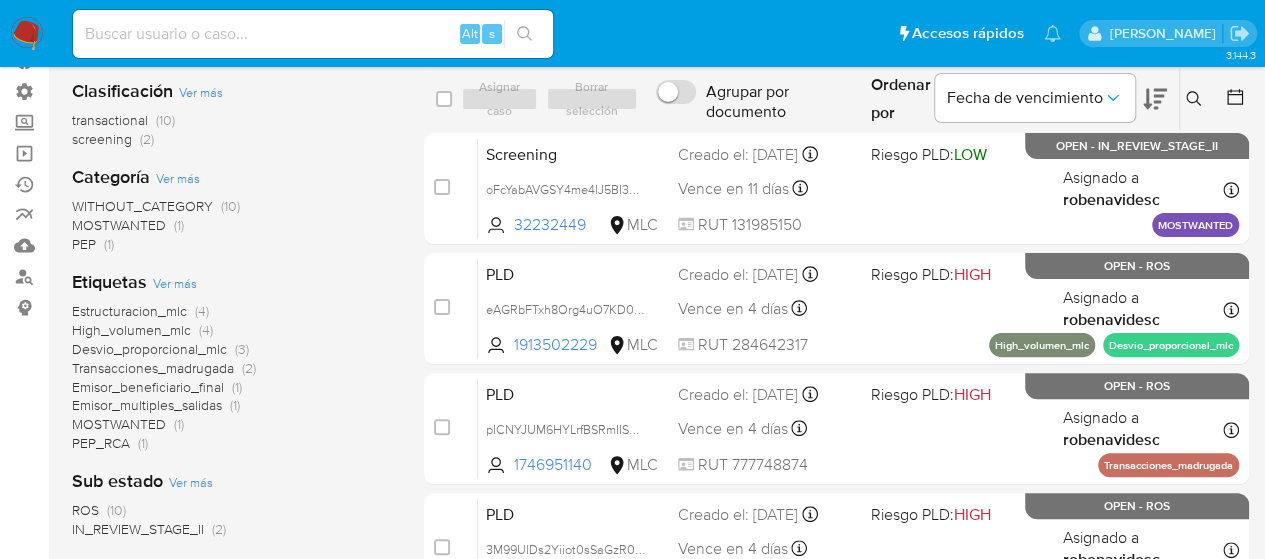 scroll, scrollTop: 136, scrollLeft: 0, axis: vertical 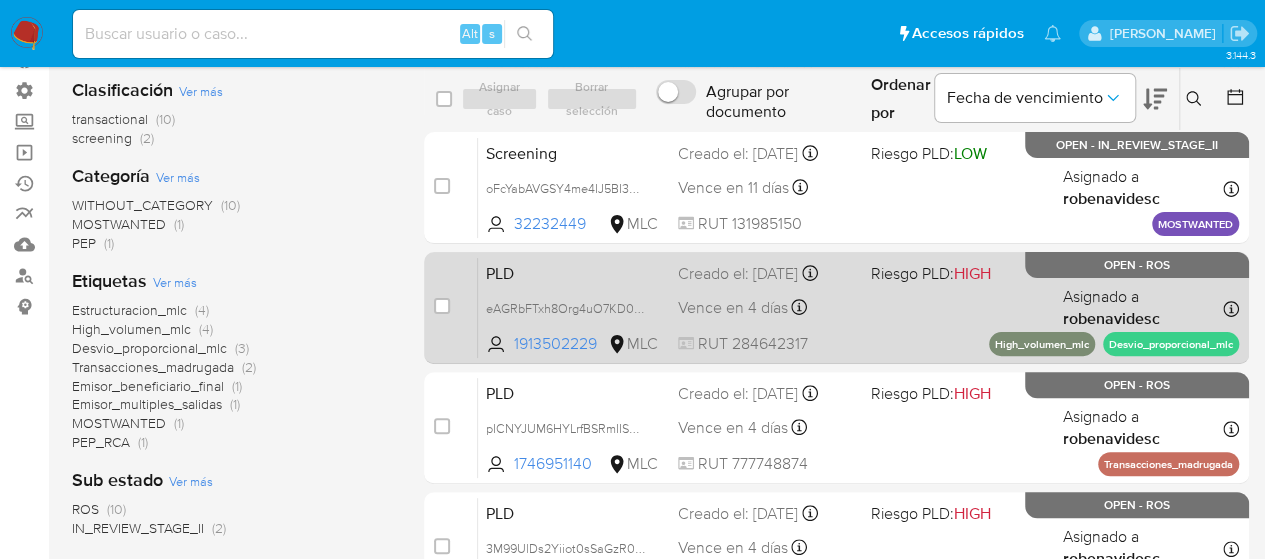 click on "PLD eAGRbFTxh8Org4uO7KD0MpJT 1913502229 MLC Riesgo PLD:  HIGH Creado el: [DATE]   Creado el: [DATE] 05:10:13 Vence en 4 días   Vence el [DATE] 05:10:13 RUT   284642317 Asignado a   robenavidesc   Asignado el: [DATE] 10:05:23 High_volumen_mlc Desvio_proporcional_mlc OPEN - ROS" at bounding box center [858, 307] 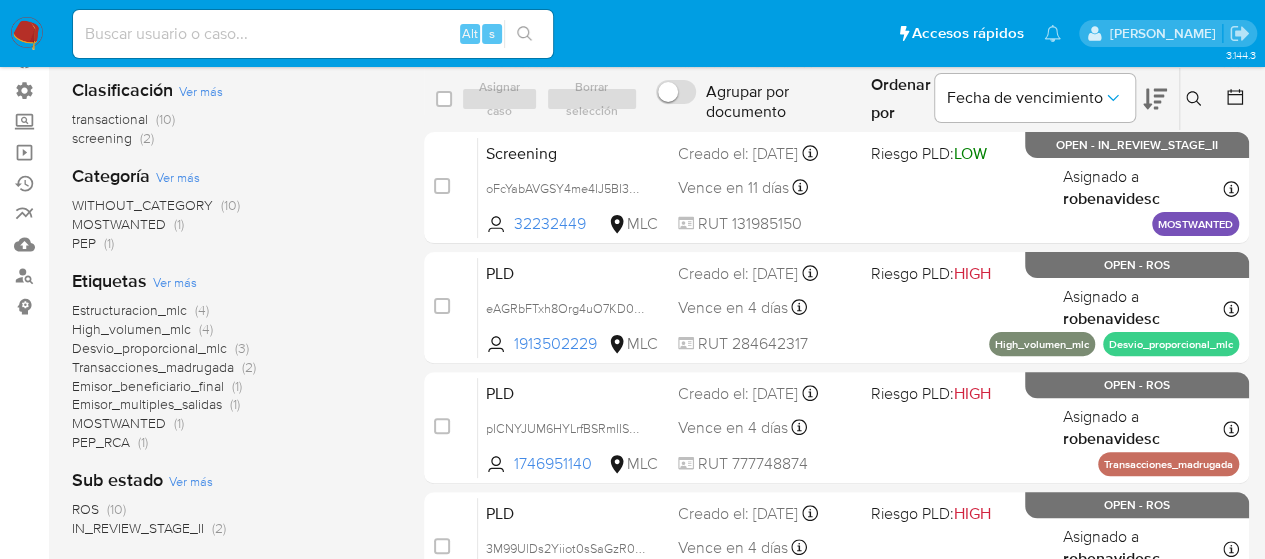 click at bounding box center [313, 34] 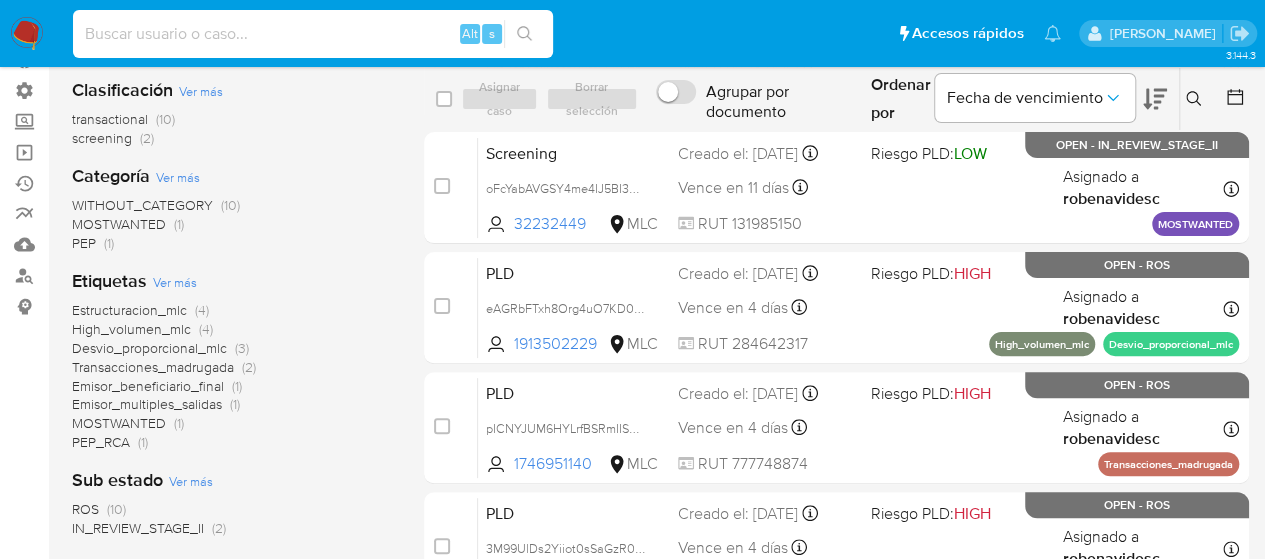 paste on "fZaeU3wTpLqyyQRMX1aWMKYU" 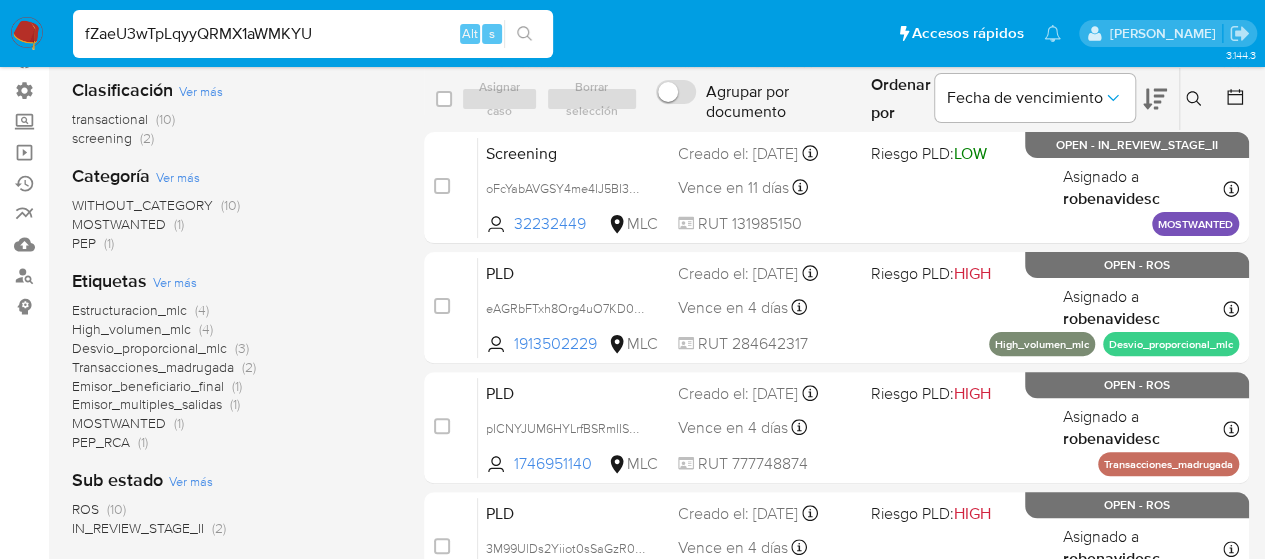 type on "fZaeU3wTpLqyyQRMX1aWMKYU" 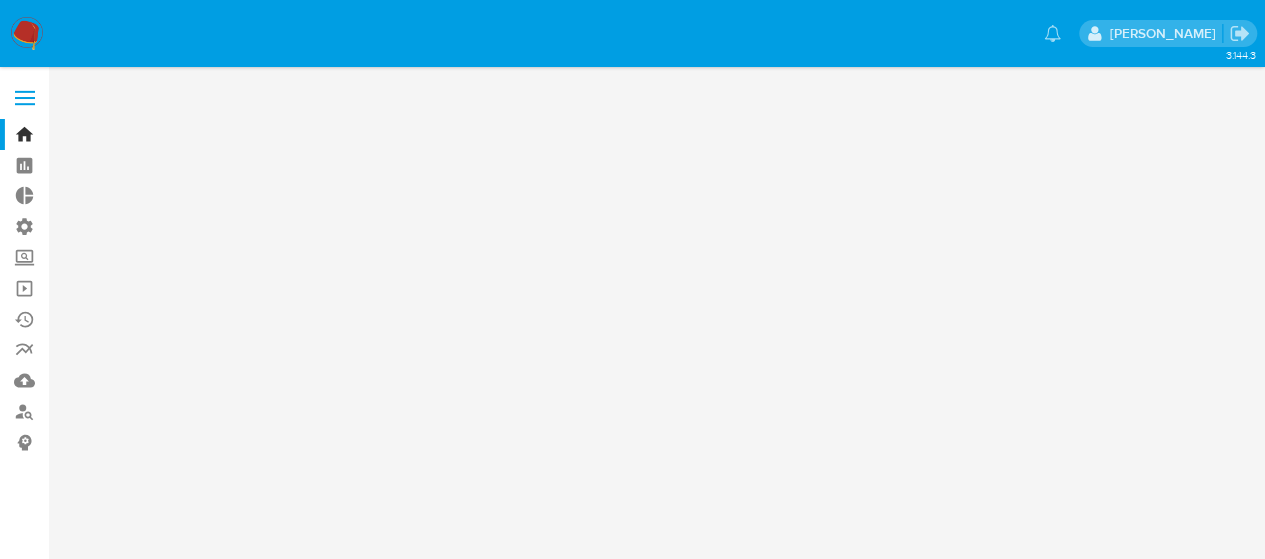 scroll, scrollTop: 0, scrollLeft: 0, axis: both 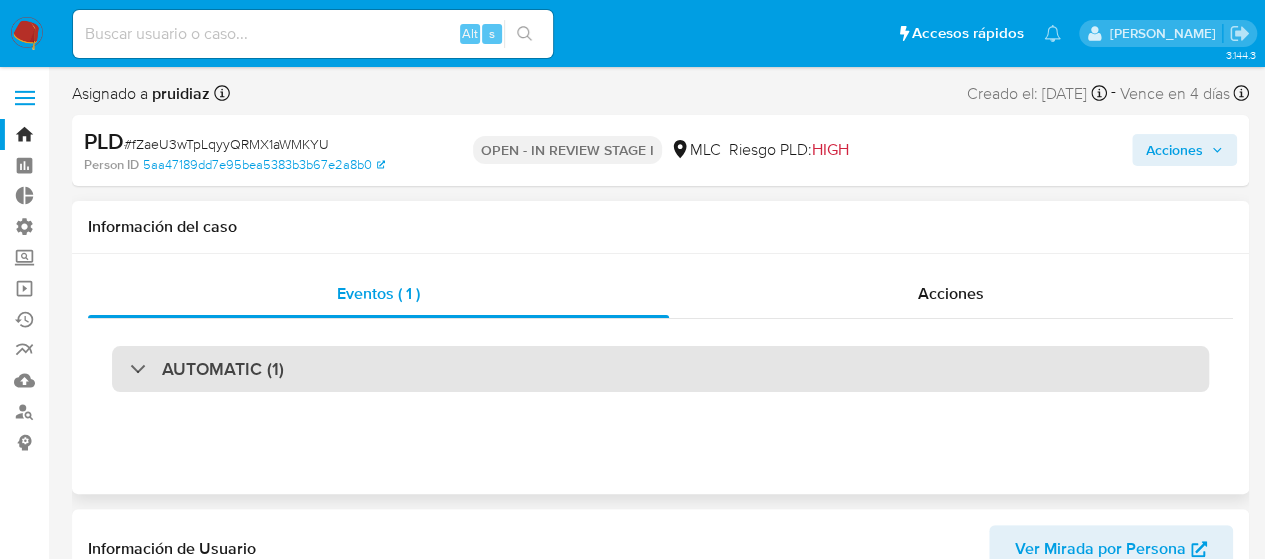 click on "AUTOMATIC (1)" at bounding box center [660, 369] 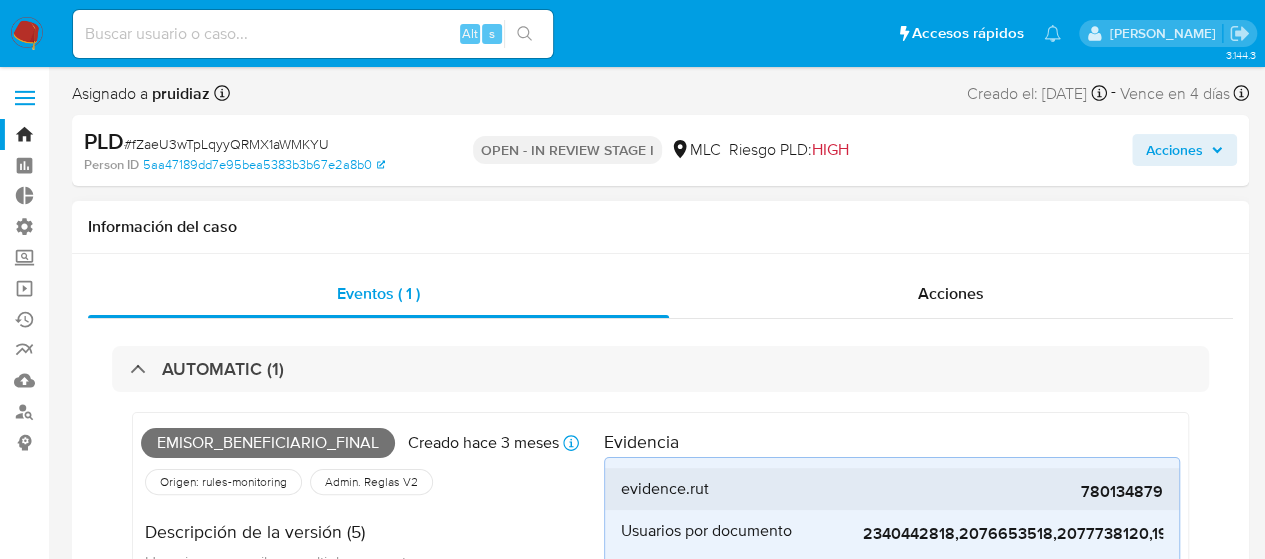 select on "10" 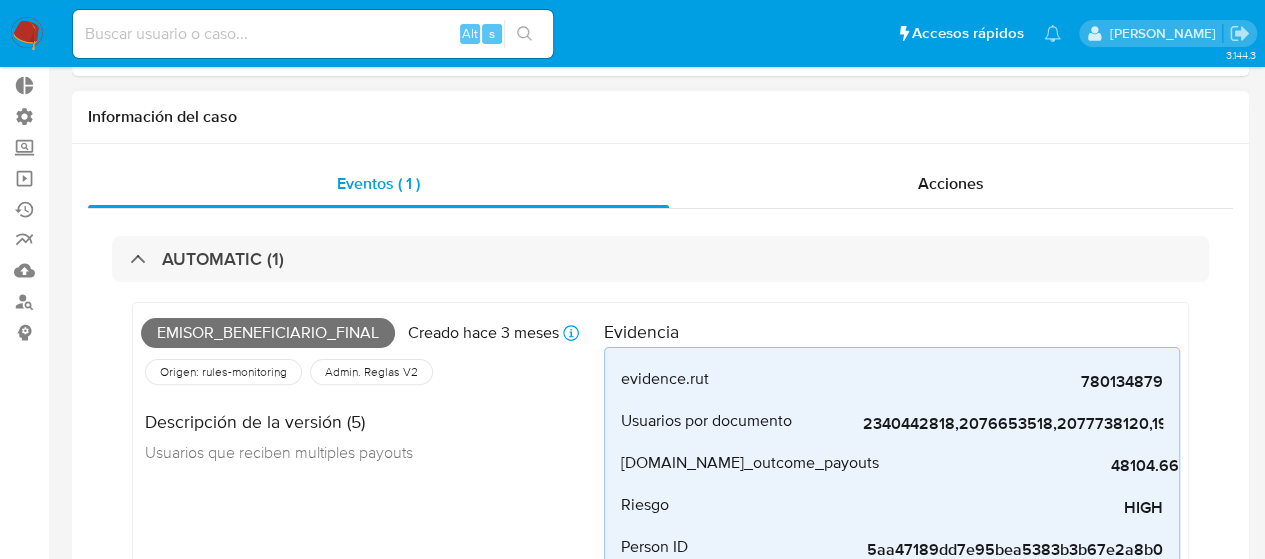 scroll, scrollTop: 0, scrollLeft: 0, axis: both 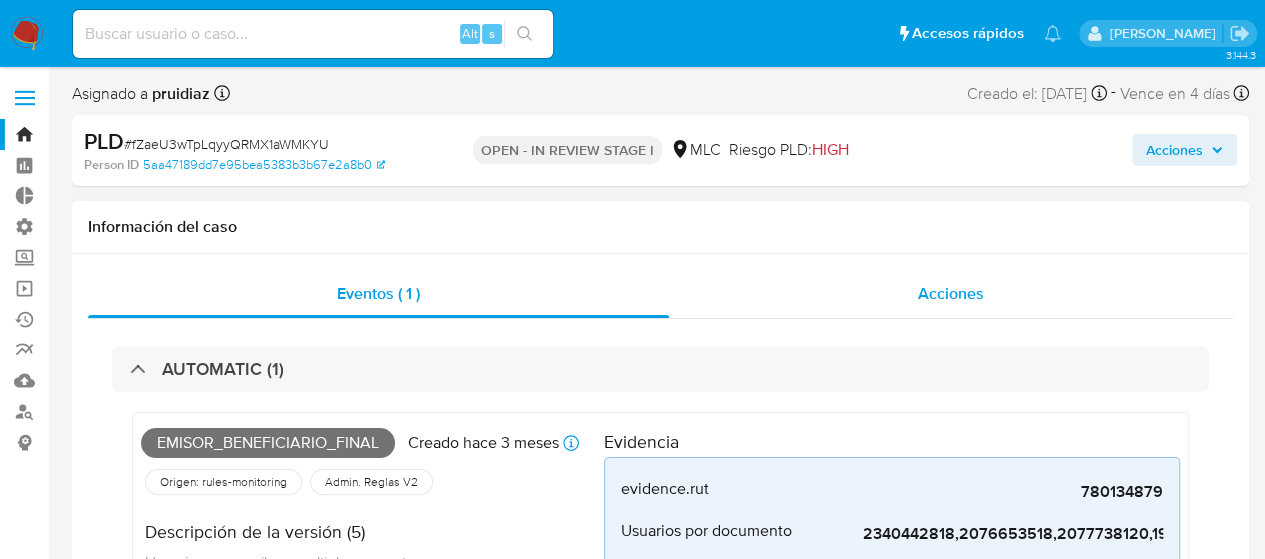 click on "Acciones" at bounding box center (951, 294) 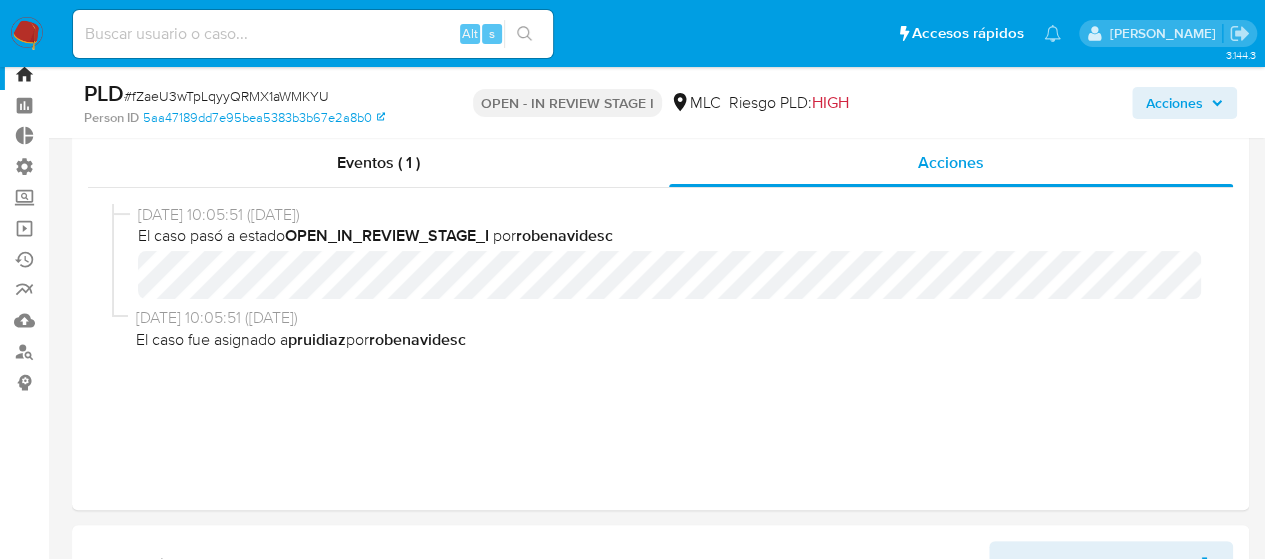 scroll, scrollTop: 0, scrollLeft: 0, axis: both 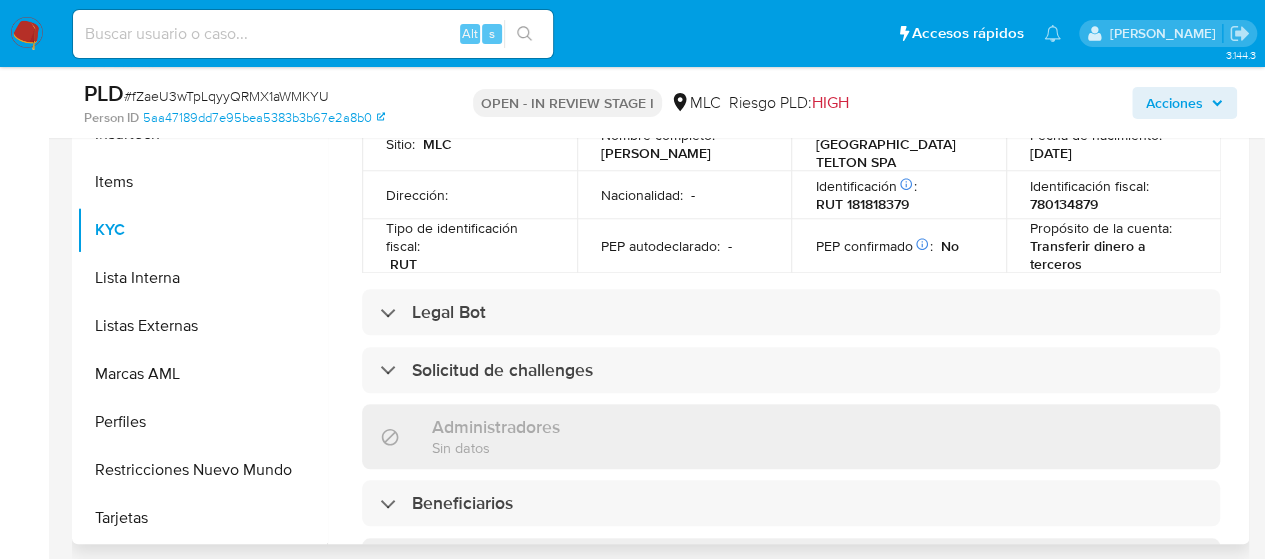 drag, startPoint x: 690, startPoint y: 188, endPoint x: 582, endPoint y: 162, distance: 111.085556 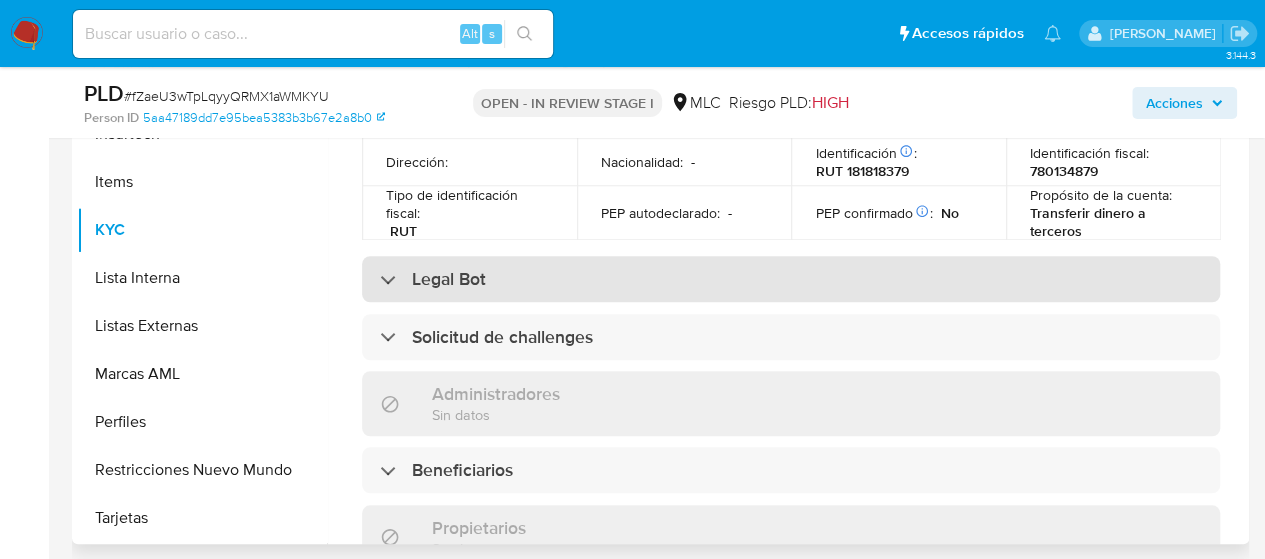 scroll, scrollTop: 582, scrollLeft: 0, axis: vertical 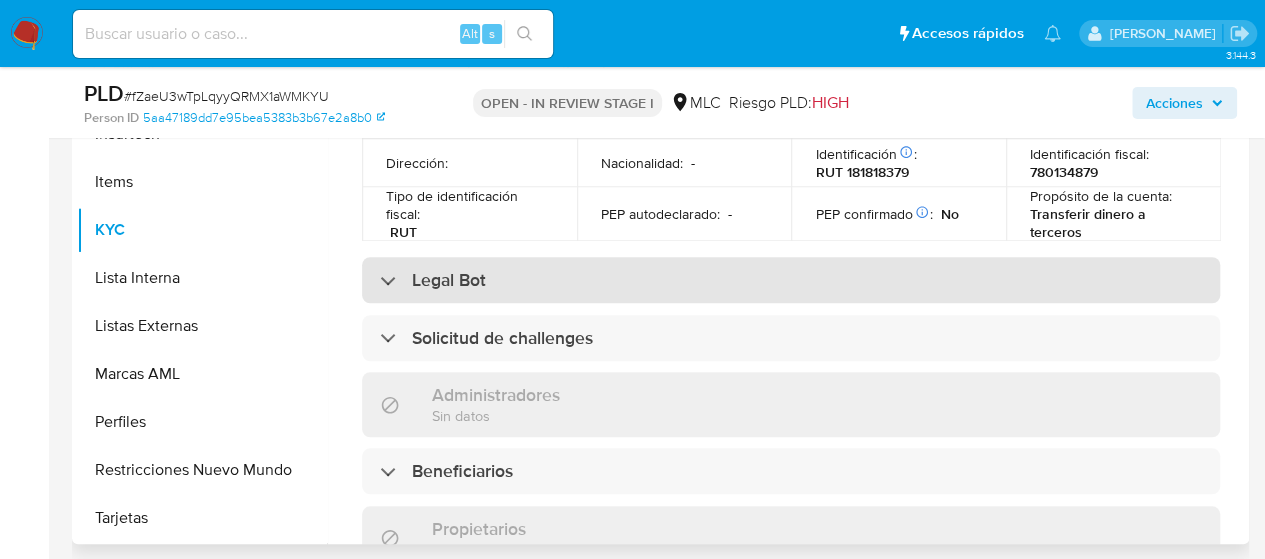 click on "Legal Bot" at bounding box center [449, 280] 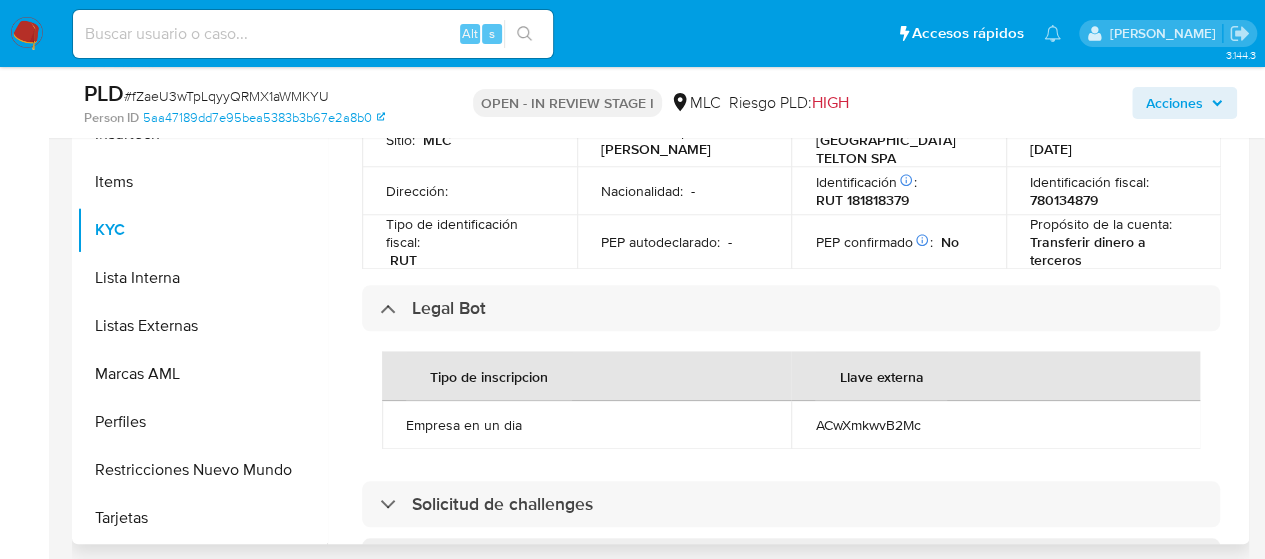 scroll, scrollTop: 552, scrollLeft: 0, axis: vertical 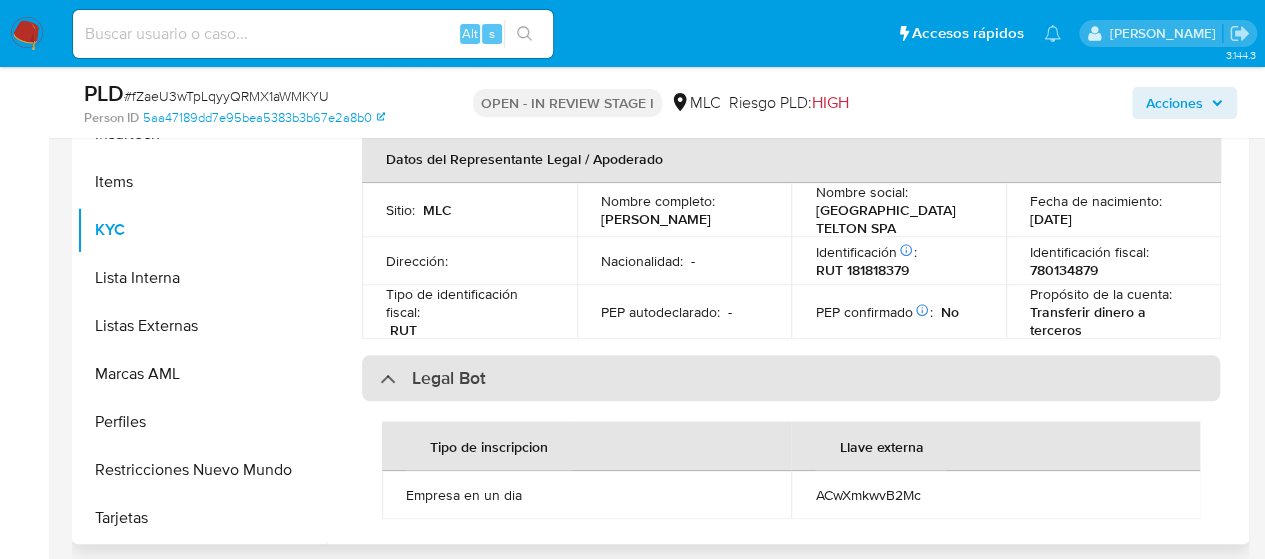click on "Legal Bot" at bounding box center (449, 378) 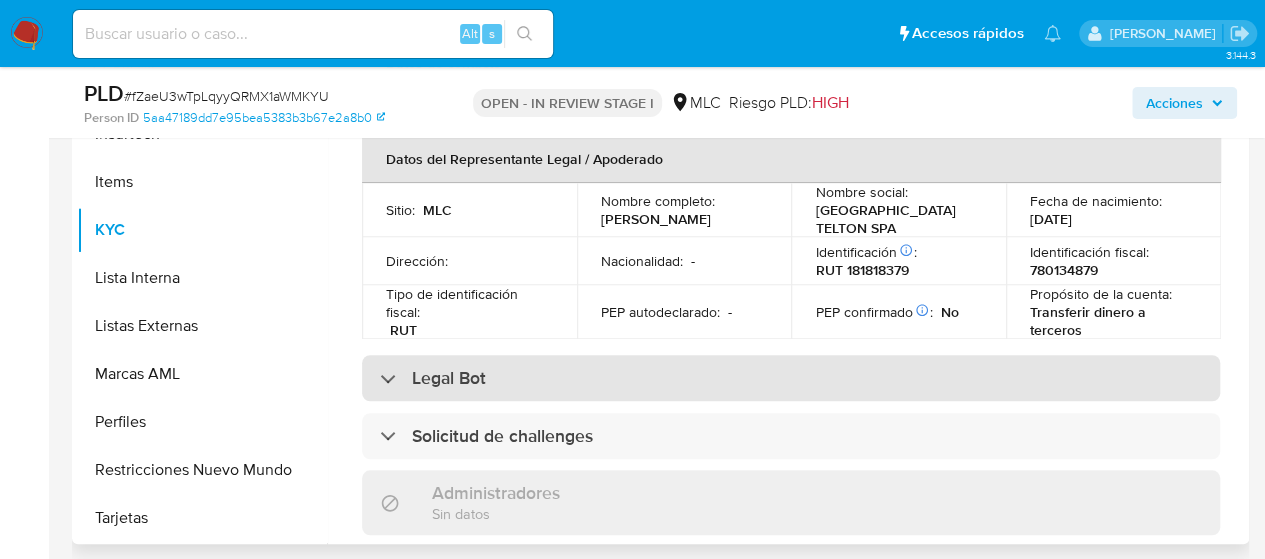 click on "Legal Bot" at bounding box center [791, 378] 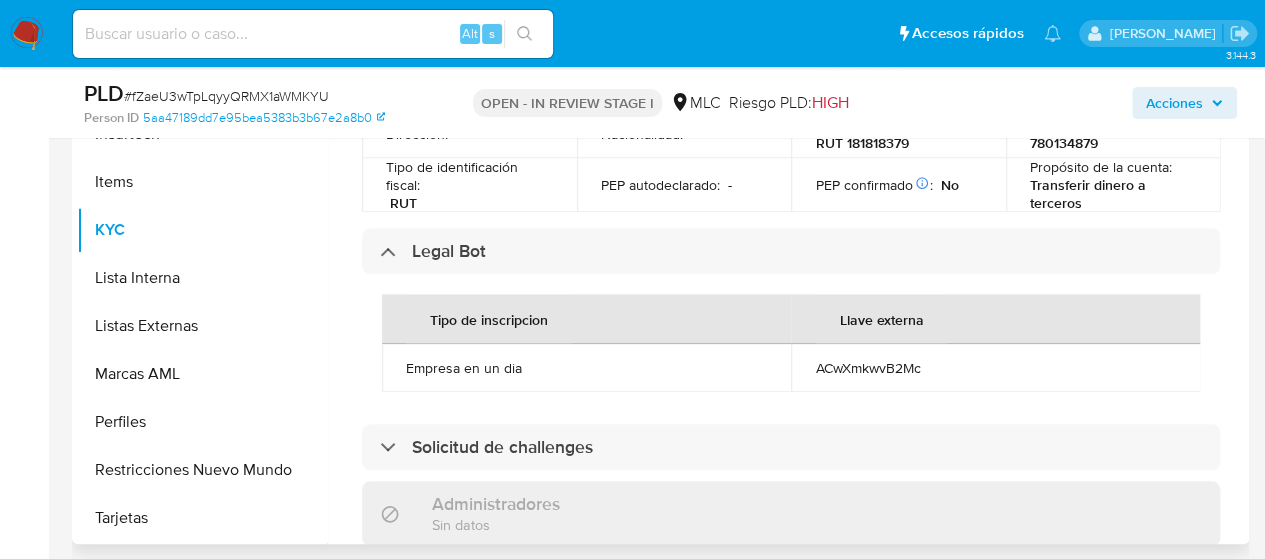 scroll, scrollTop: 614, scrollLeft: 0, axis: vertical 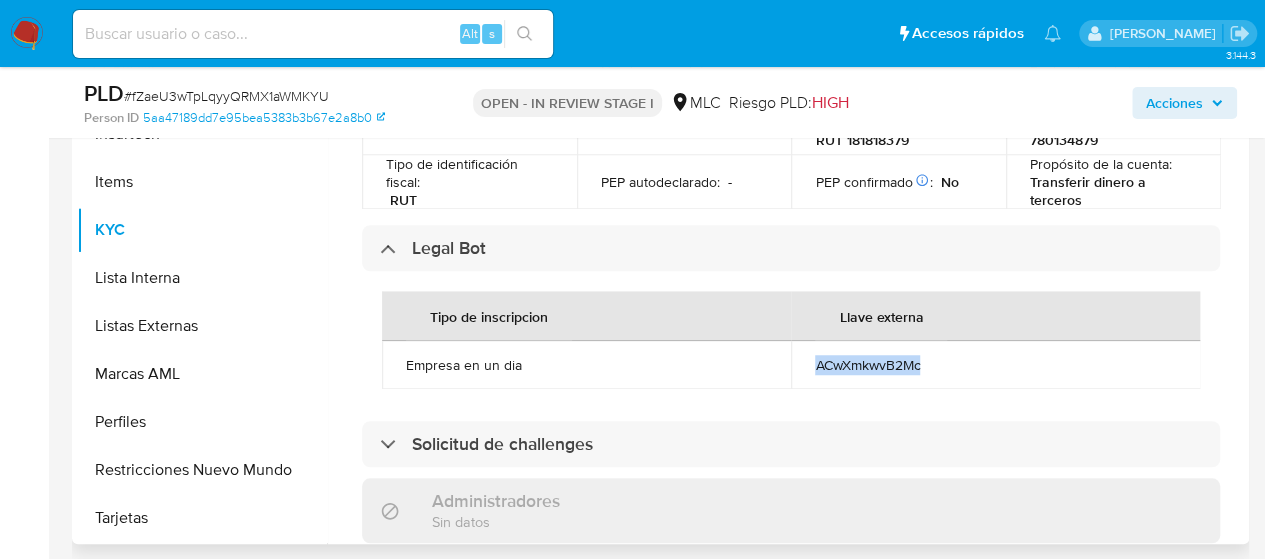 drag, startPoint x: 812, startPoint y: 382, endPoint x: 918, endPoint y: 380, distance: 106.01887 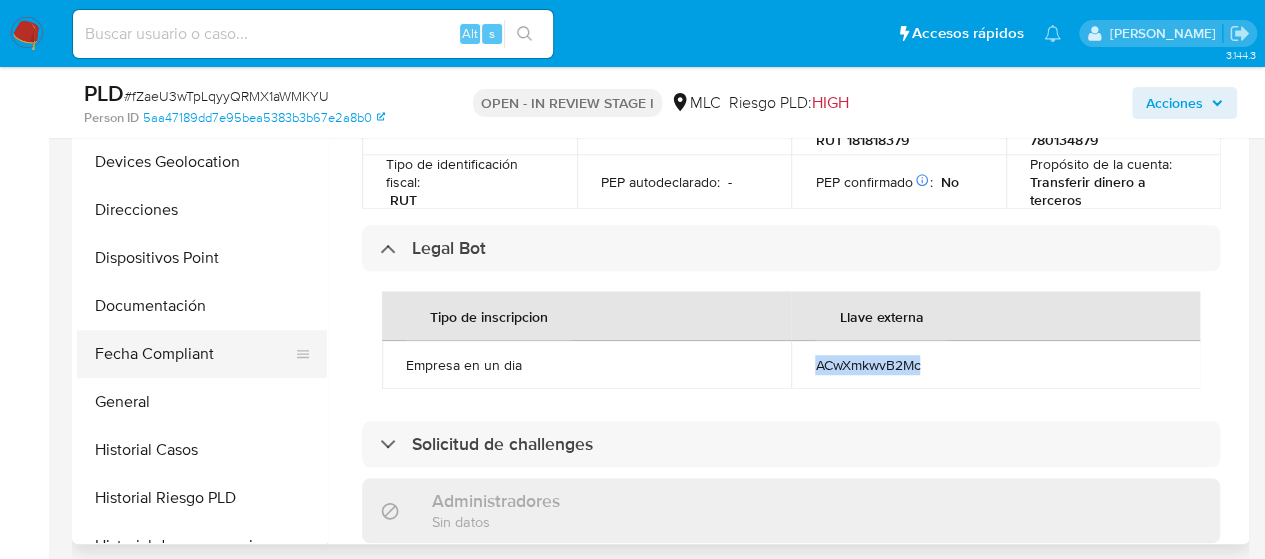 scroll, scrollTop: 240, scrollLeft: 0, axis: vertical 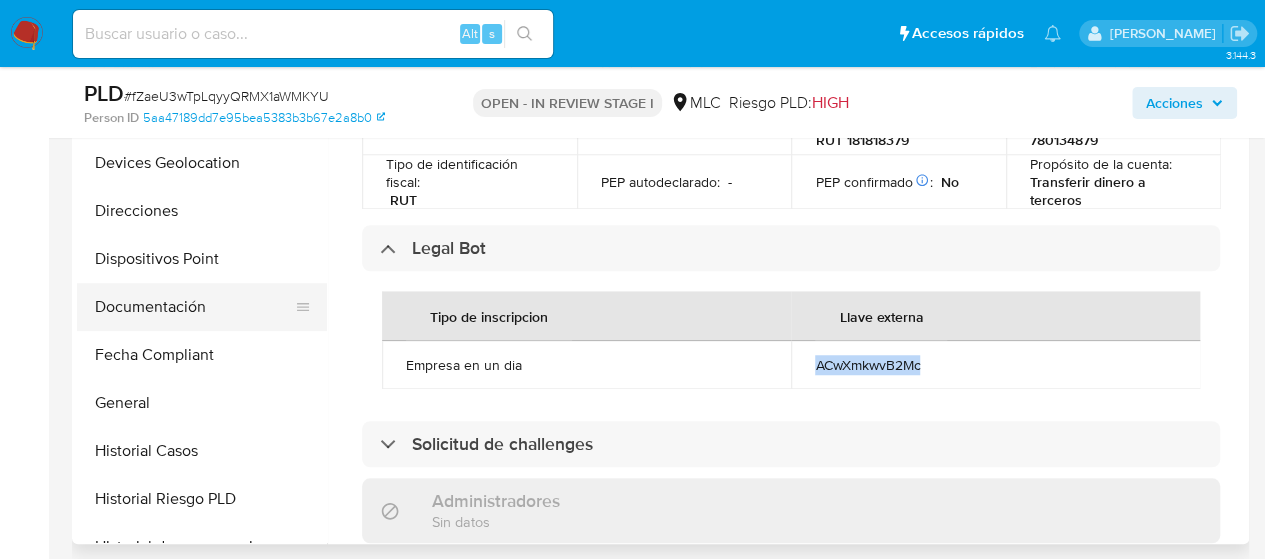 click on "Documentación" at bounding box center [194, 307] 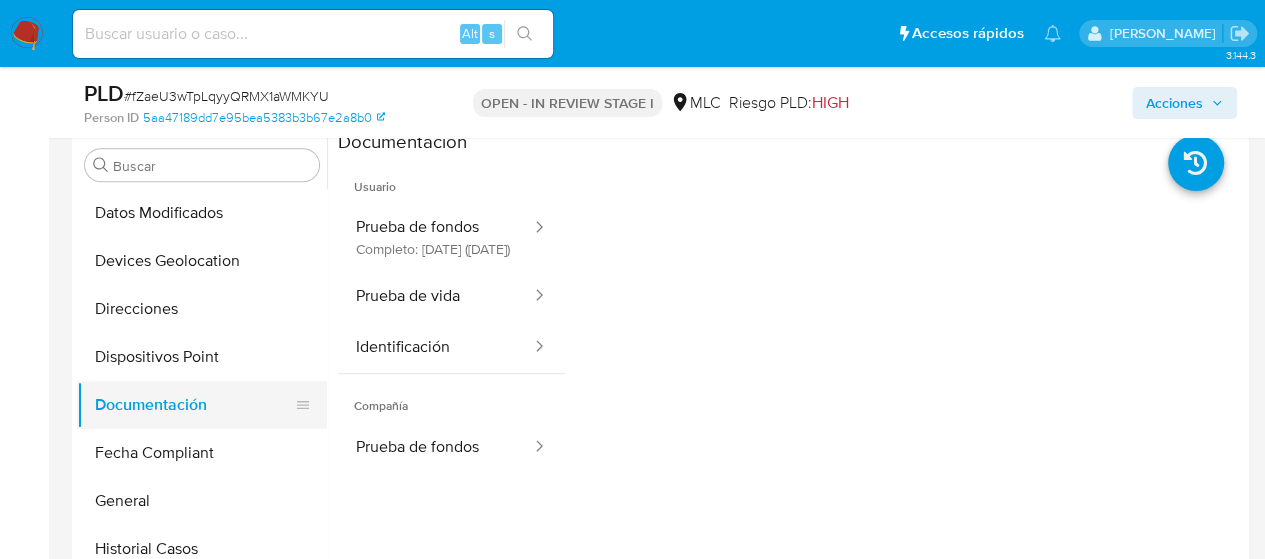 scroll, scrollTop: 534, scrollLeft: 0, axis: vertical 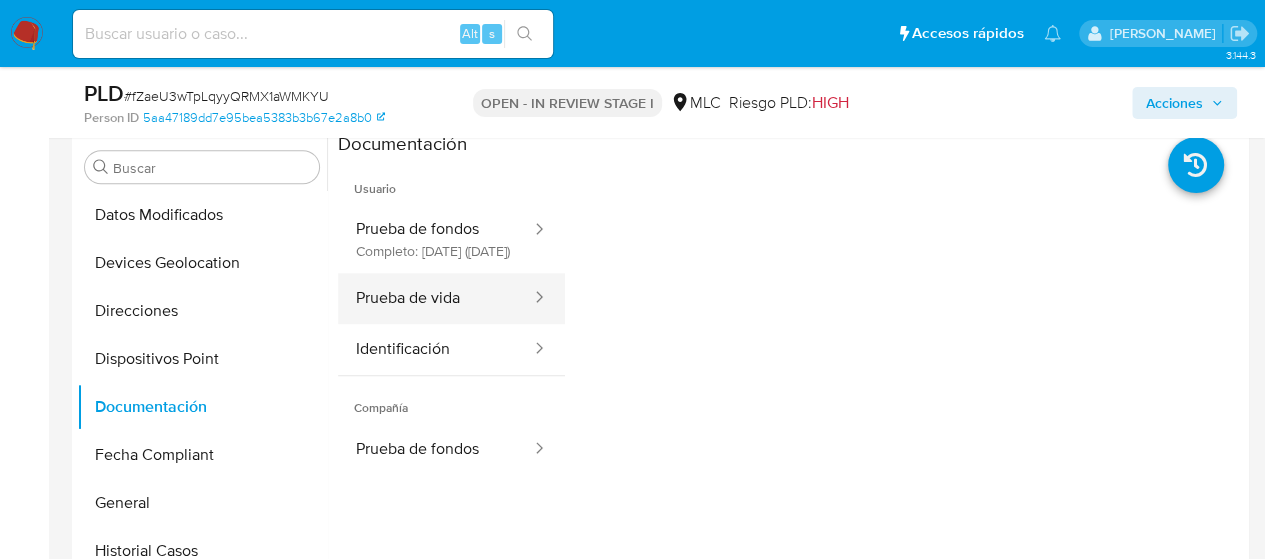 click on "Prueba de vida" at bounding box center [435, 298] 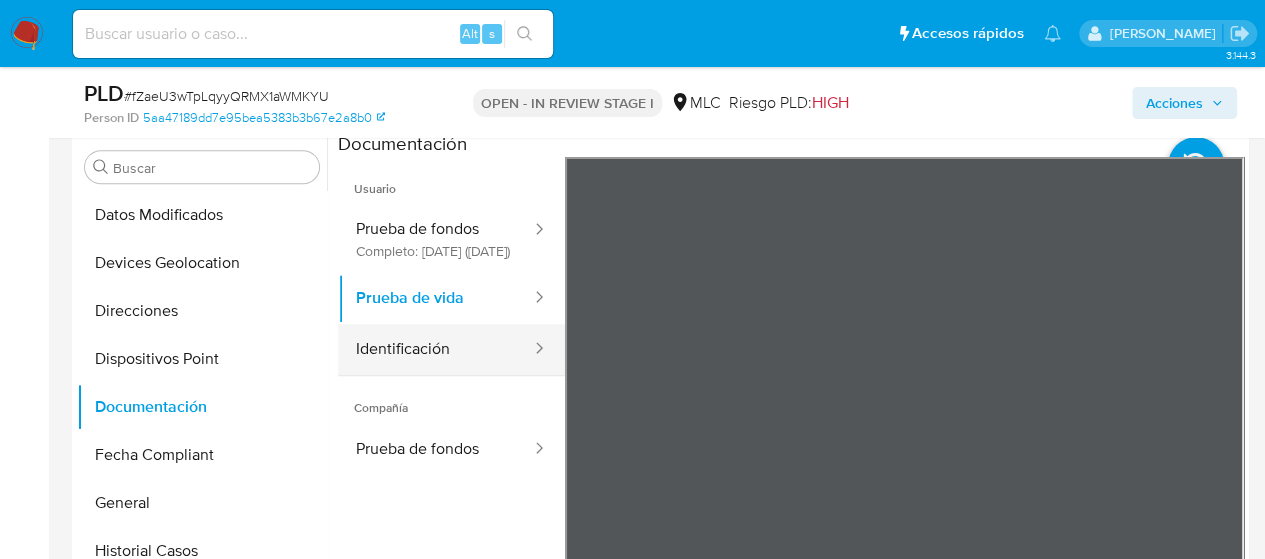 click on "Identificación" at bounding box center (435, 349) 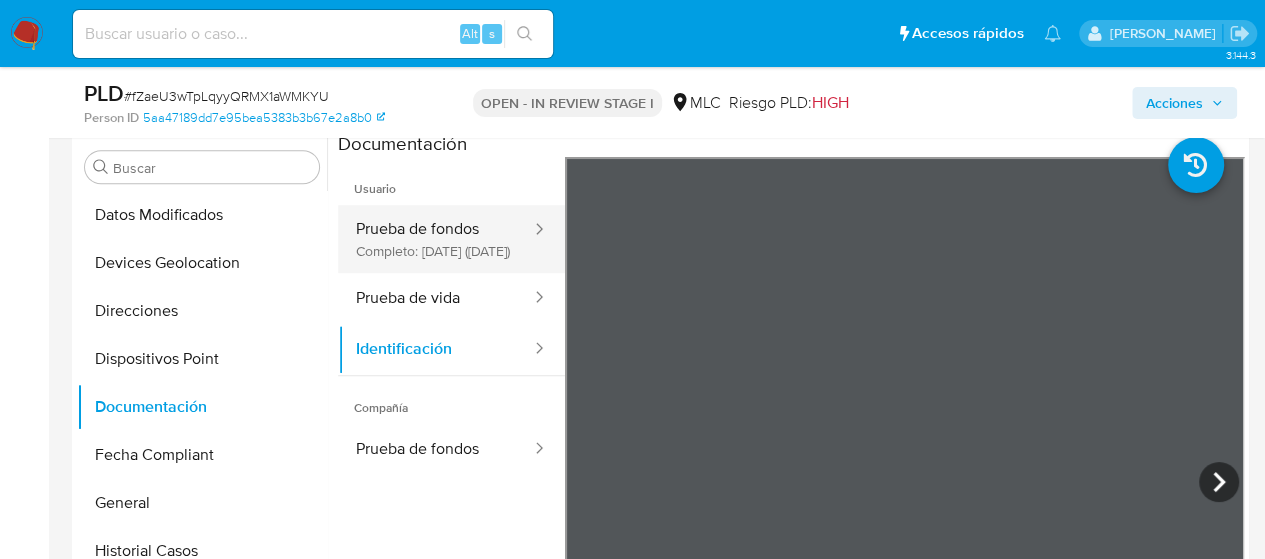 click on "Prueba de fondos Completo: 12/03/2025 (hace 4 meses)" at bounding box center [435, 239] 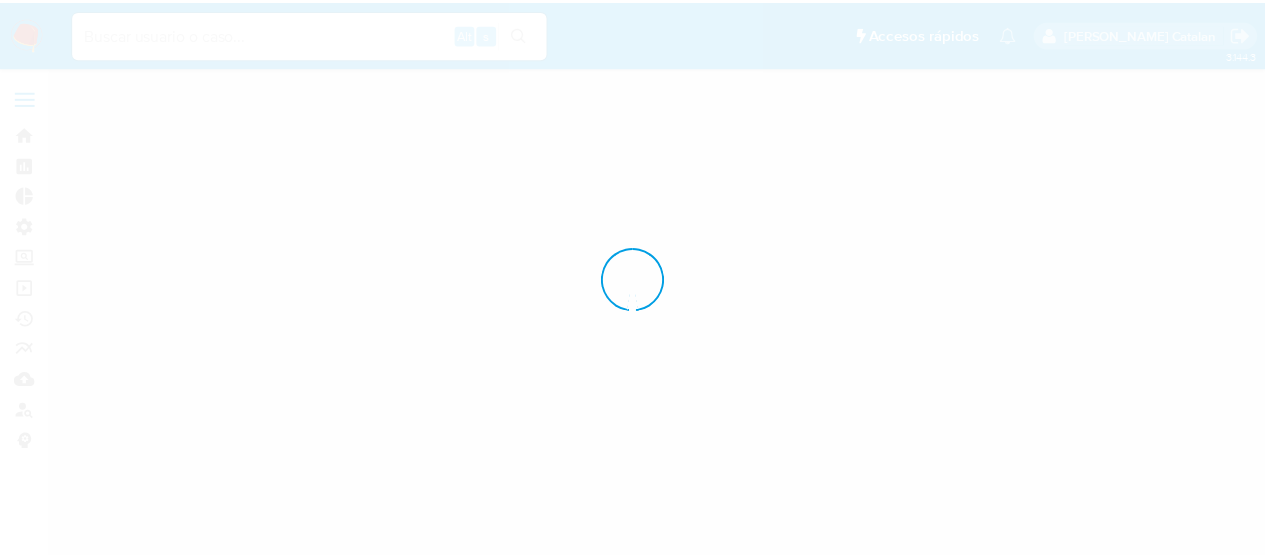scroll, scrollTop: 0, scrollLeft: 0, axis: both 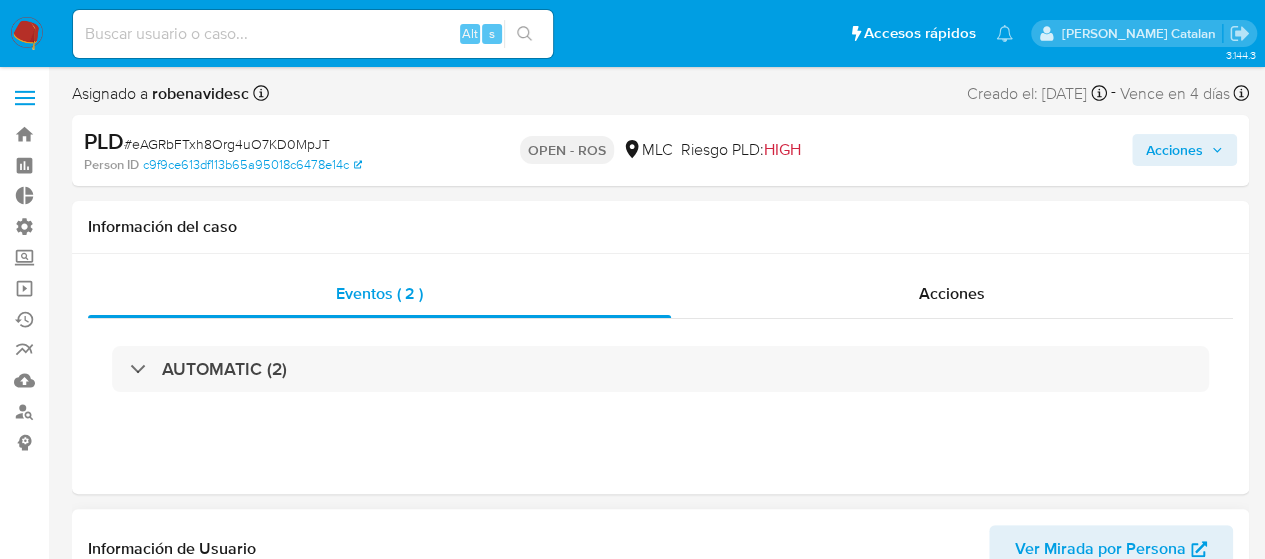 select on "10" 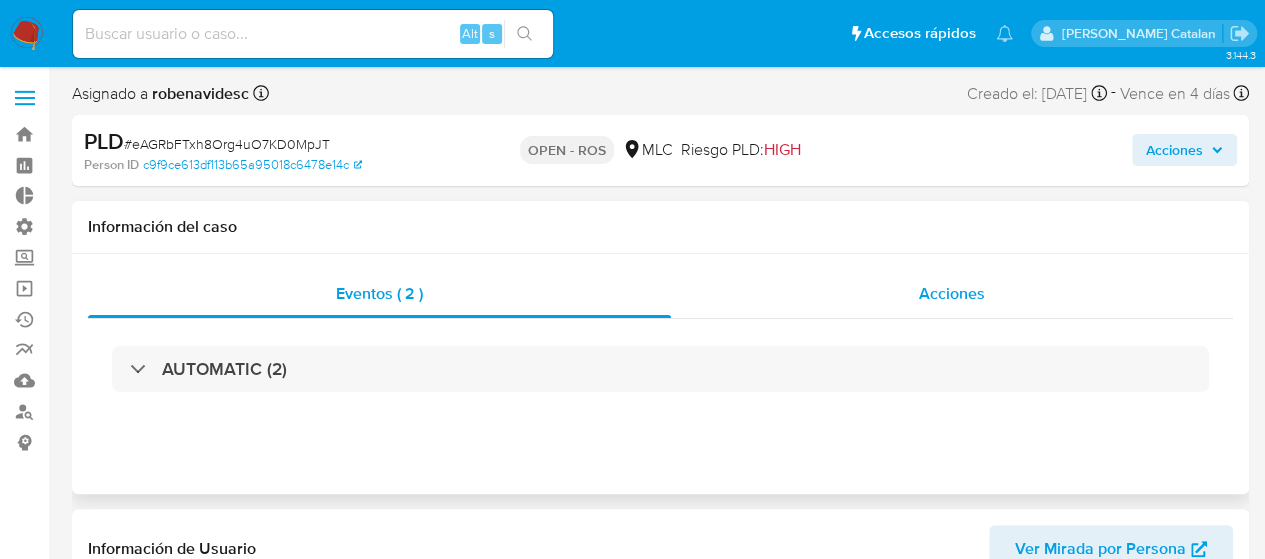 click on "Acciones" at bounding box center (952, 294) 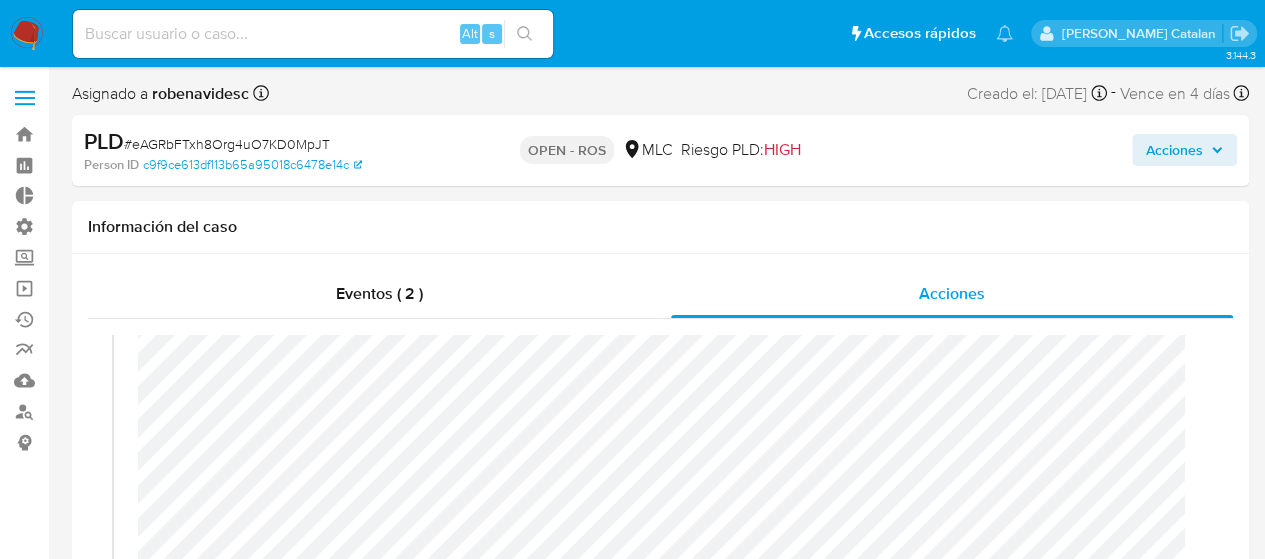 scroll, scrollTop: 66, scrollLeft: 0, axis: vertical 